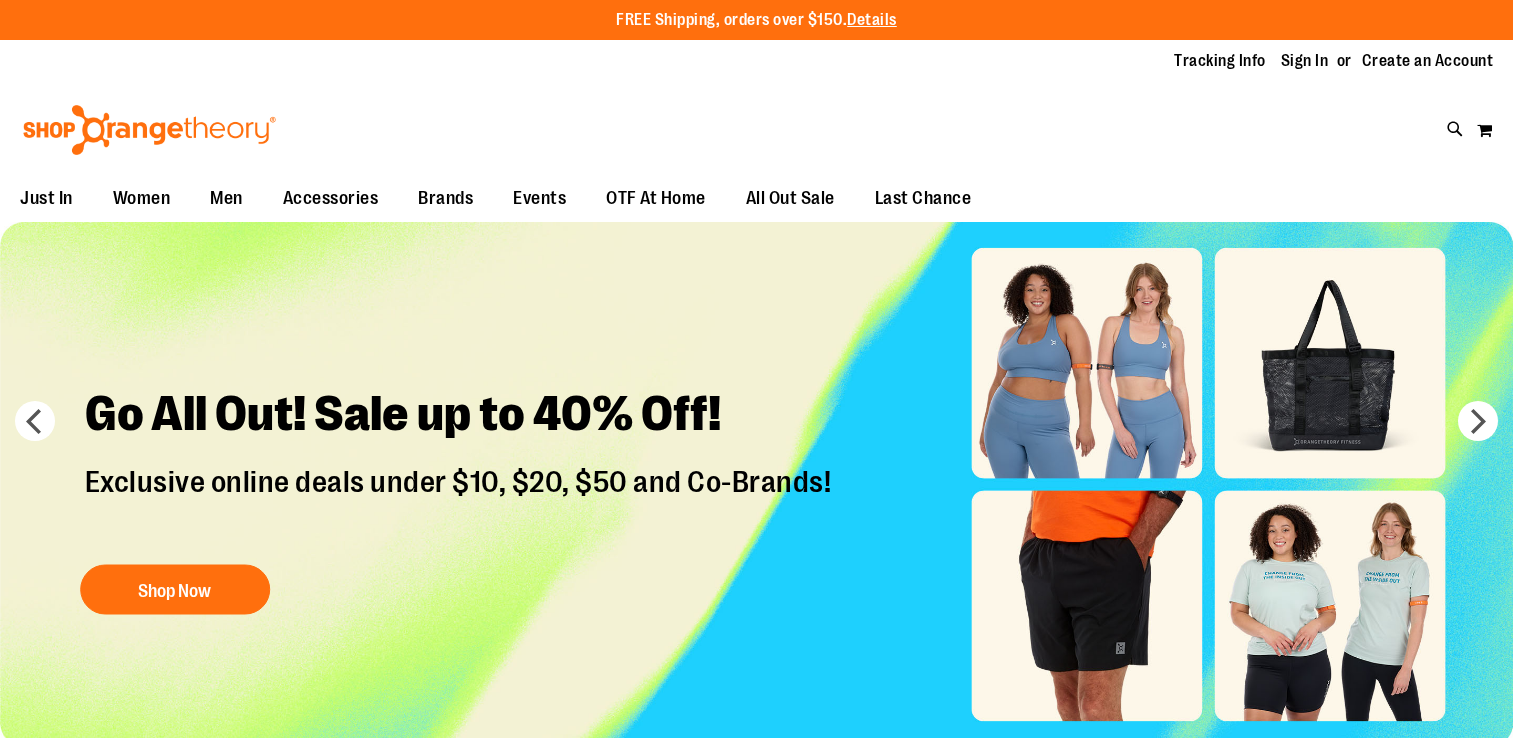 scroll, scrollTop: 0, scrollLeft: 0, axis: both 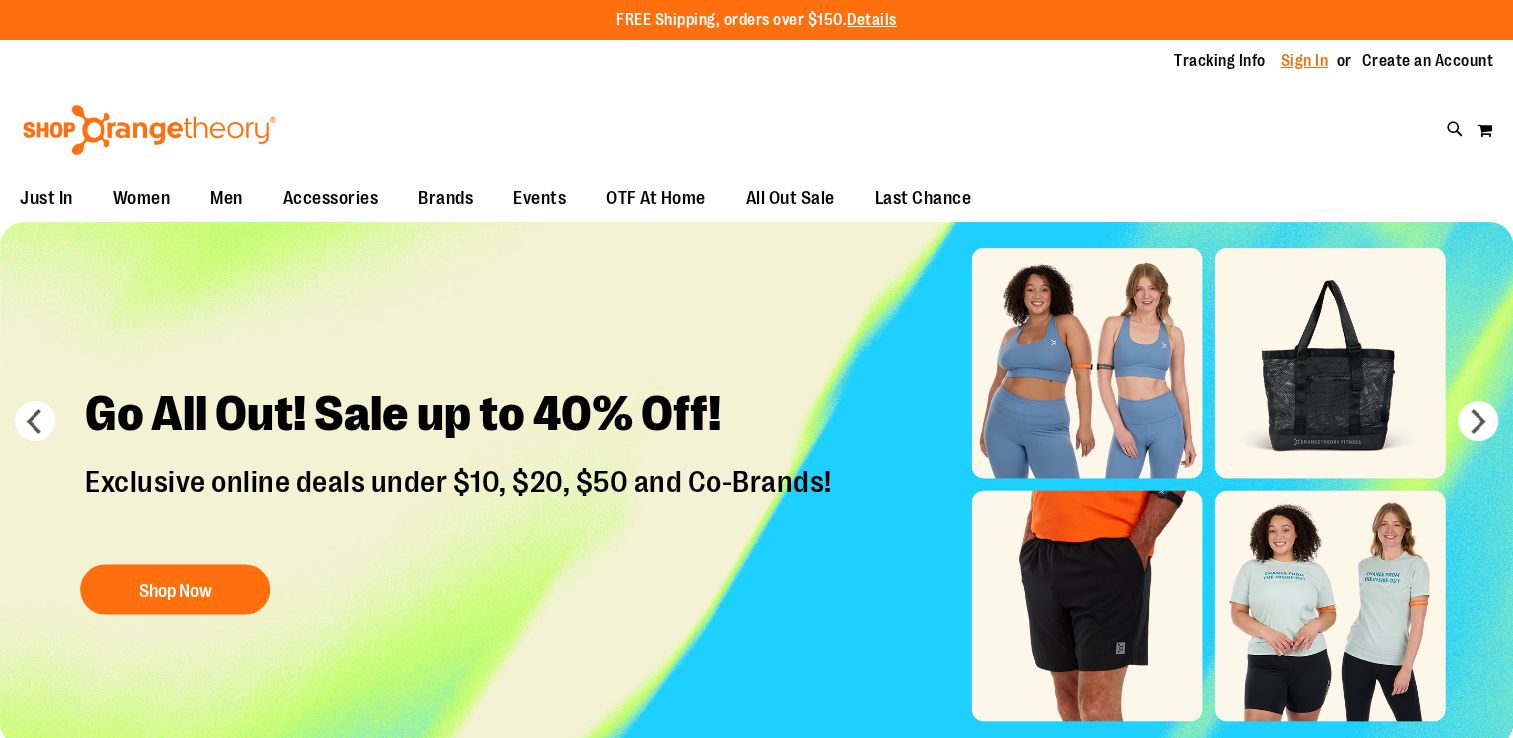 type on "**********" 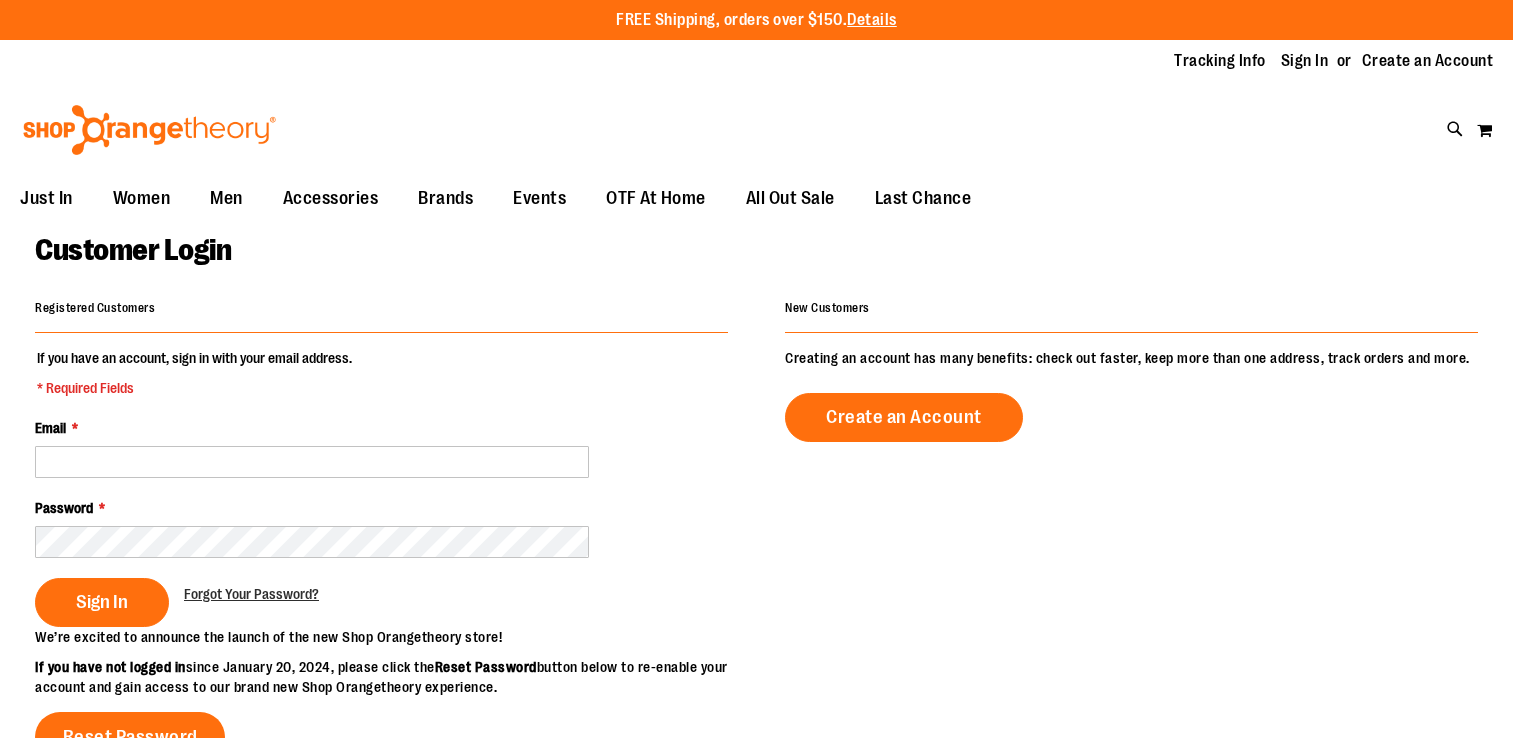 scroll, scrollTop: 0, scrollLeft: 0, axis: both 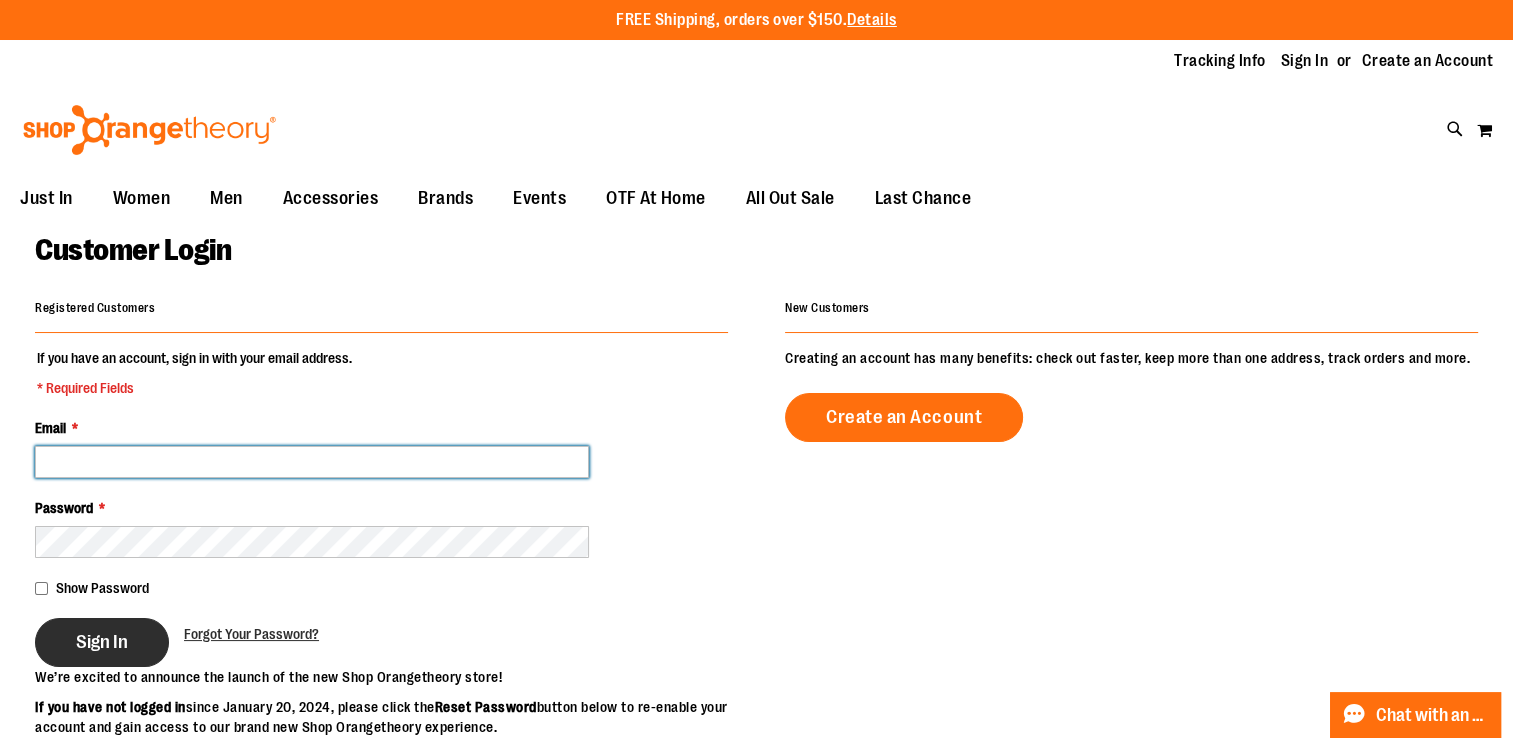 type on "**********" 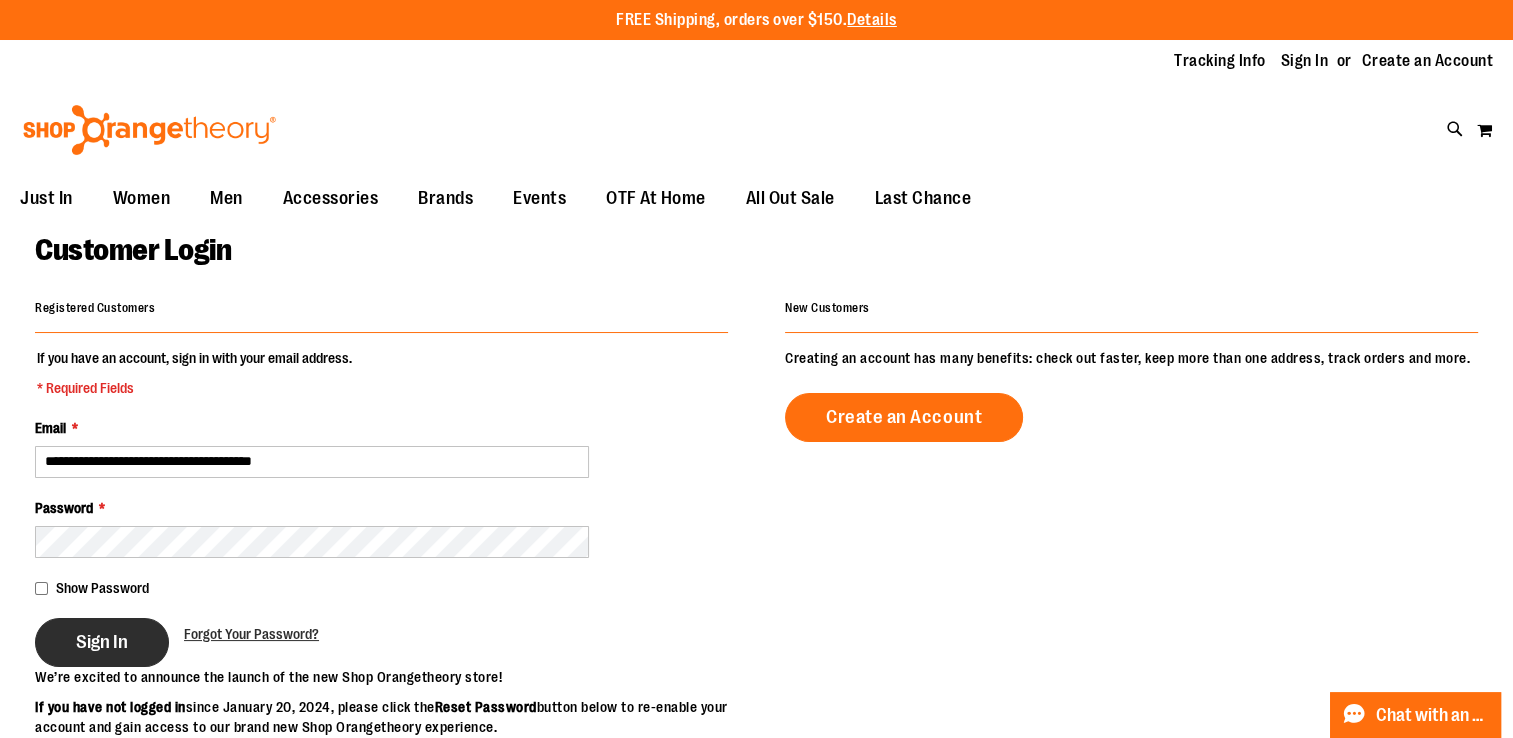 type on "**********" 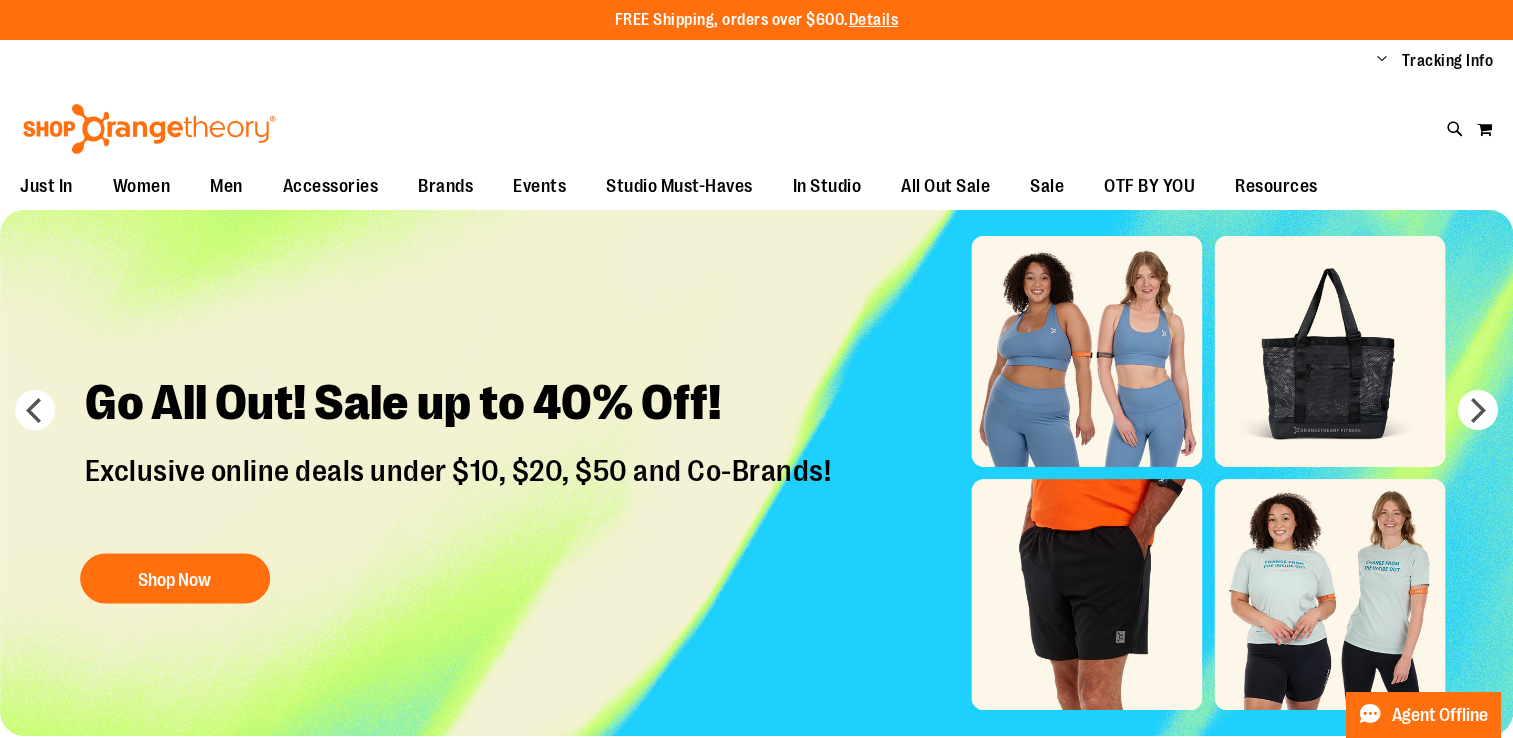 scroll, scrollTop: 0, scrollLeft: 0, axis: both 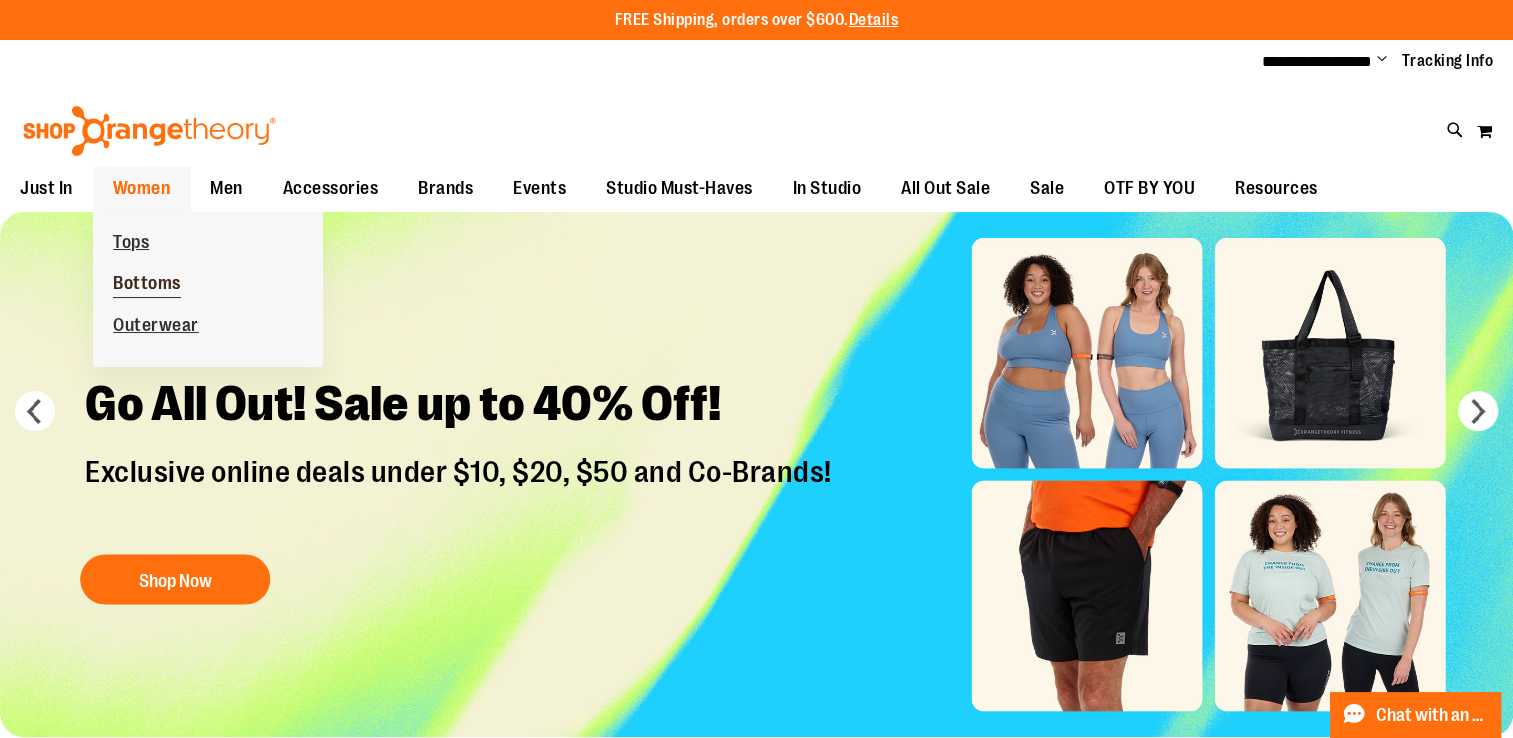 type on "**********" 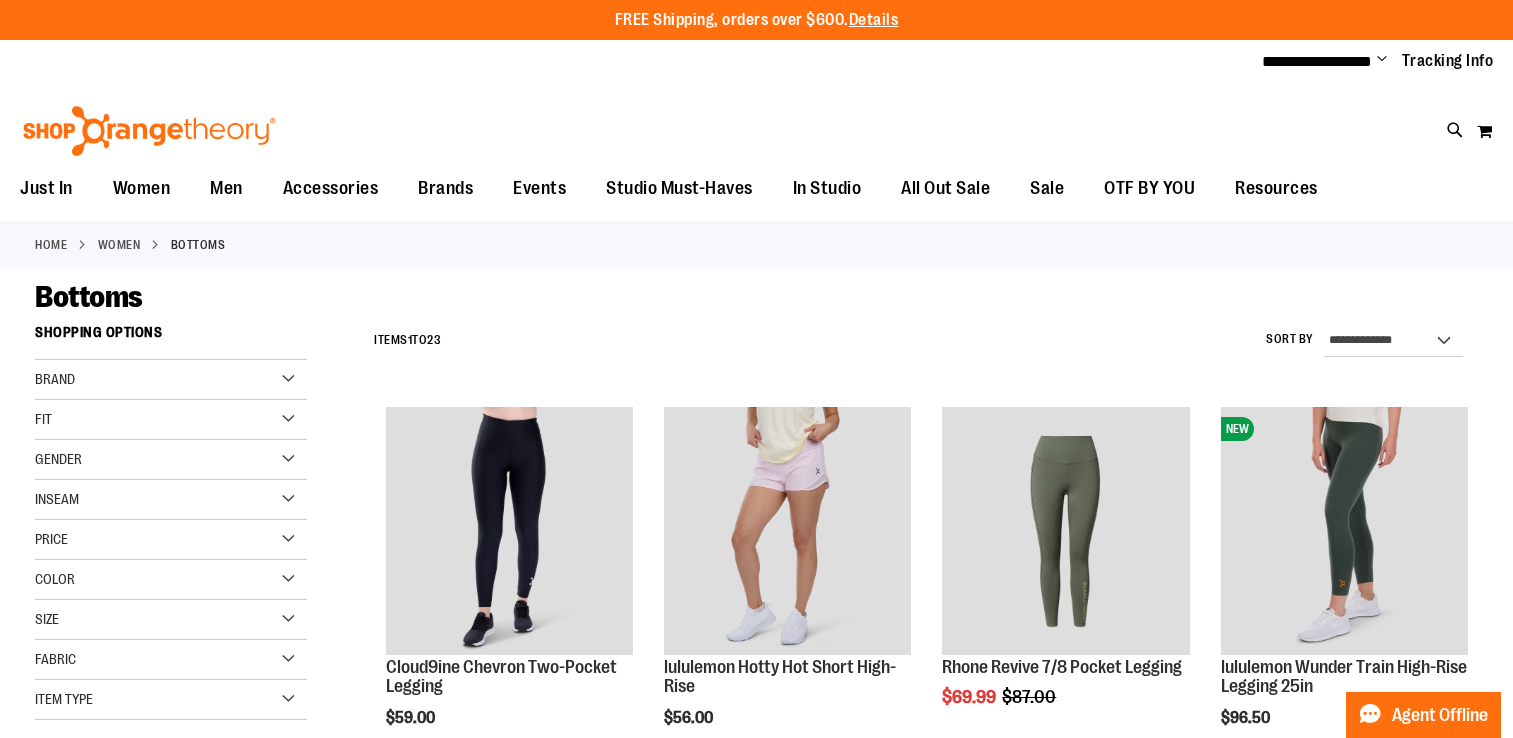 scroll, scrollTop: 0, scrollLeft: 0, axis: both 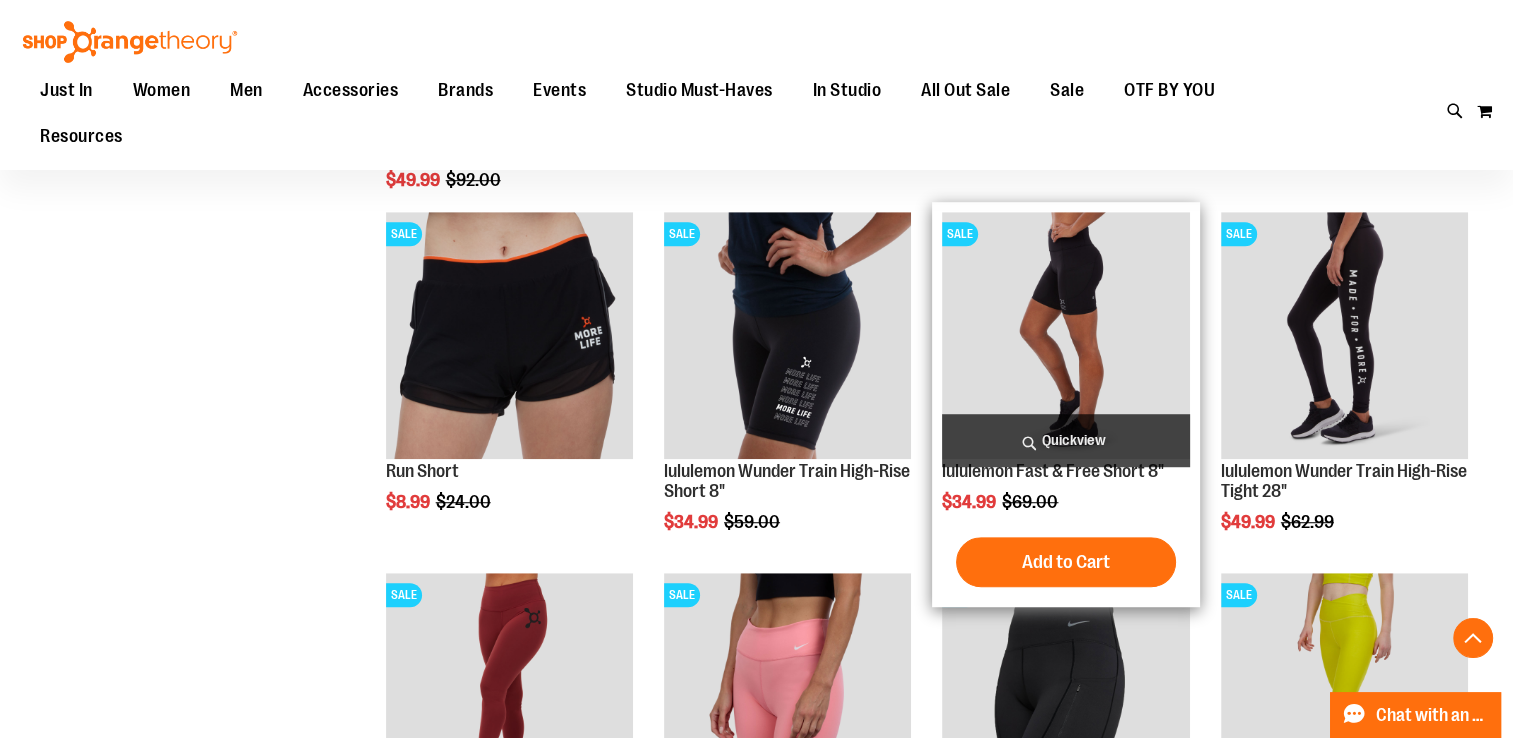 type on "**********" 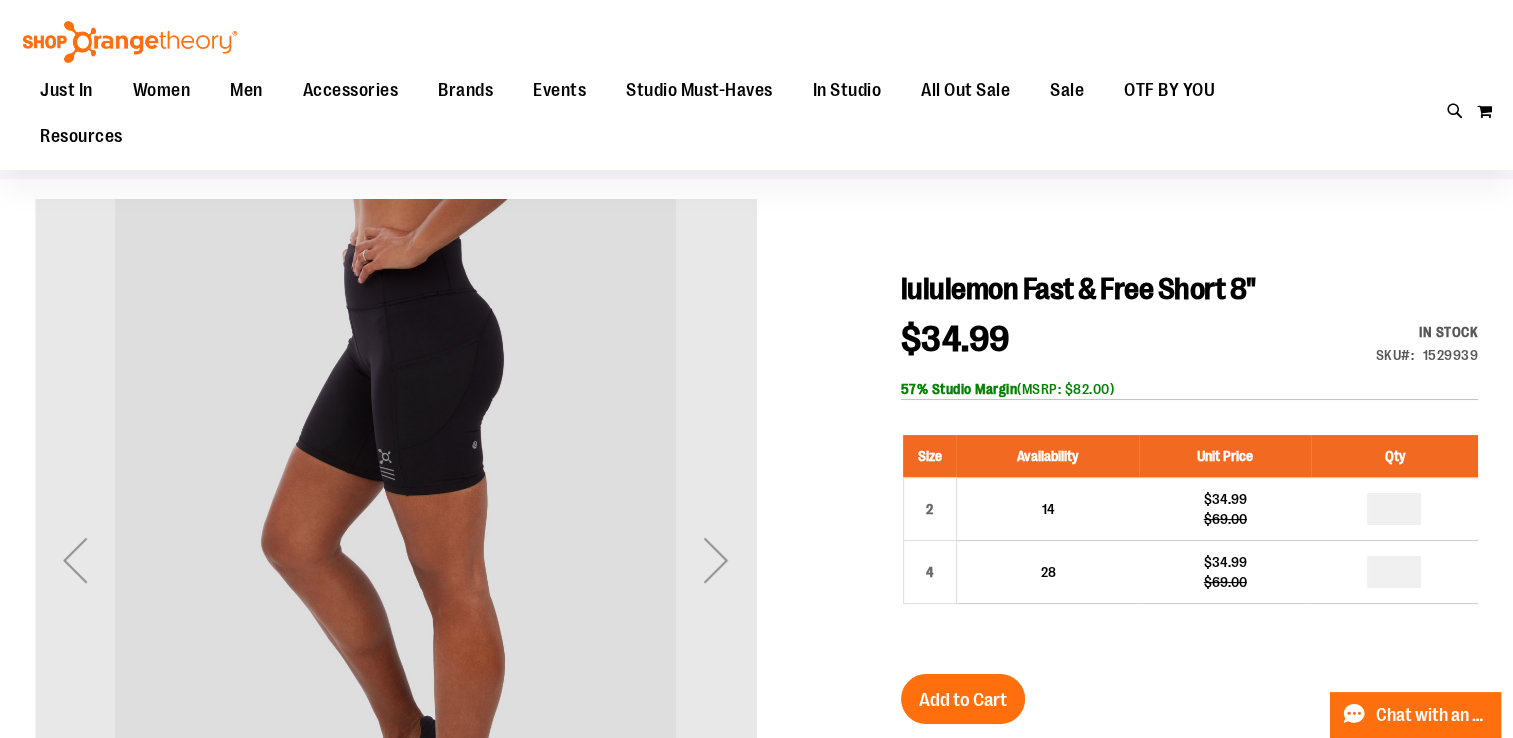 scroll, scrollTop: 76, scrollLeft: 0, axis: vertical 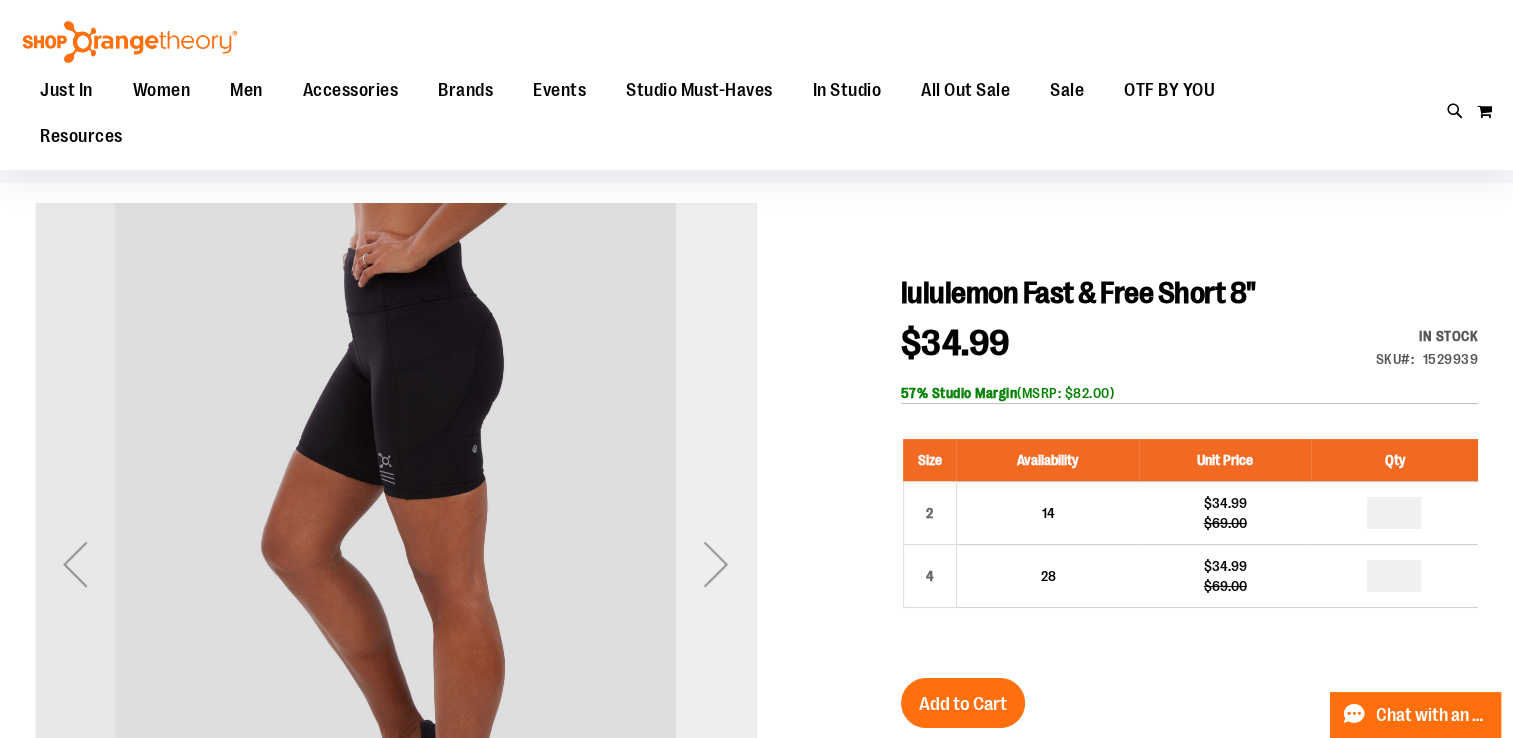 type on "**********" 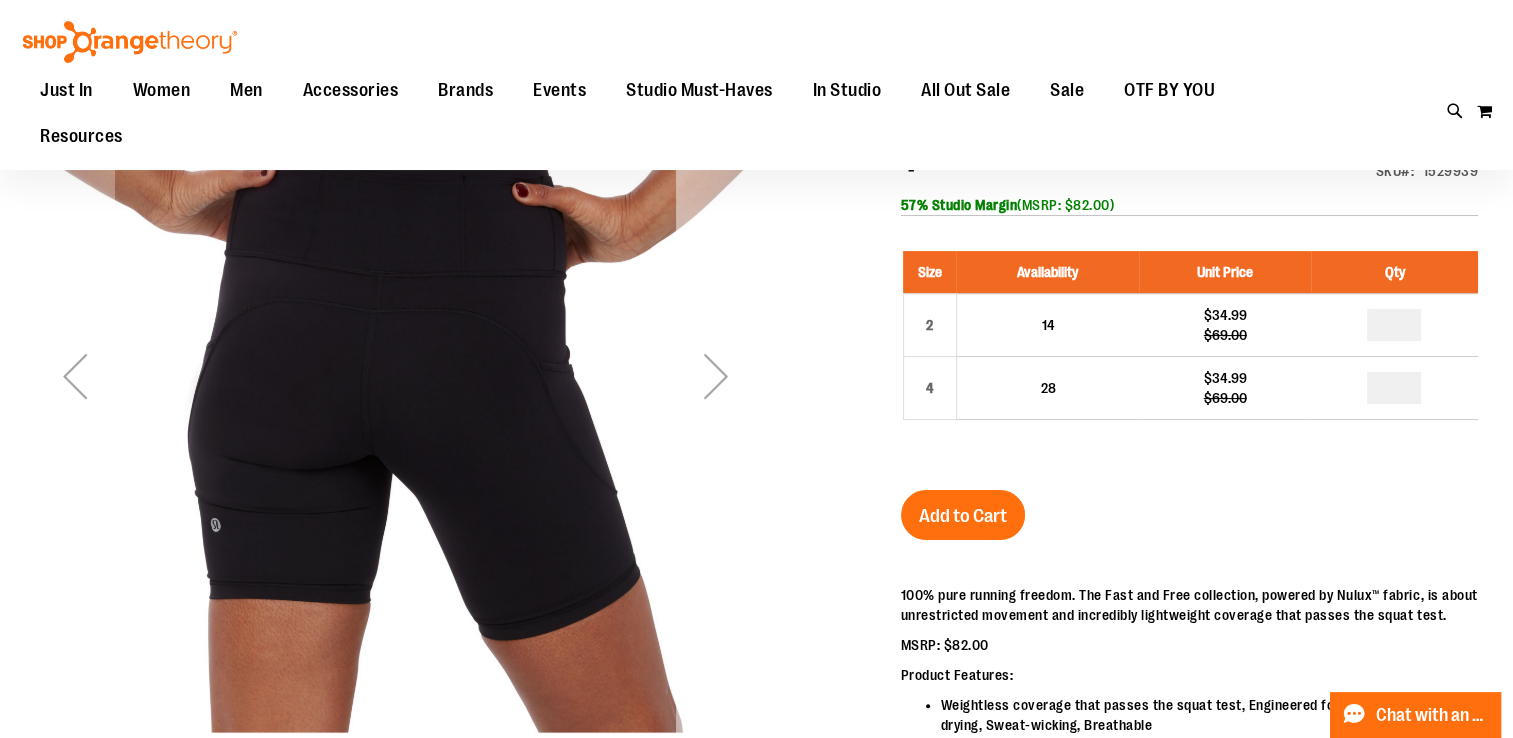 scroll, scrollTop: 270, scrollLeft: 0, axis: vertical 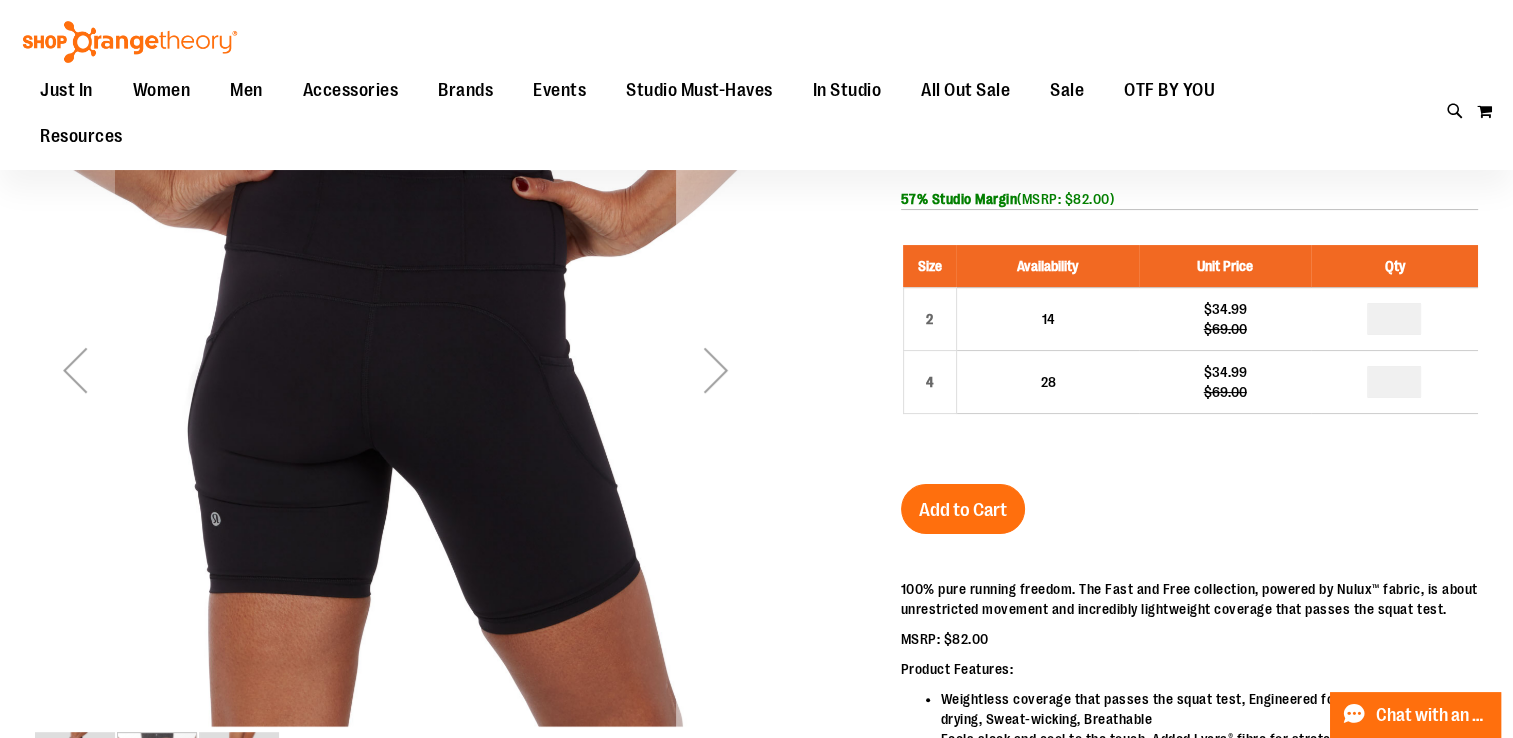 click at bounding box center [716, 370] 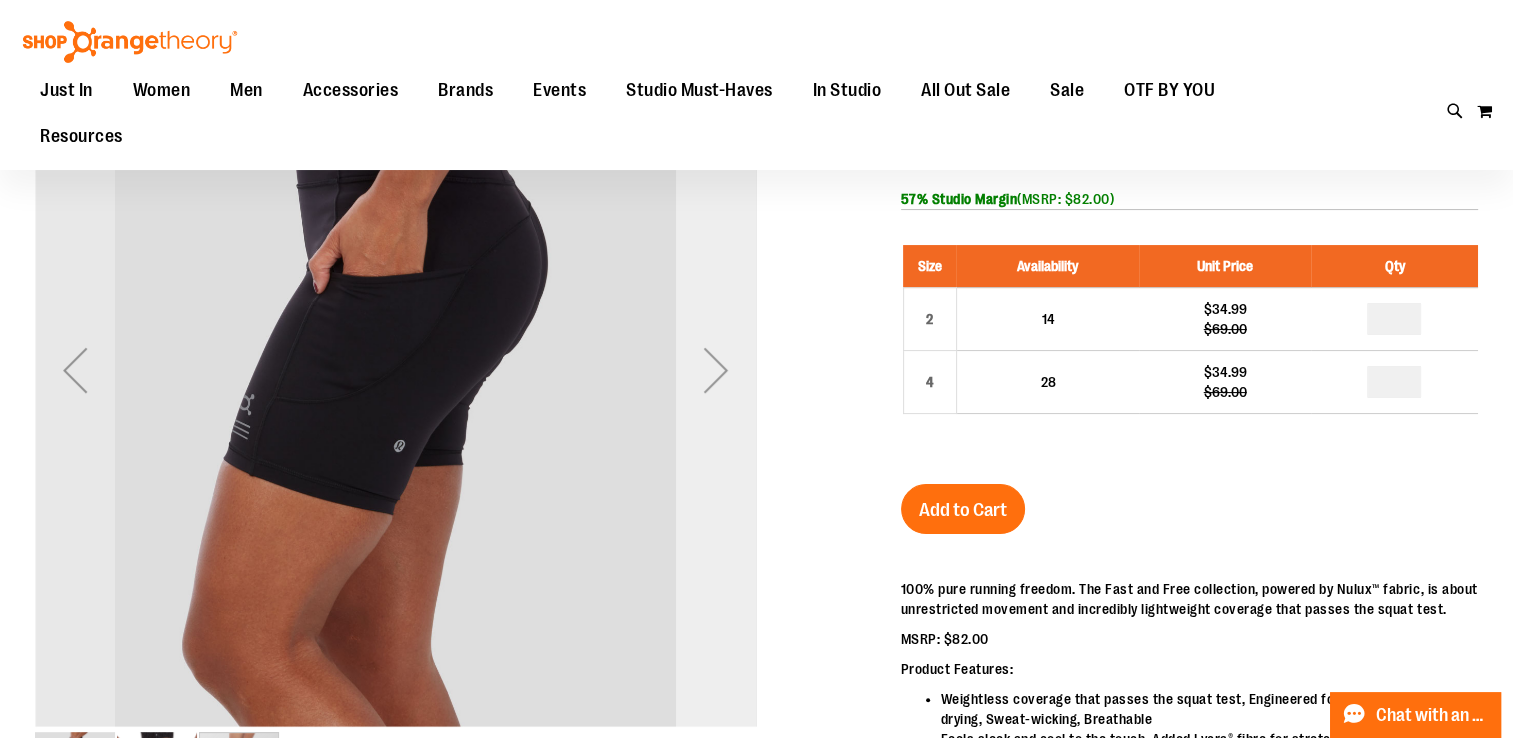 click at bounding box center [716, 370] 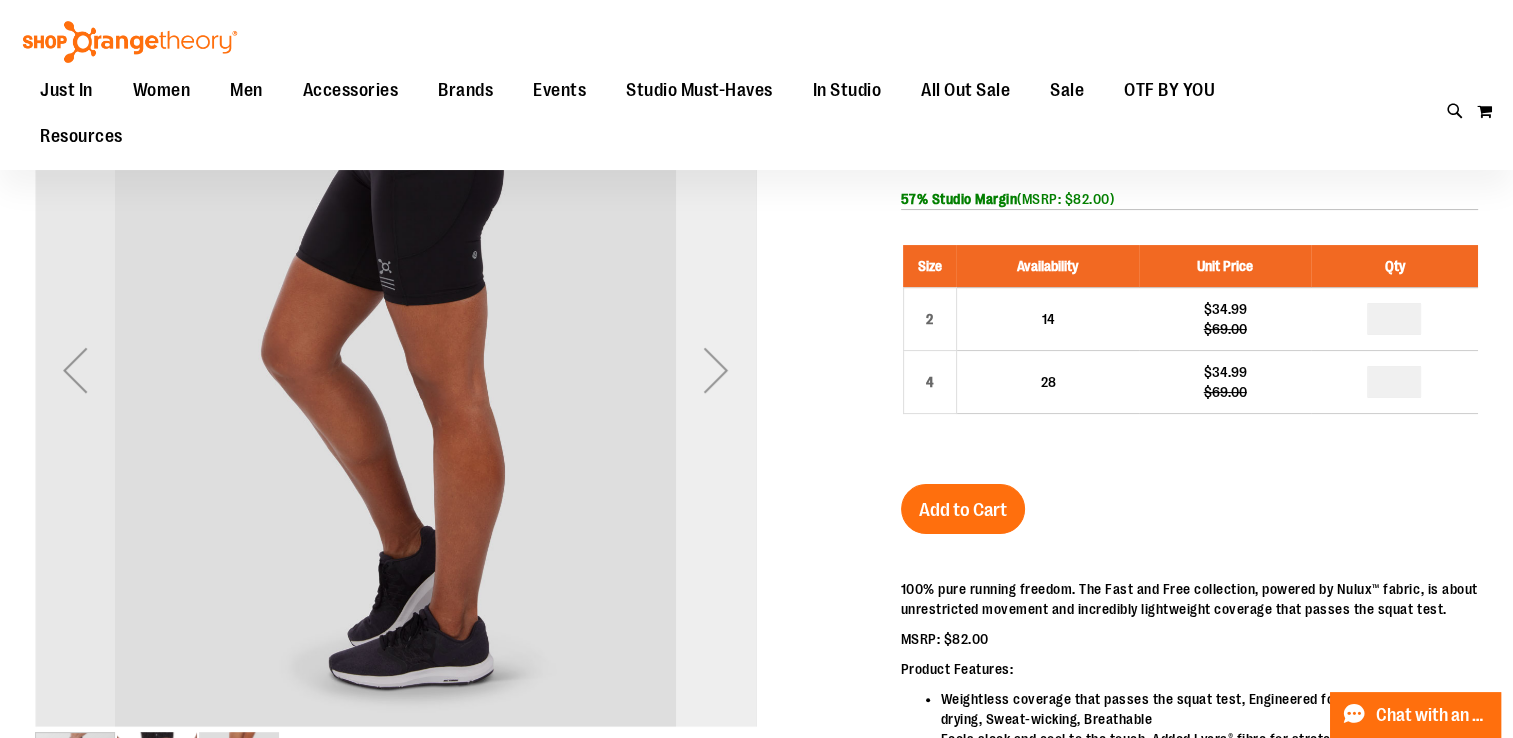 click at bounding box center (716, 370) 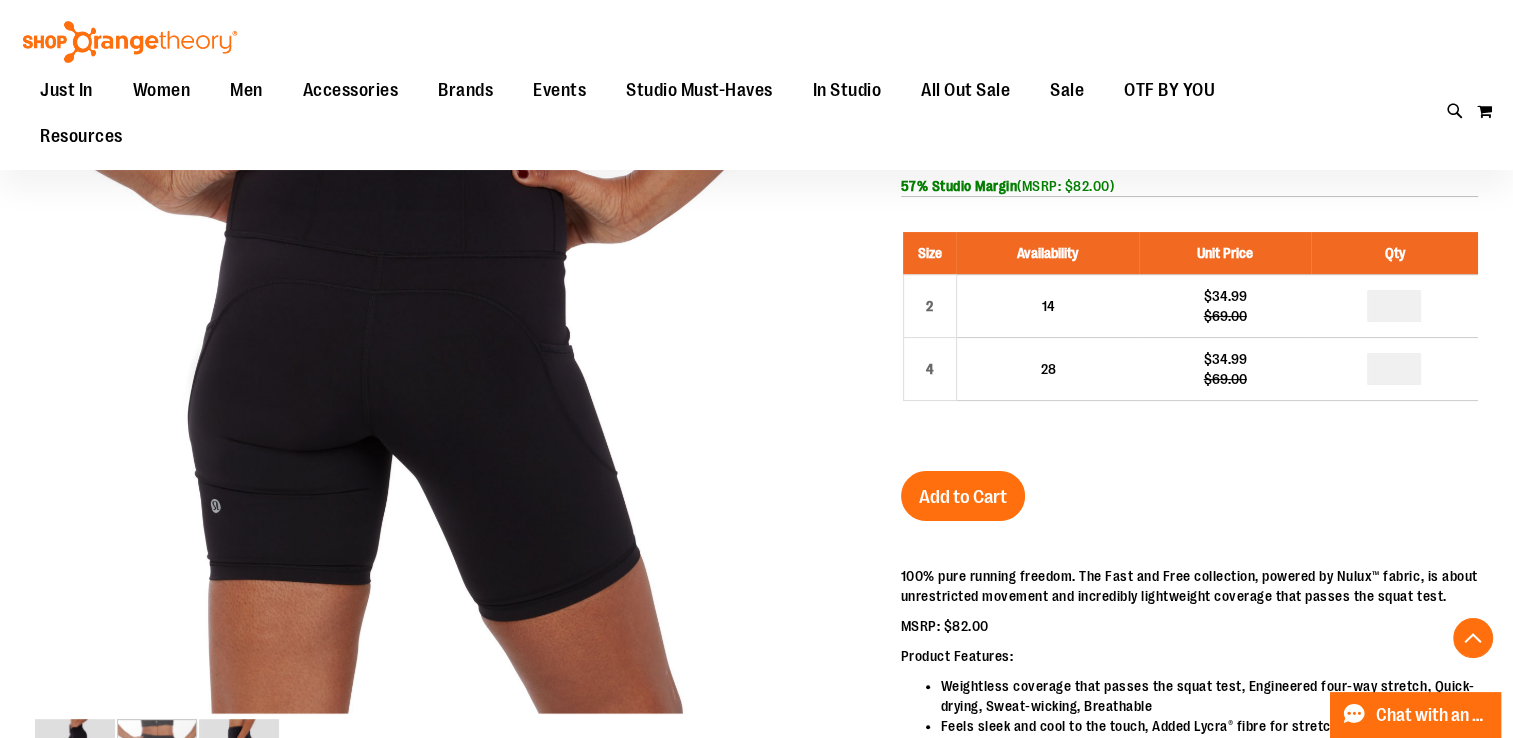 scroll, scrollTop: 280, scrollLeft: 0, axis: vertical 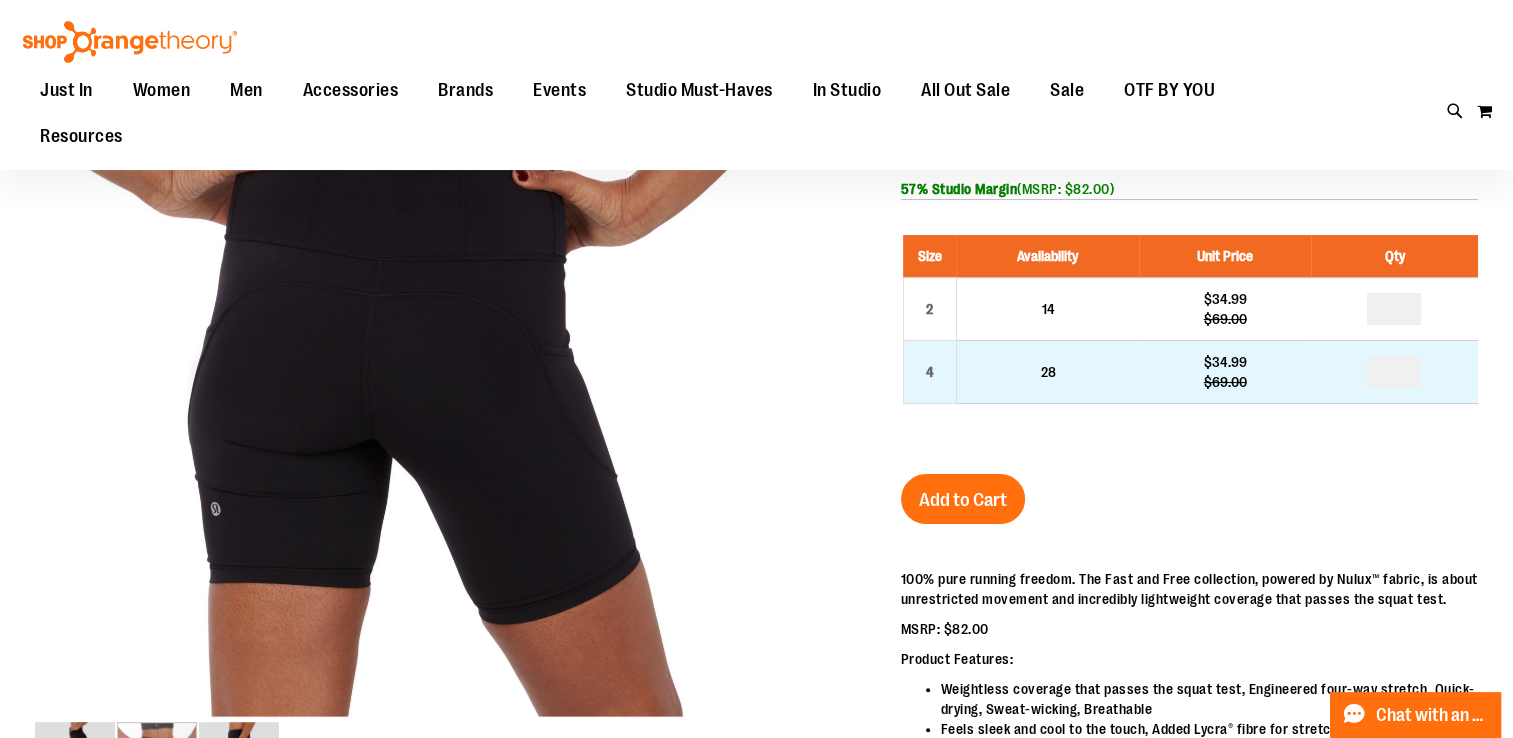 click on "*" at bounding box center [1394, 372] 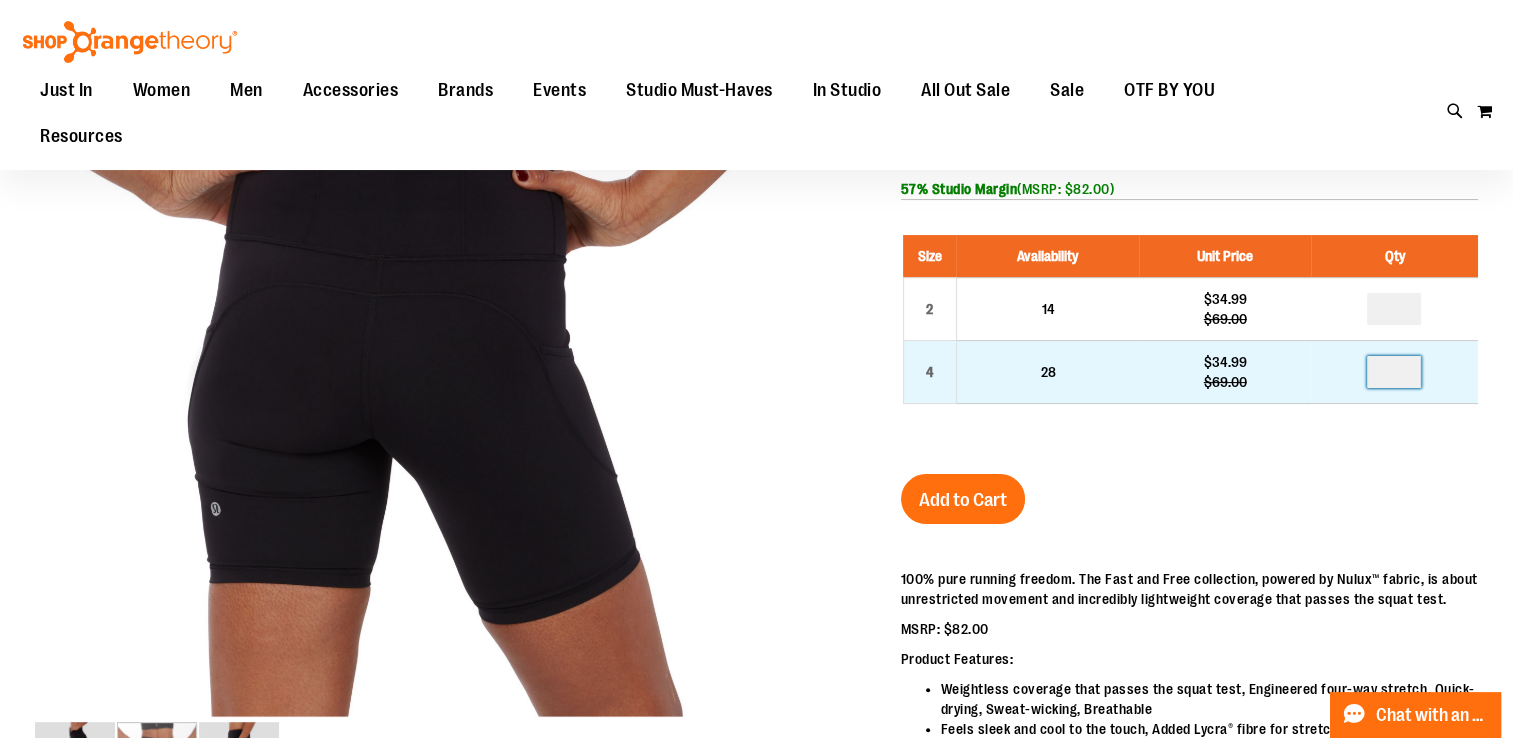 click at bounding box center (1394, 372) 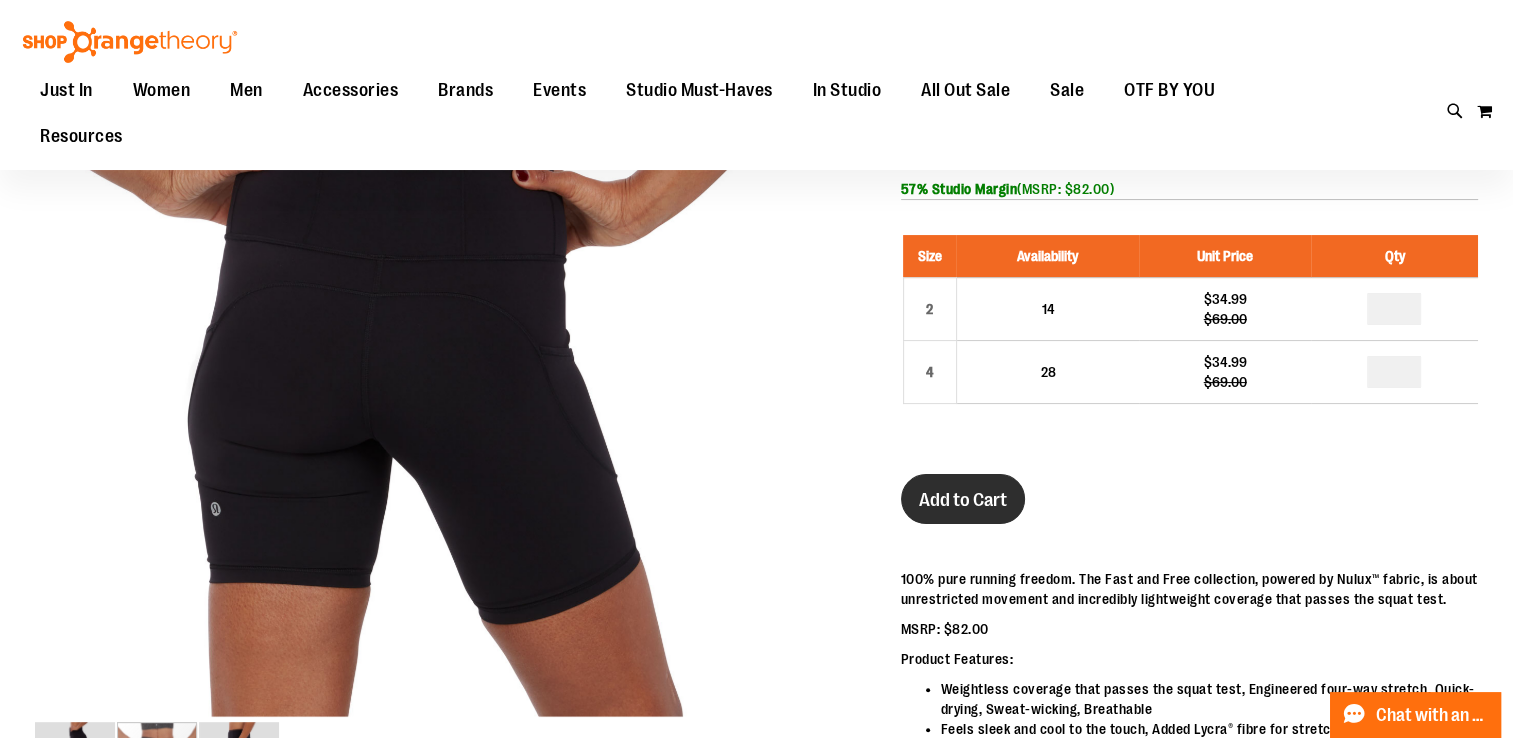click on "Add to Cart" at bounding box center [963, 499] 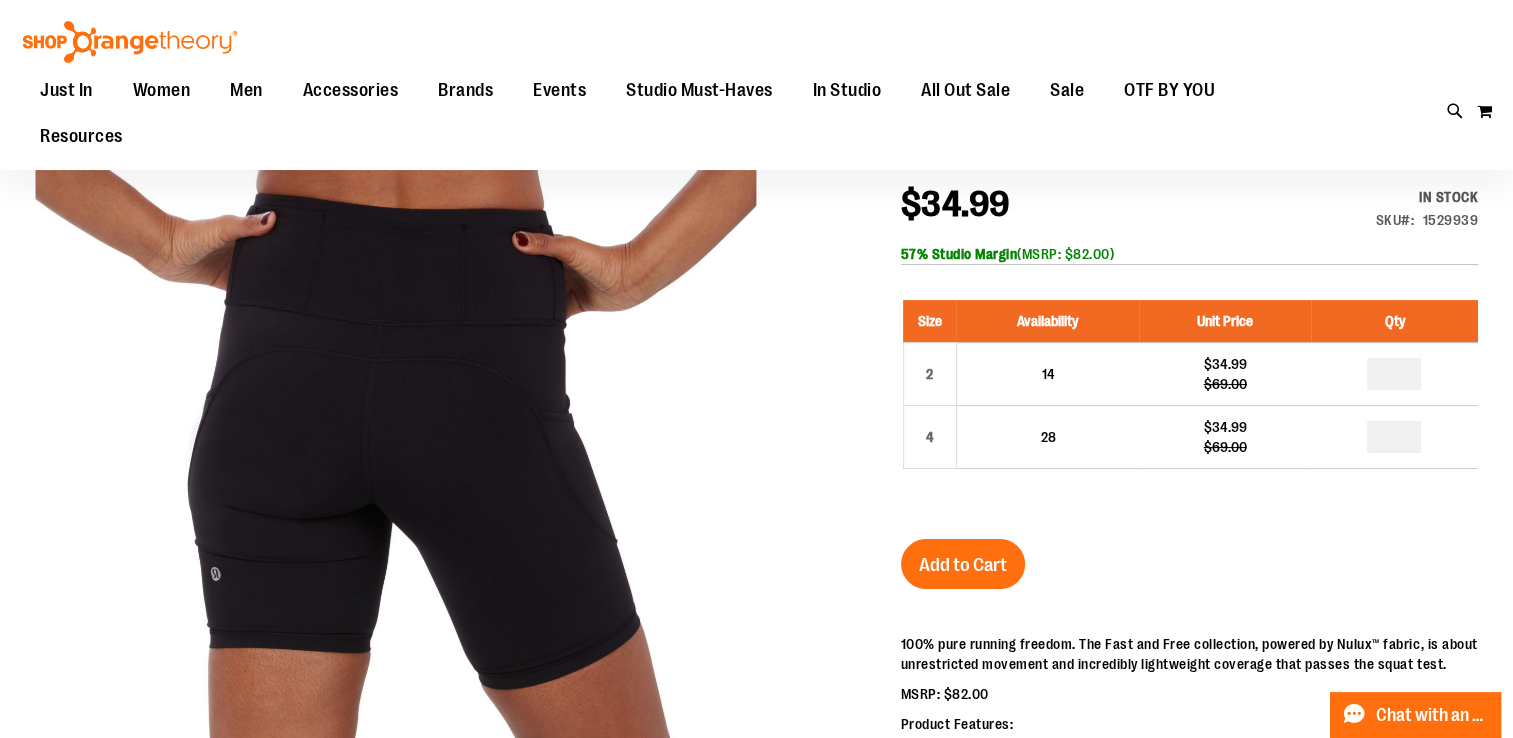 scroll, scrollTop: 220, scrollLeft: 0, axis: vertical 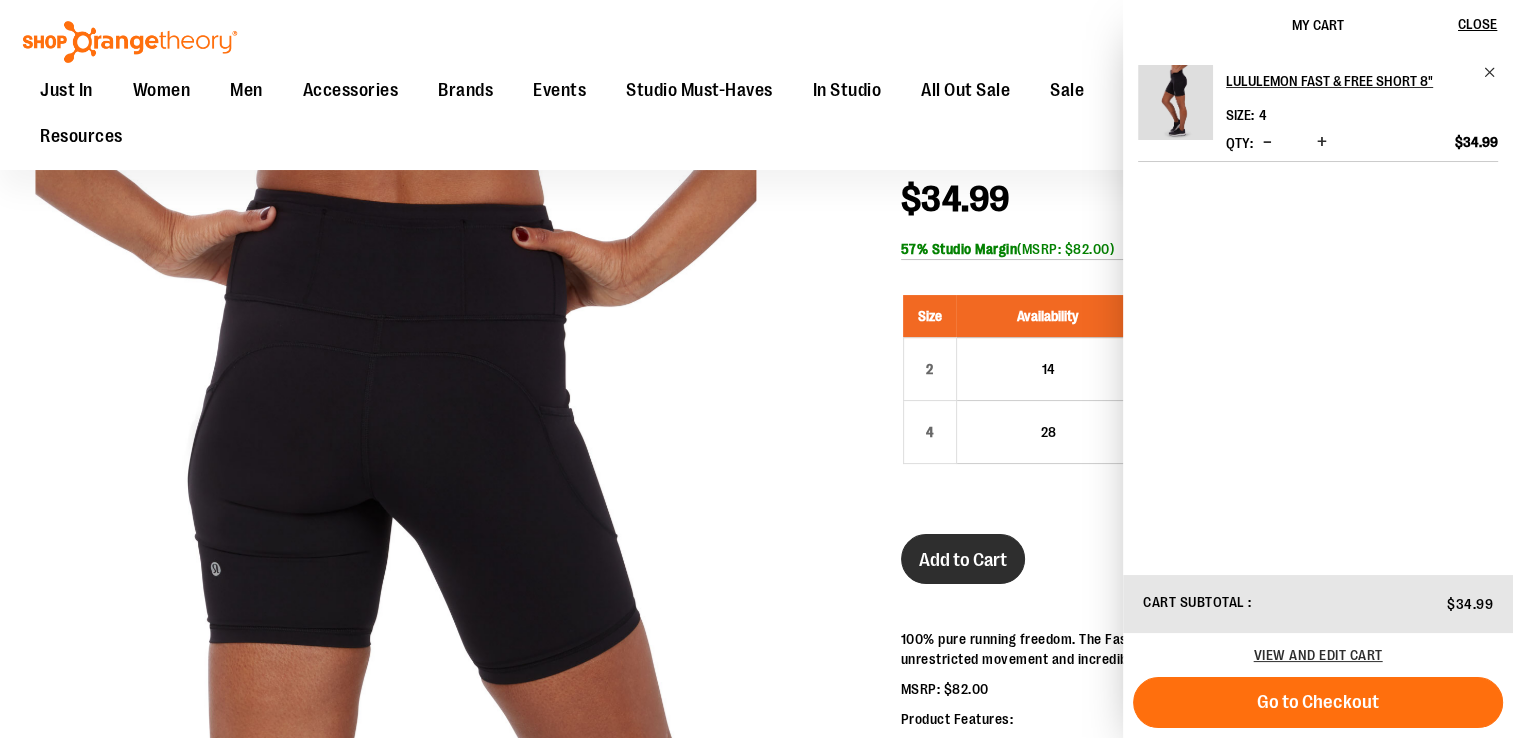 click on "Add to Cart" at bounding box center (963, 560) 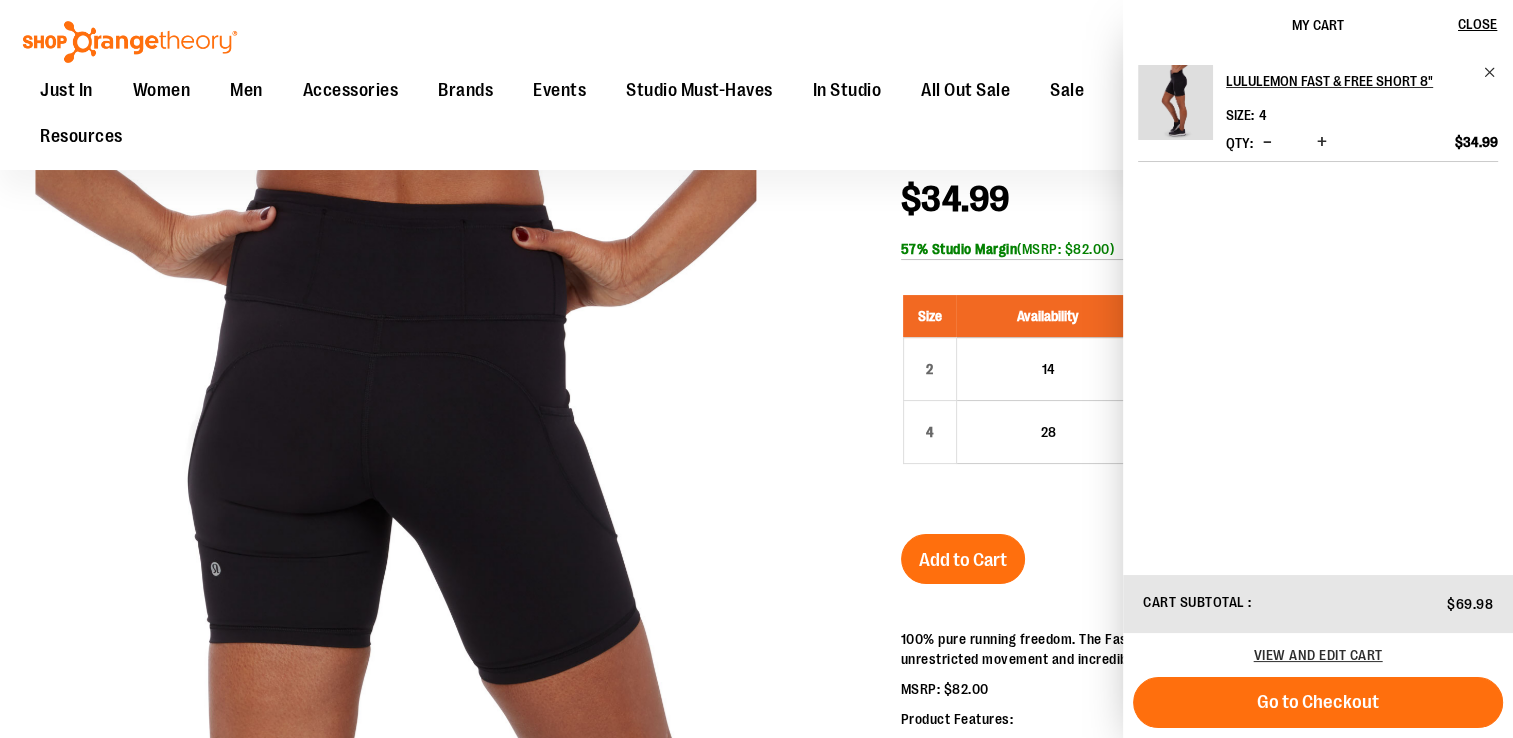 click at bounding box center (1267, 142) 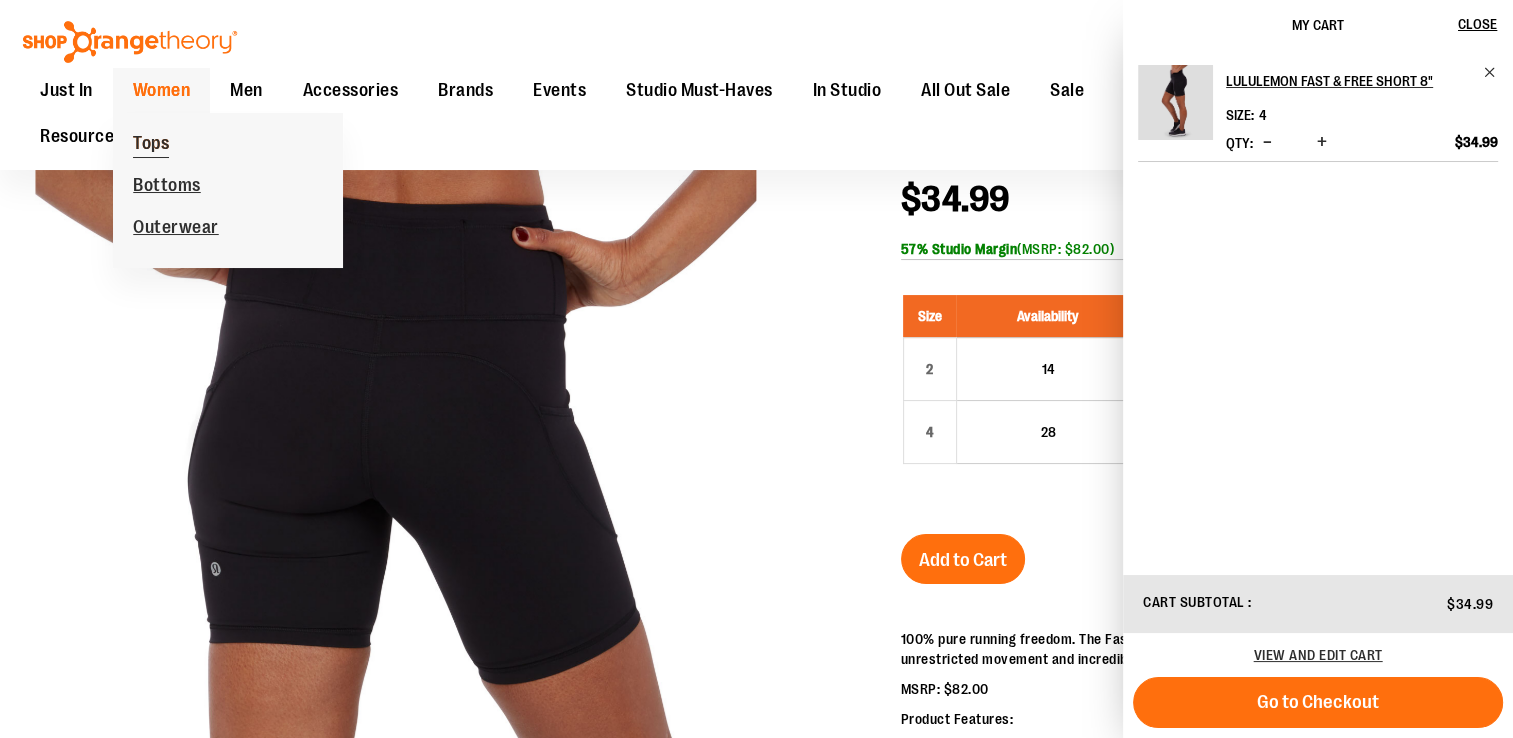 click on "Tops" at bounding box center (151, 145) 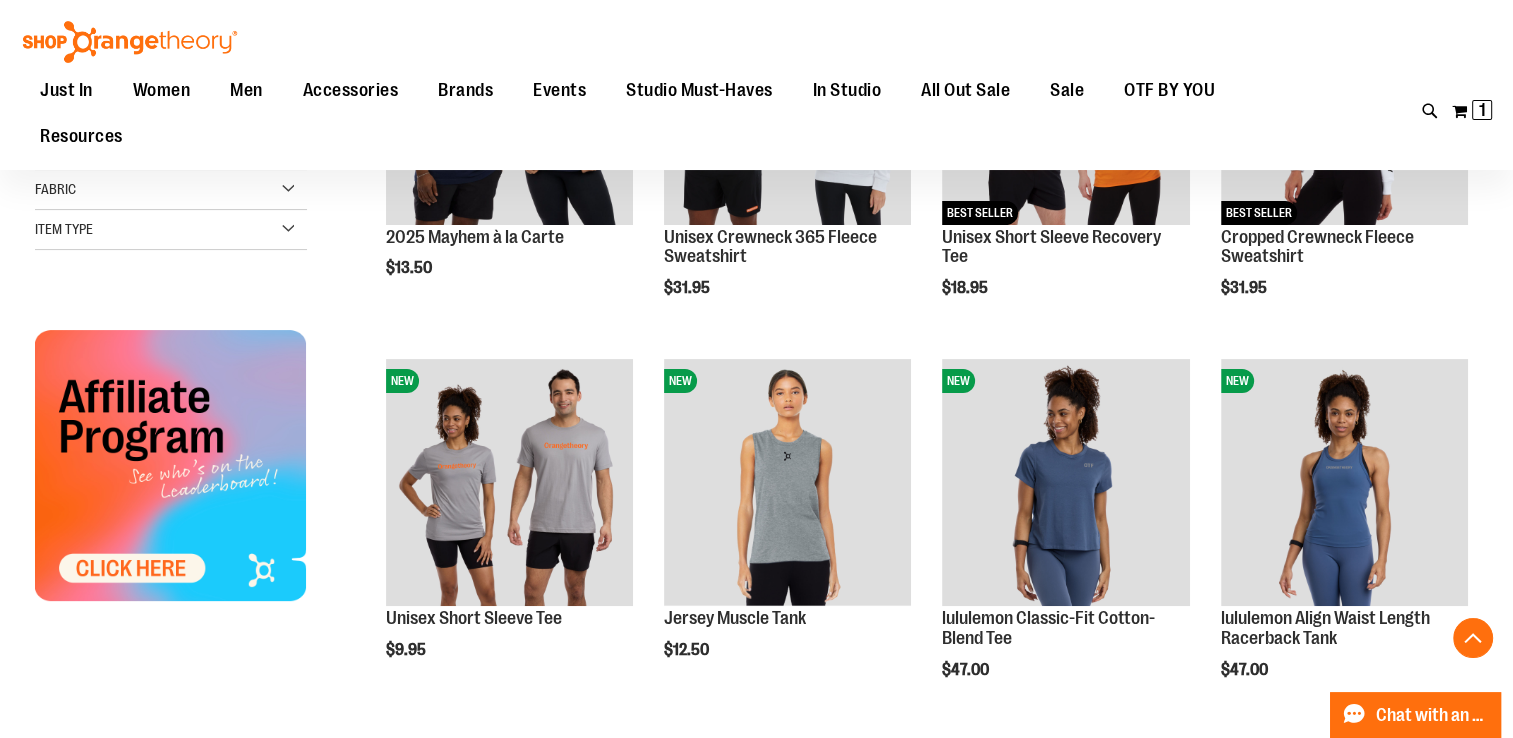 scroll, scrollTop: 423, scrollLeft: 0, axis: vertical 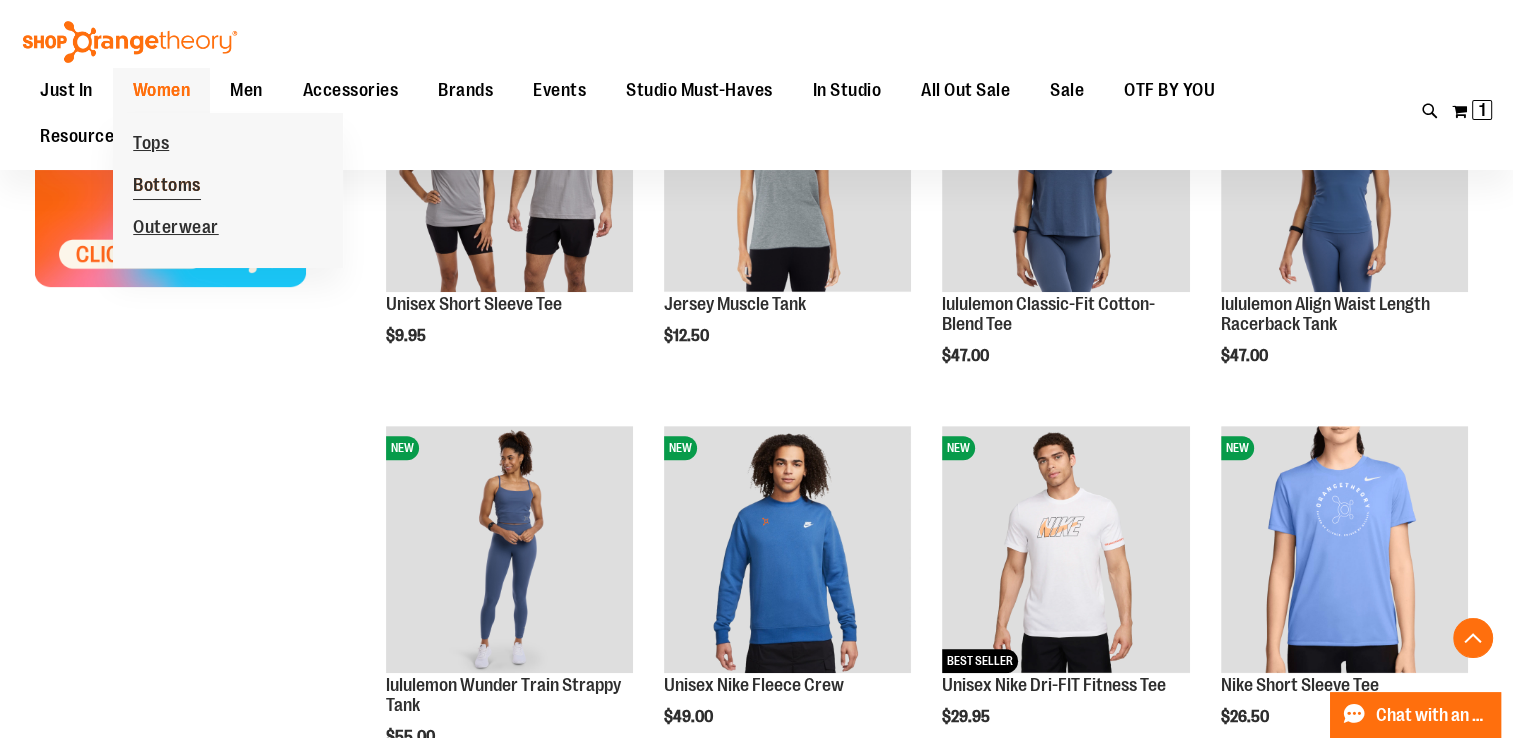 type on "**********" 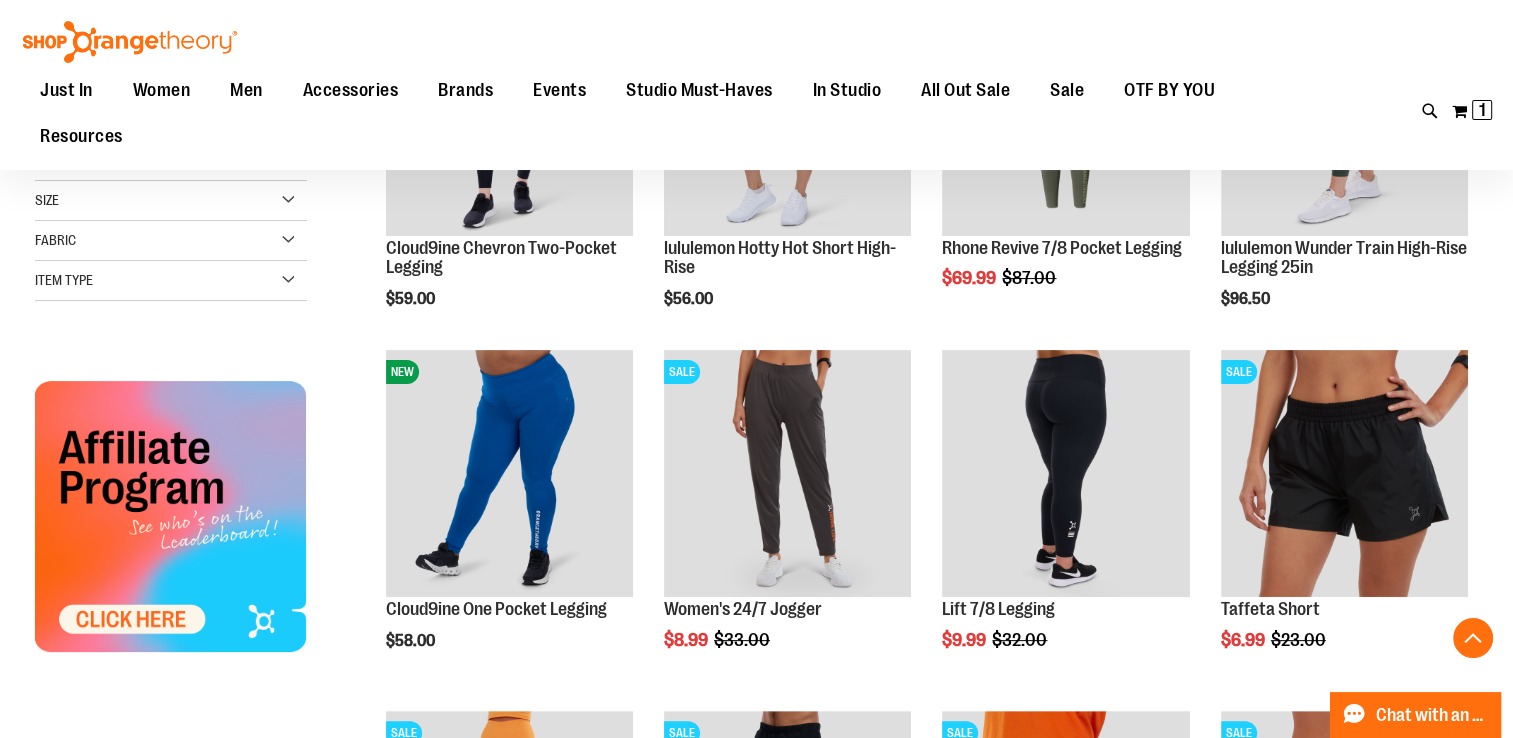scroll, scrollTop: 410, scrollLeft: 0, axis: vertical 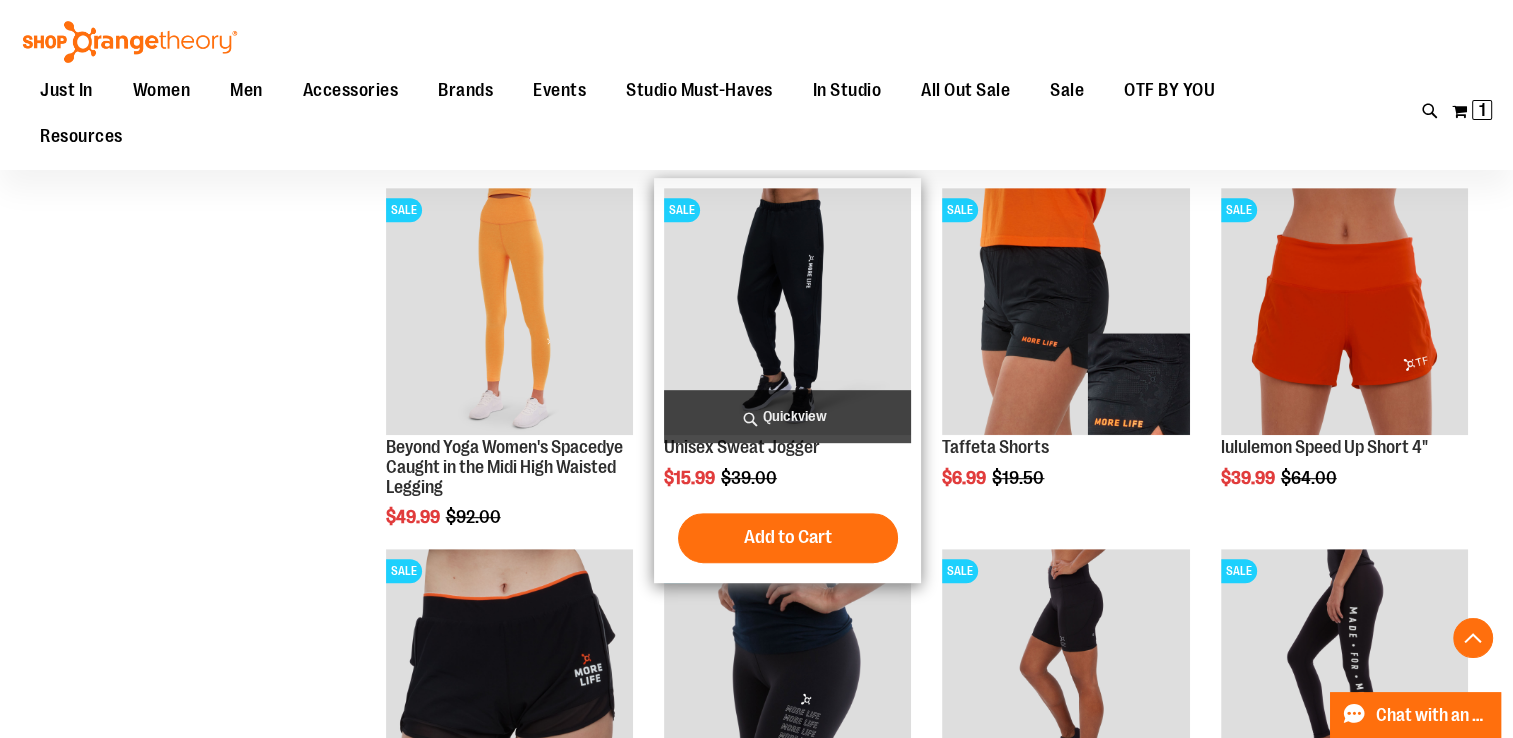 type on "**********" 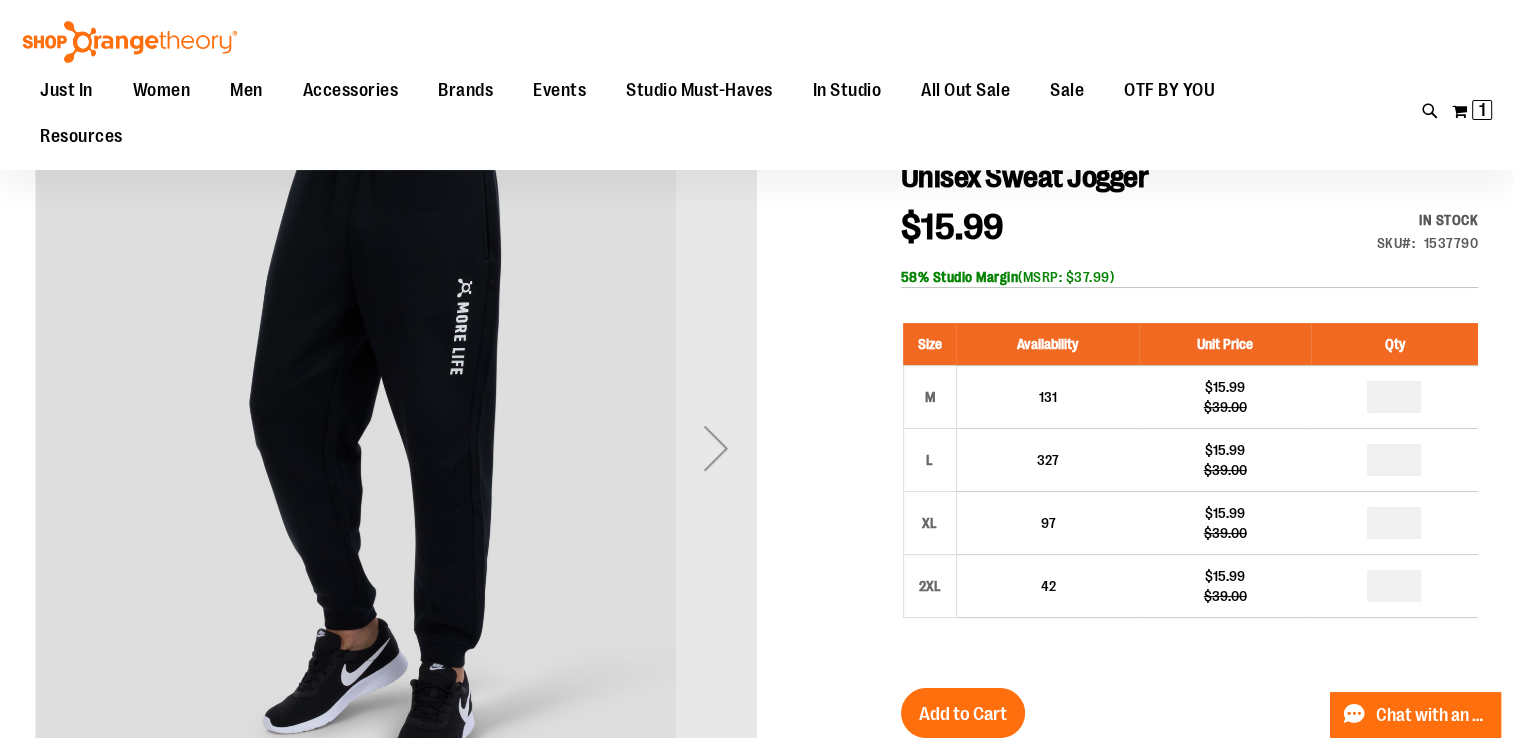 scroll, scrollTop: 192, scrollLeft: 0, axis: vertical 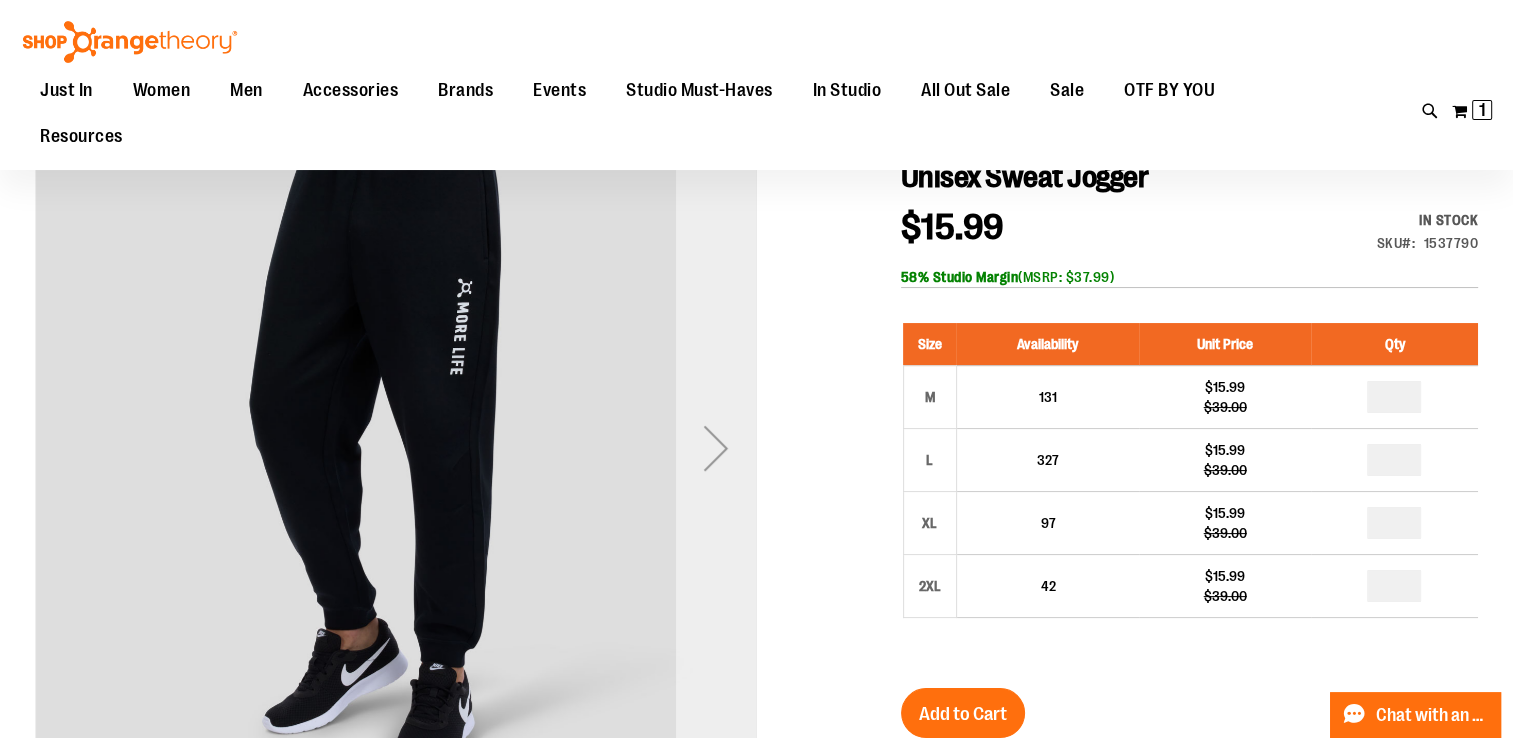 type on "**********" 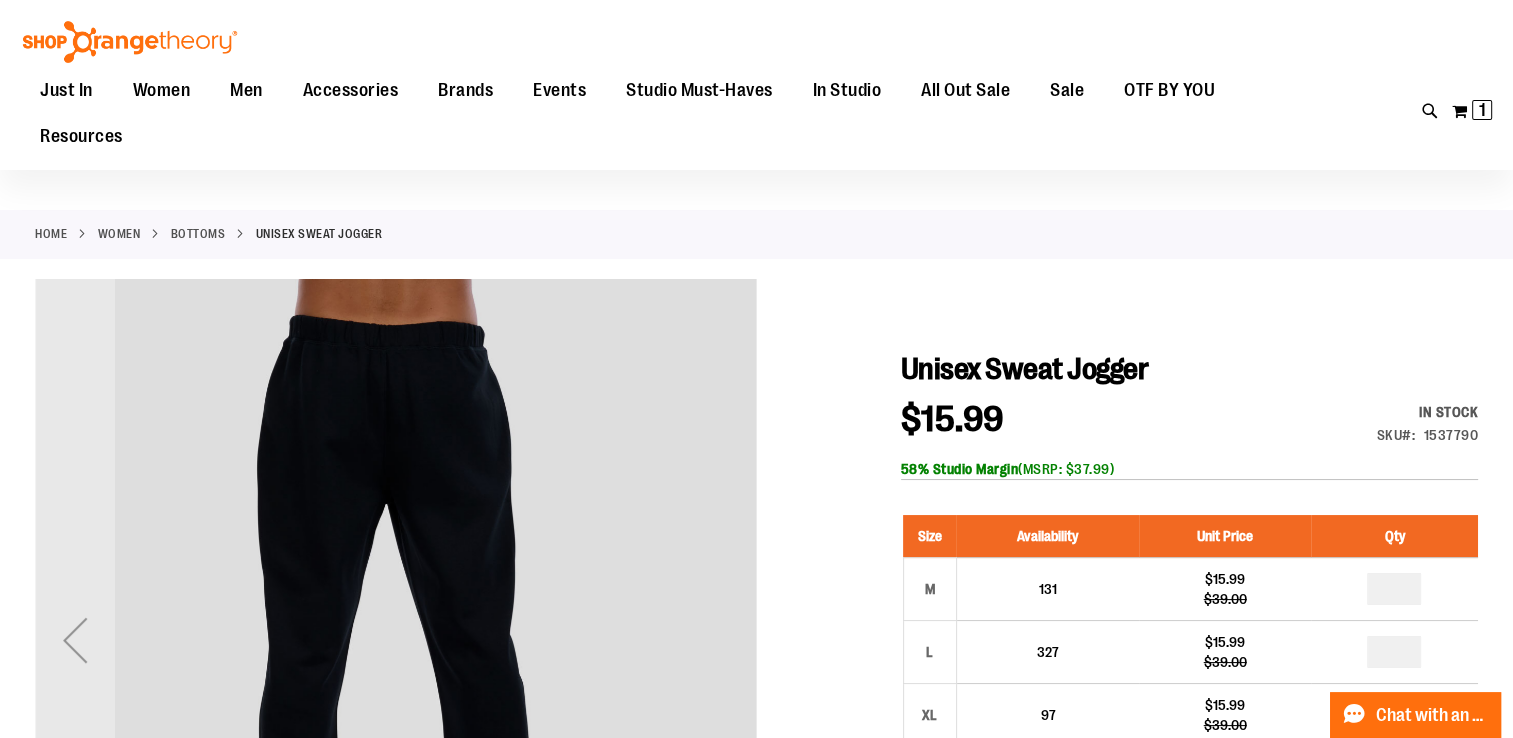 scroll, scrollTop: 230, scrollLeft: 0, axis: vertical 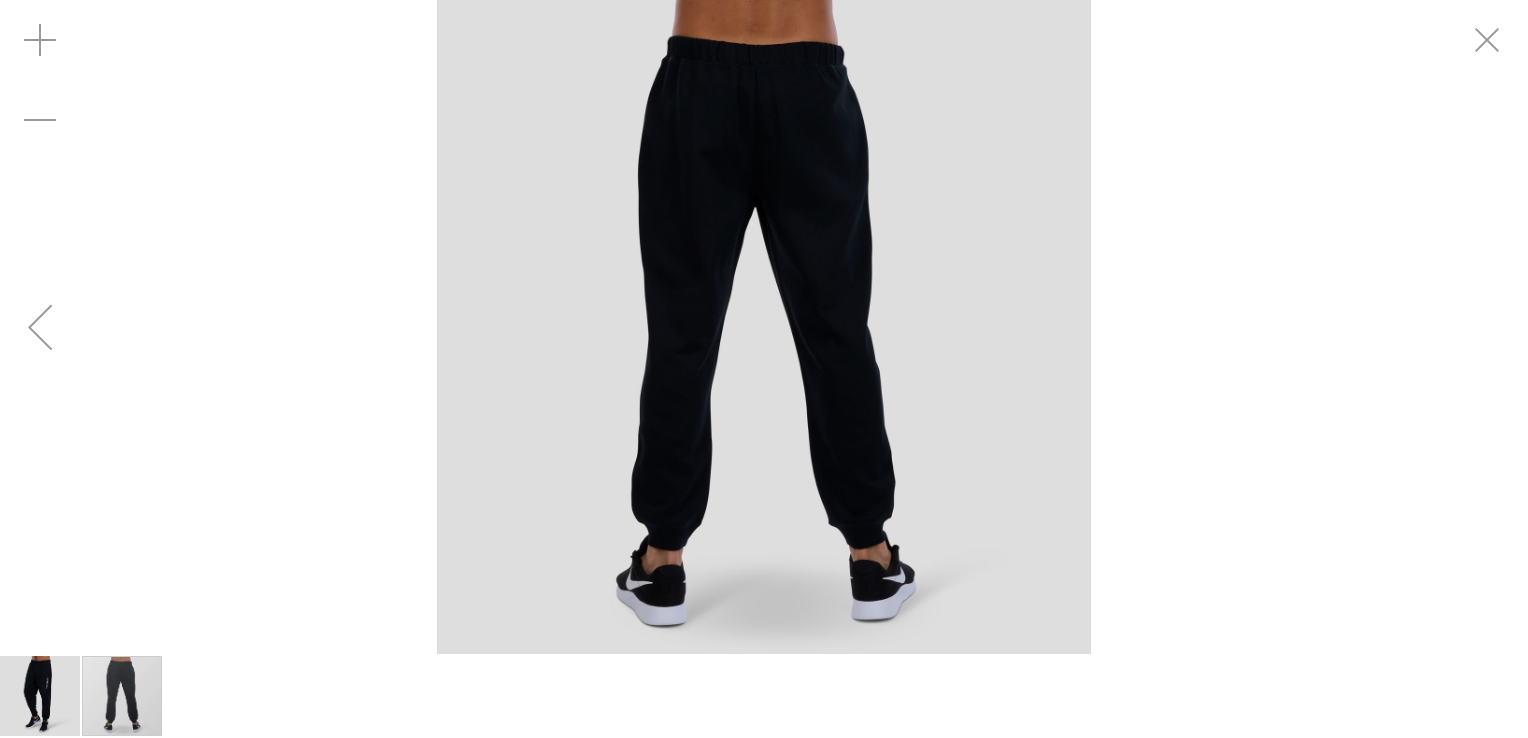 click at bounding box center [764, 327] 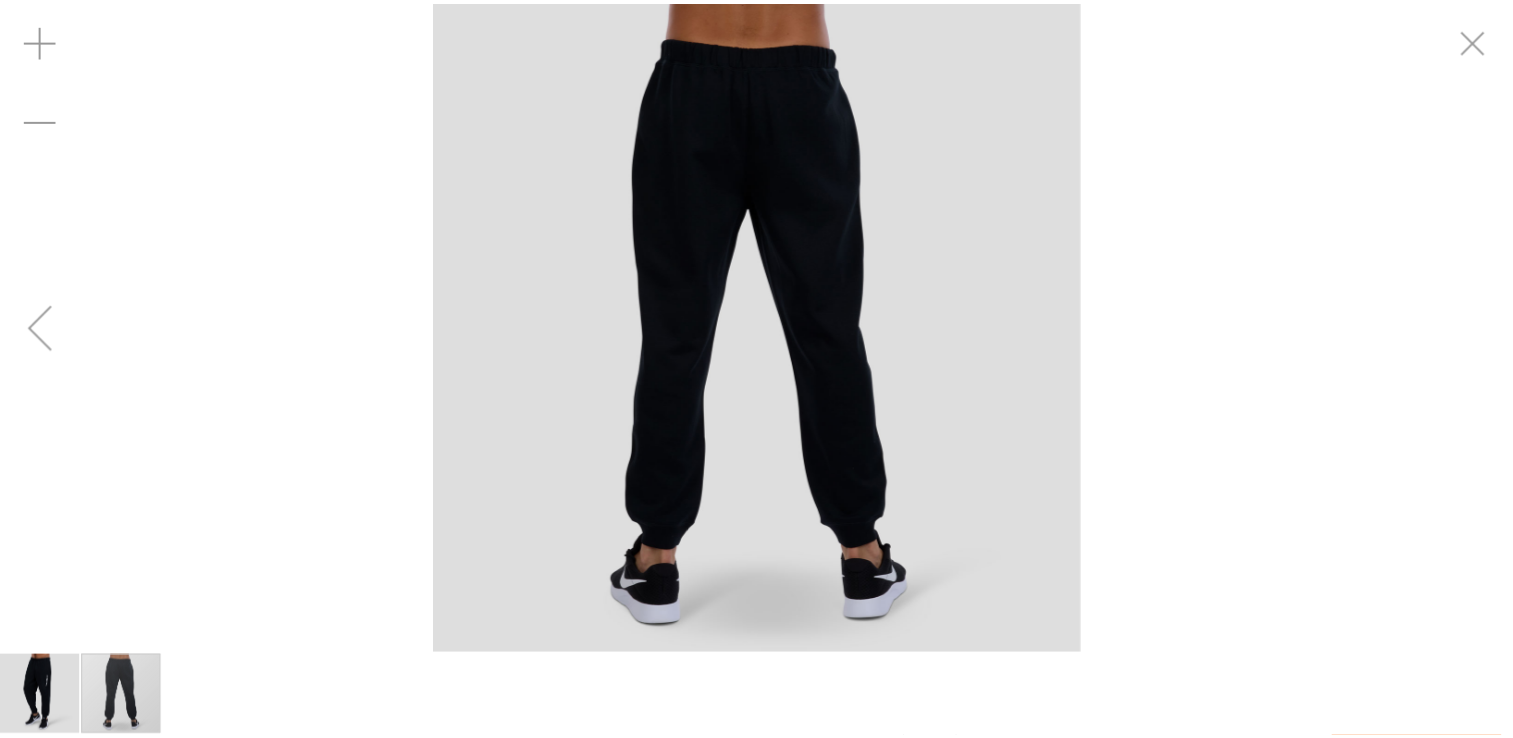 scroll, scrollTop: 229, scrollLeft: 0, axis: vertical 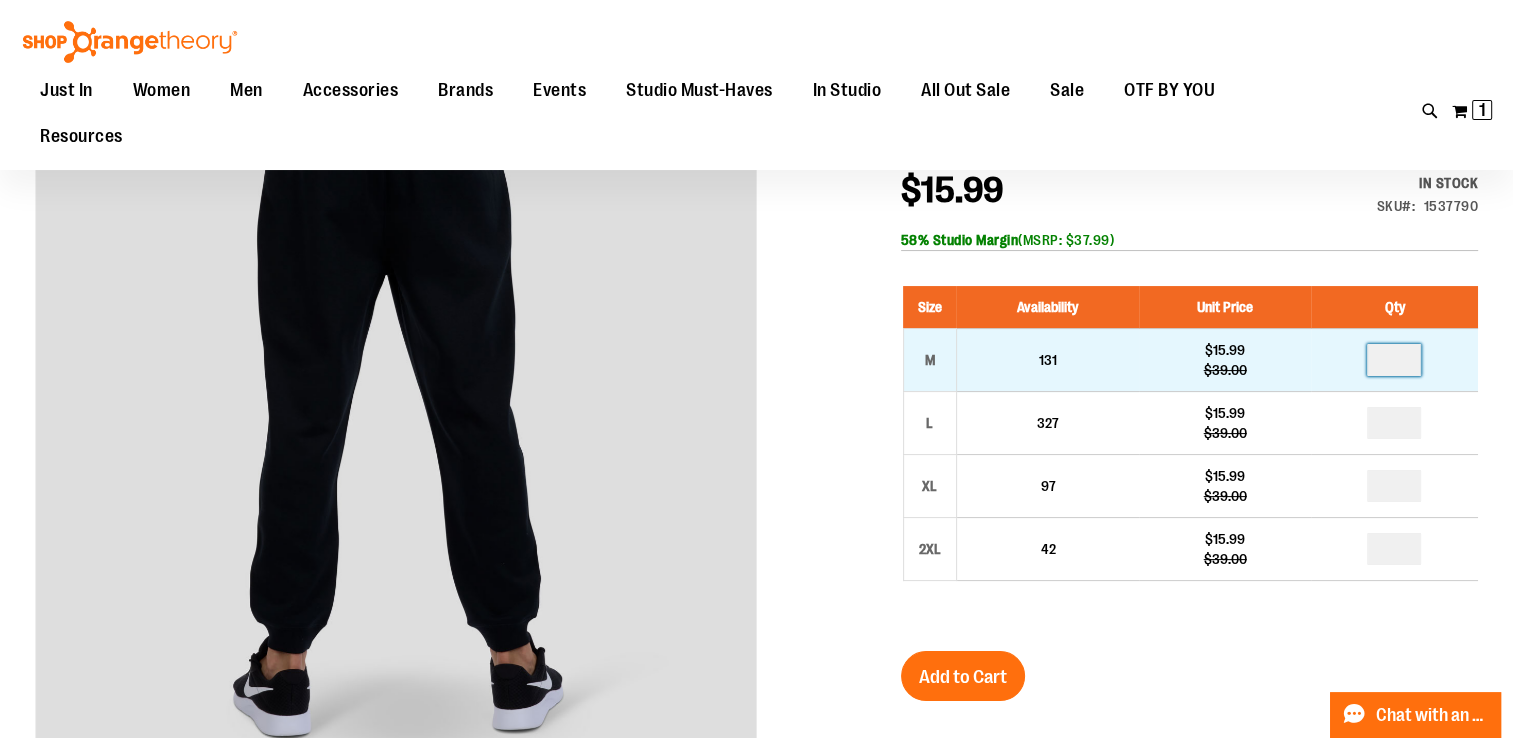 click at bounding box center [1394, 360] 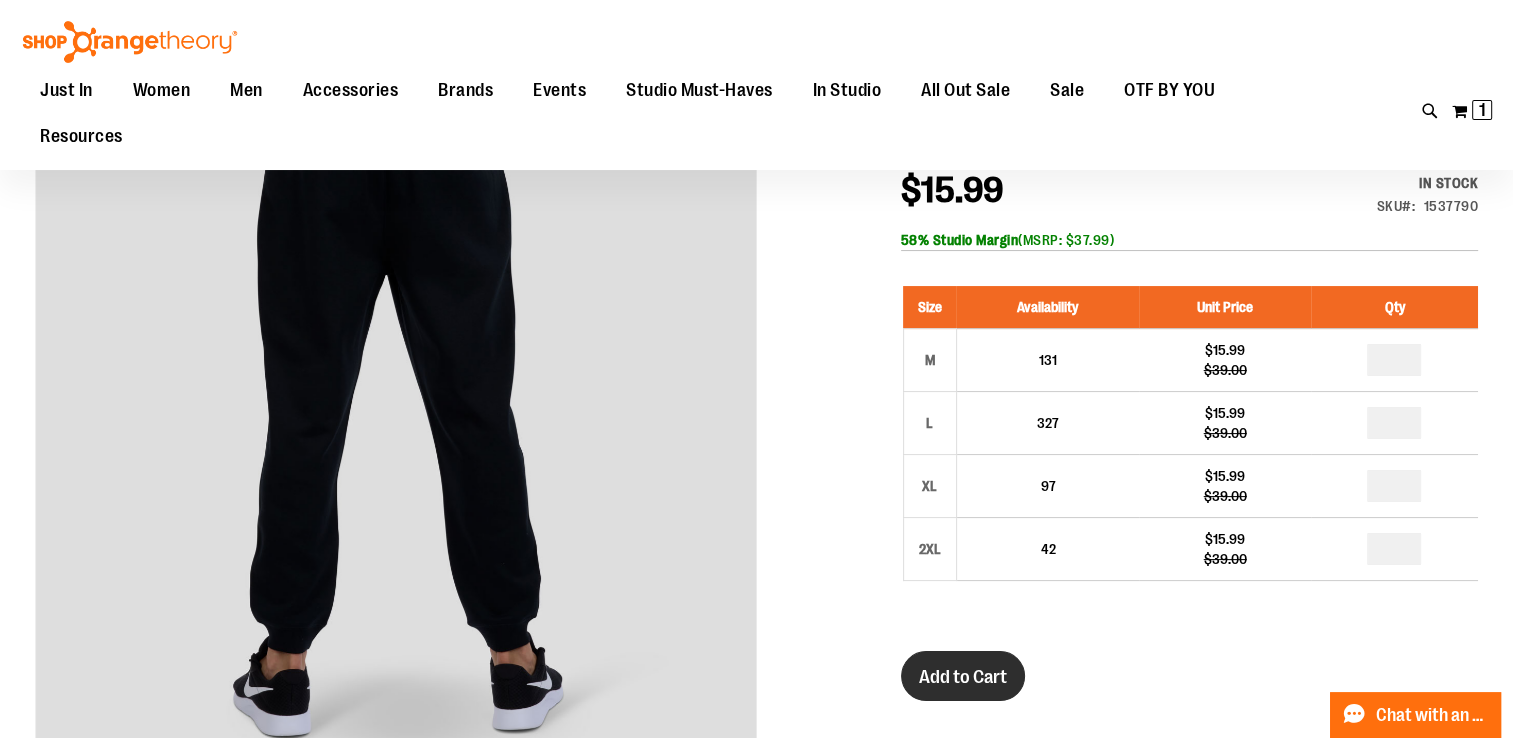 click on "Add to Cart" at bounding box center (963, 677) 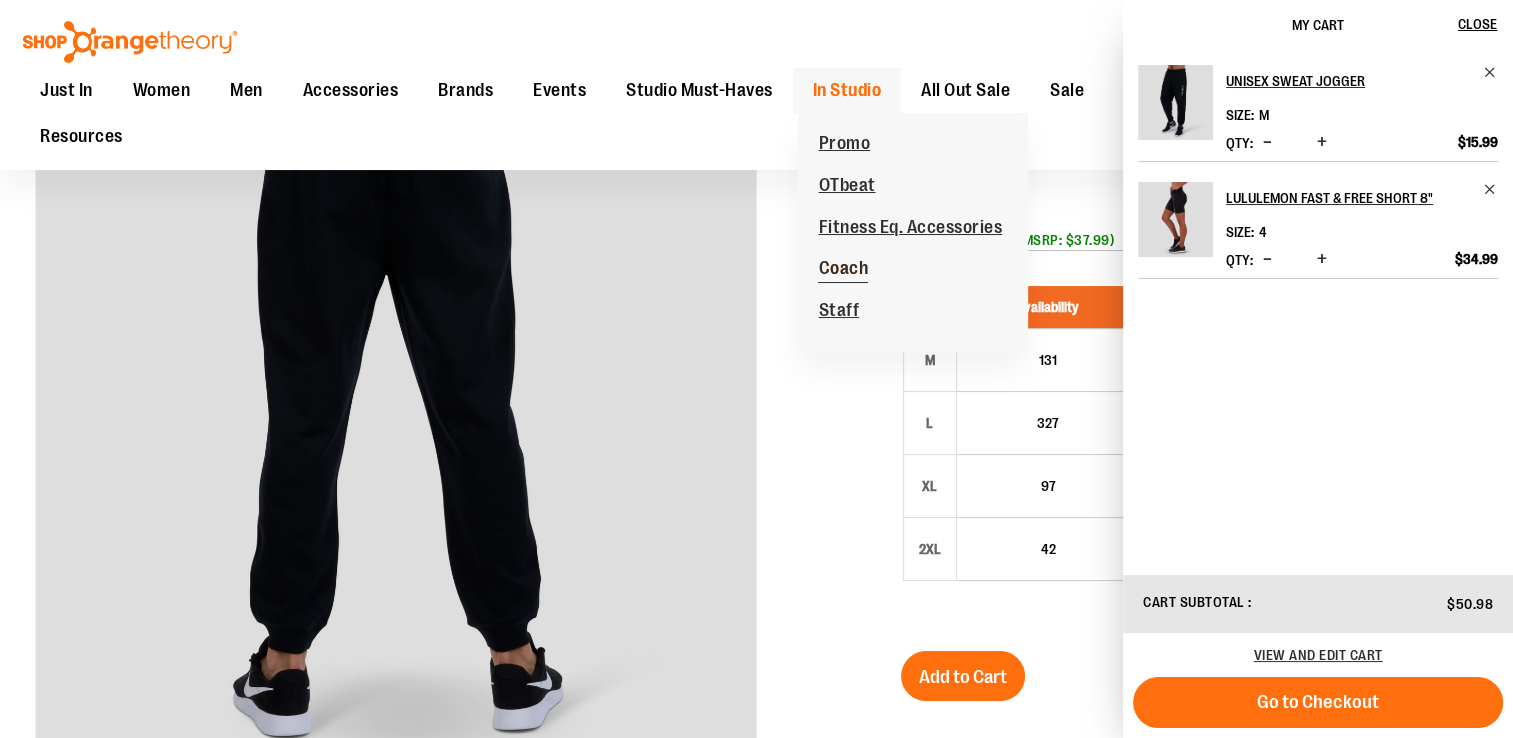 click on "Coach" at bounding box center (843, 270) 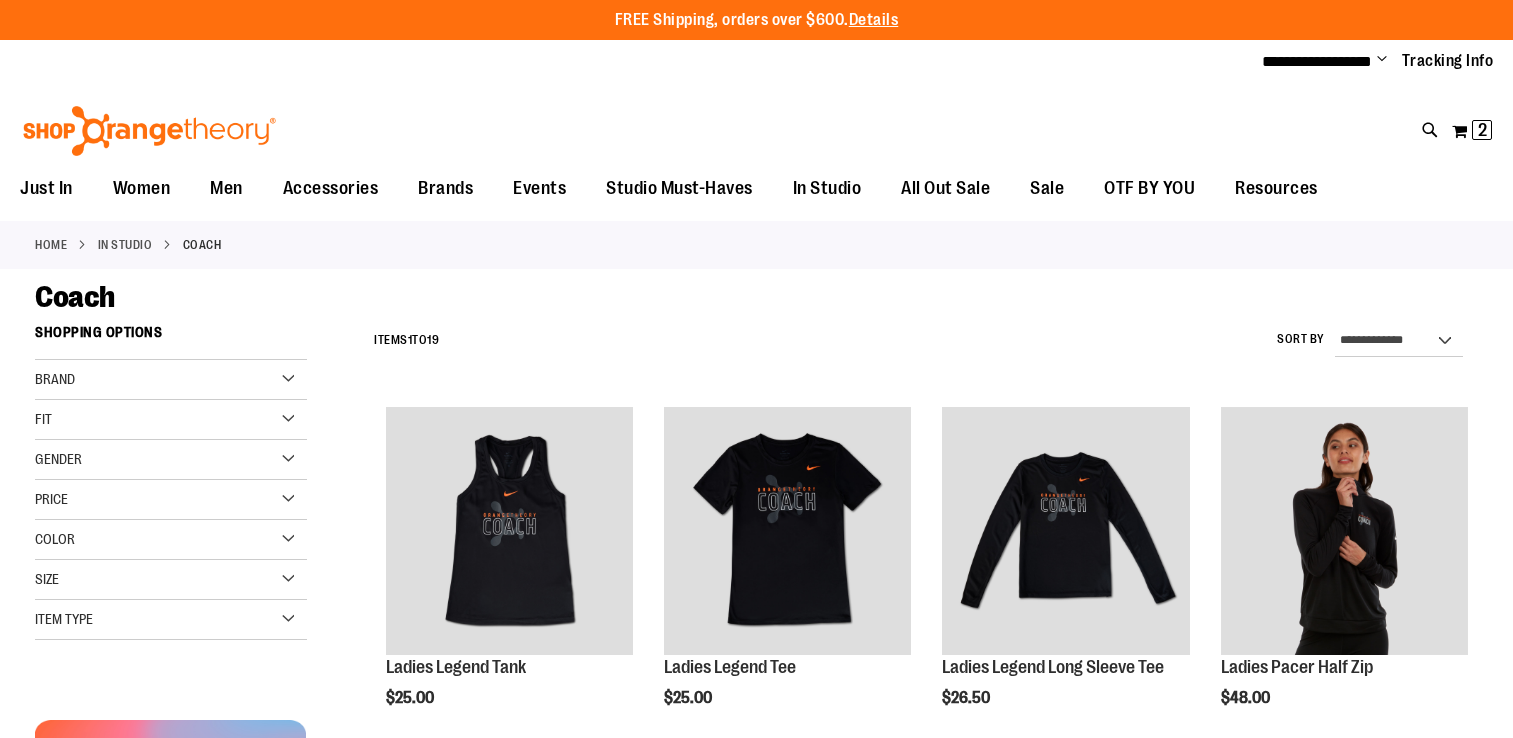 scroll, scrollTop: 0, scrollLeft: 0, axis: both 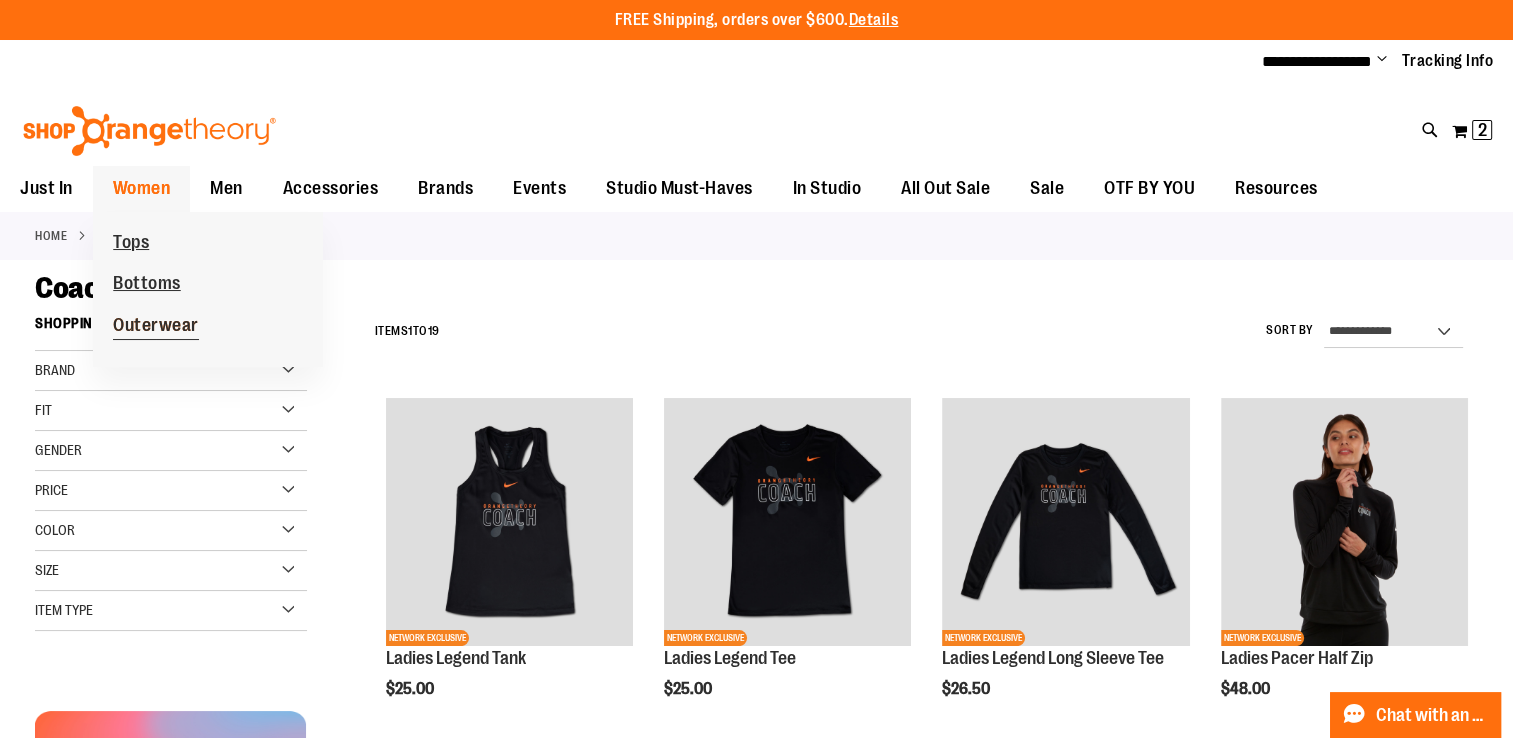 type on "**********" 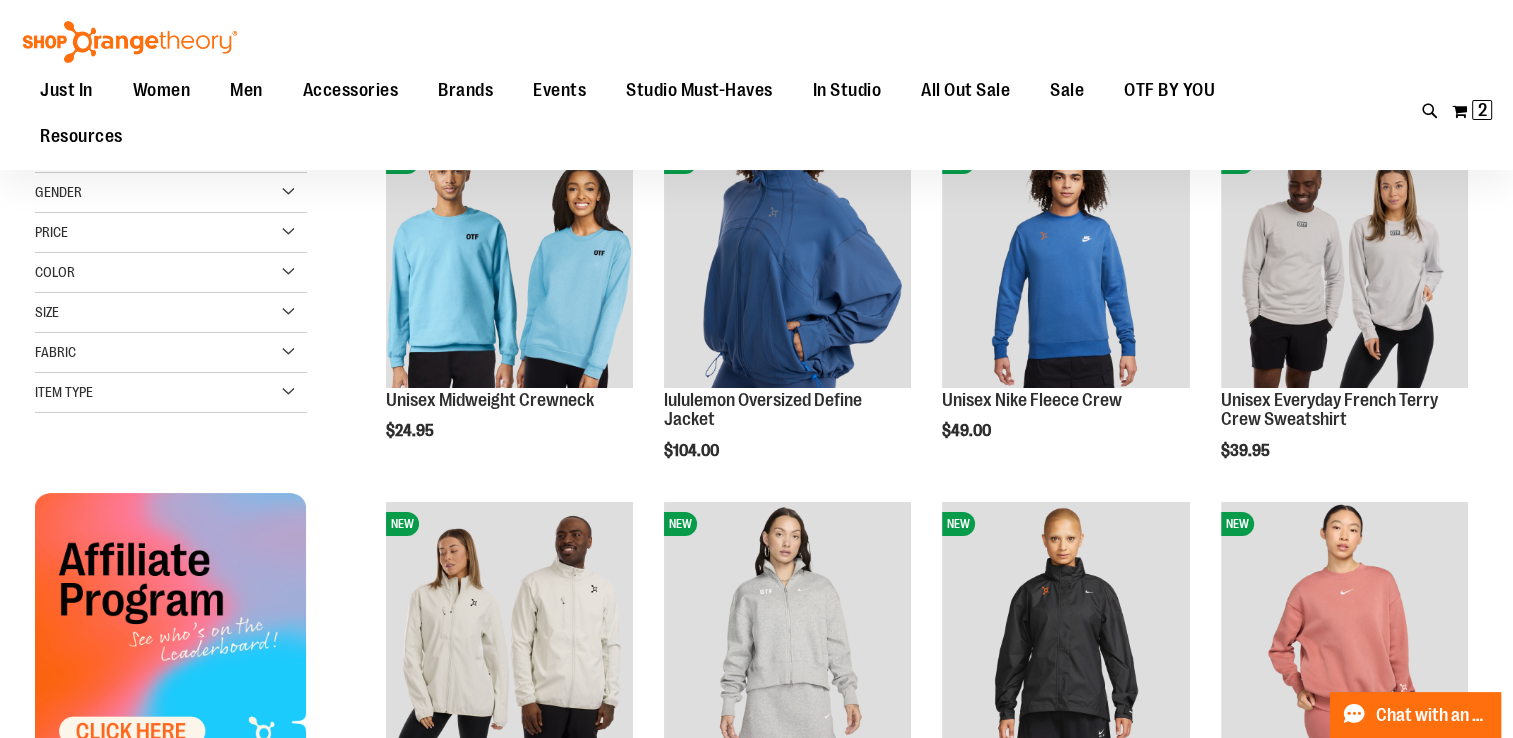 scroll, scrollTop: 54, scrollLeft: 0, axis: vertical 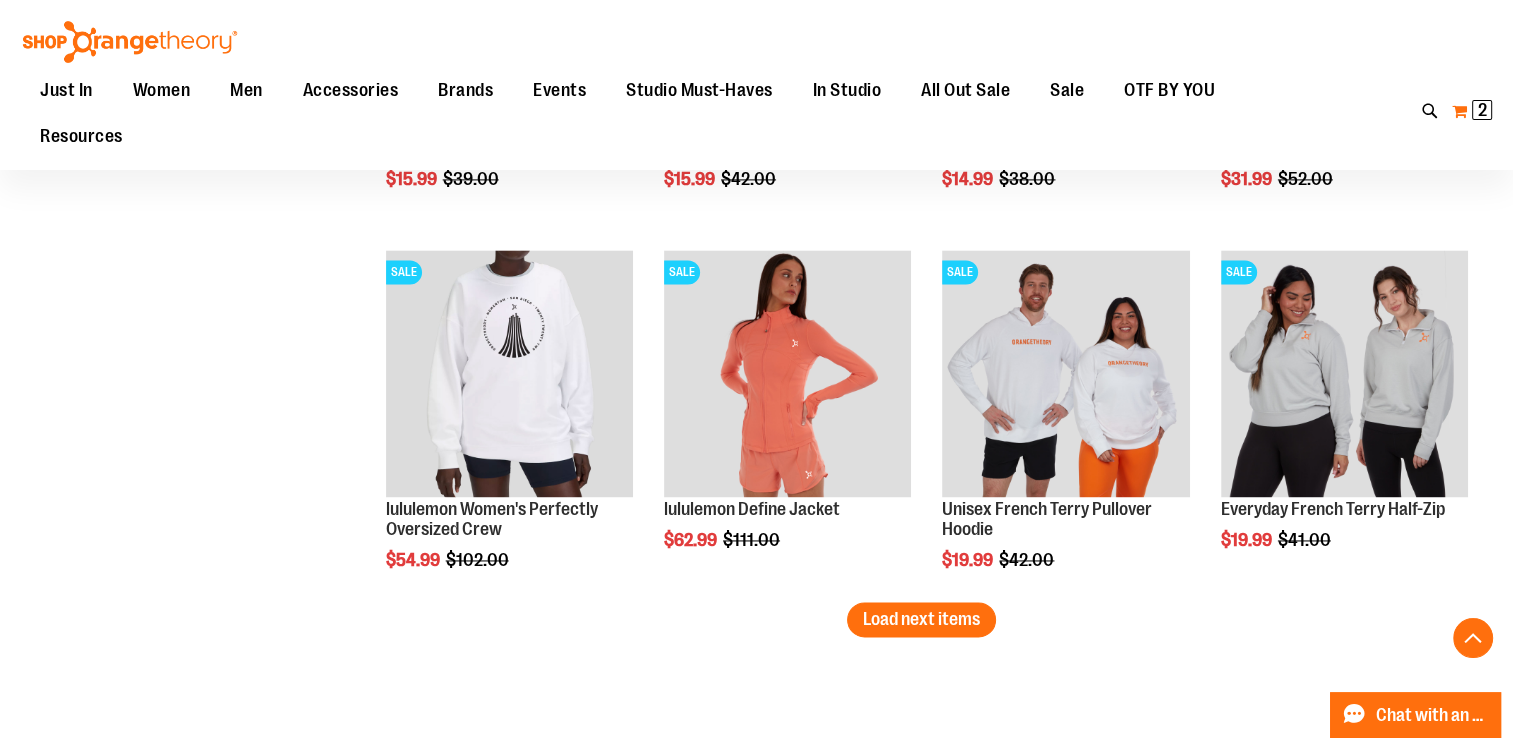 type on "**********" 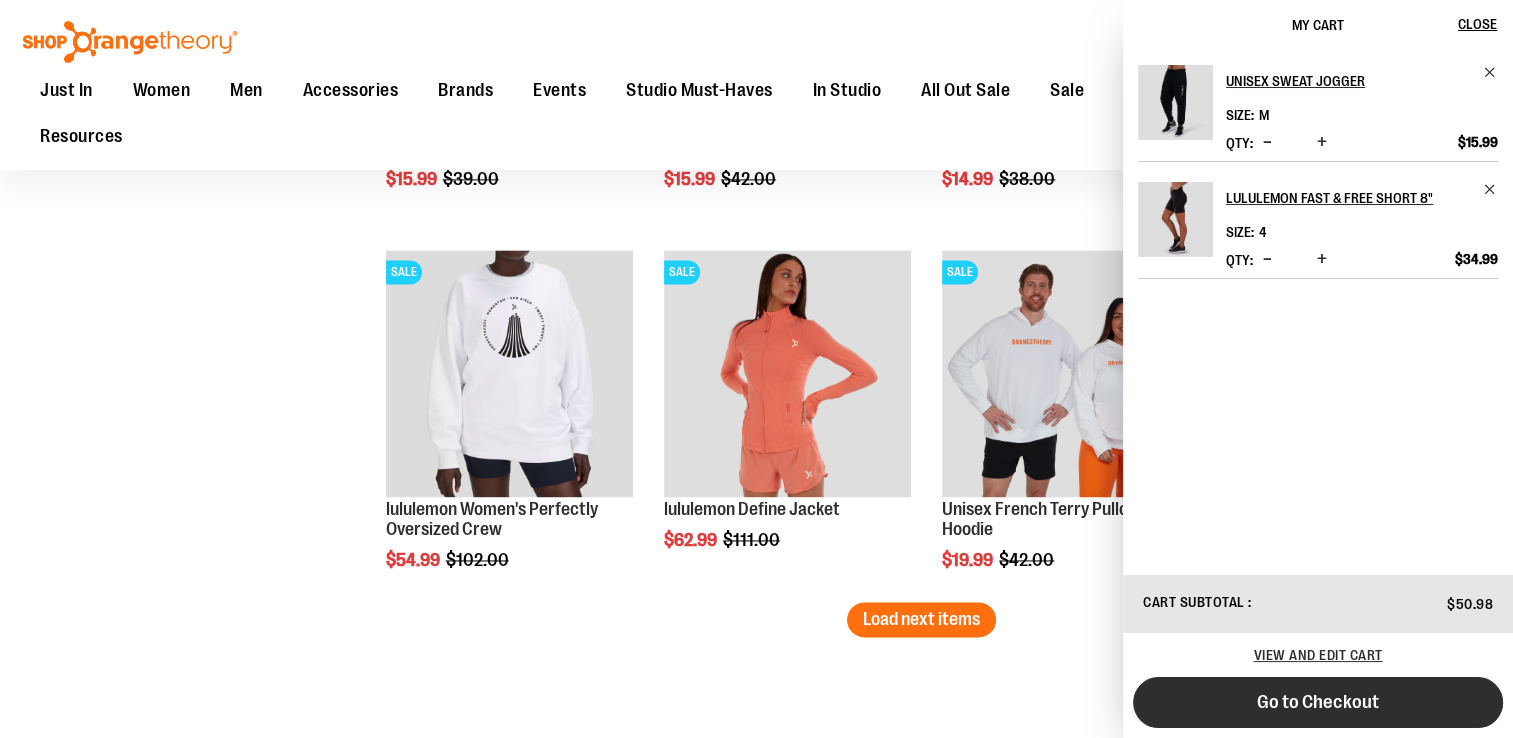 click on "Go to Checkout" at bounding box center (1318, 702) 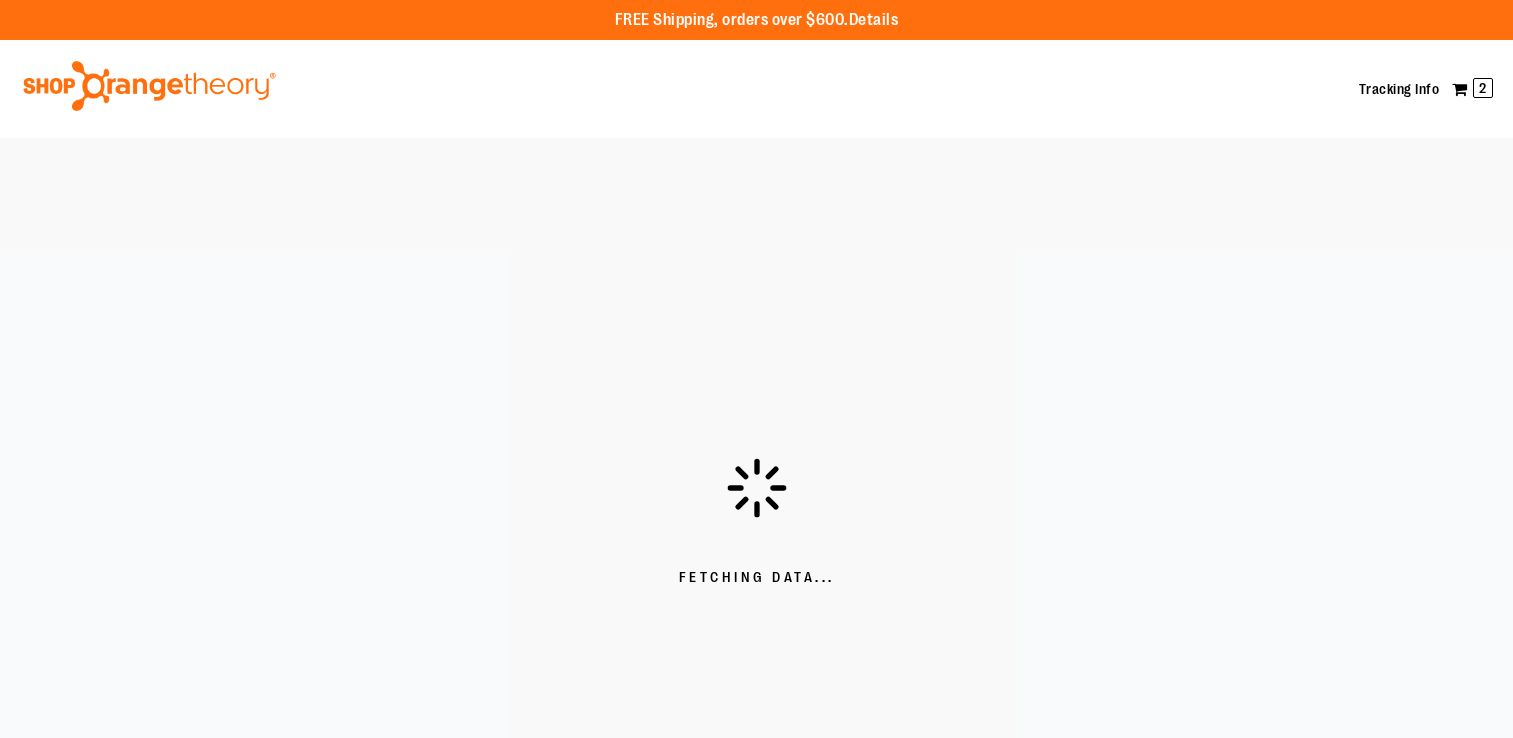 scroll, scrollTop: 0, scrollLeft: 0, axis: both 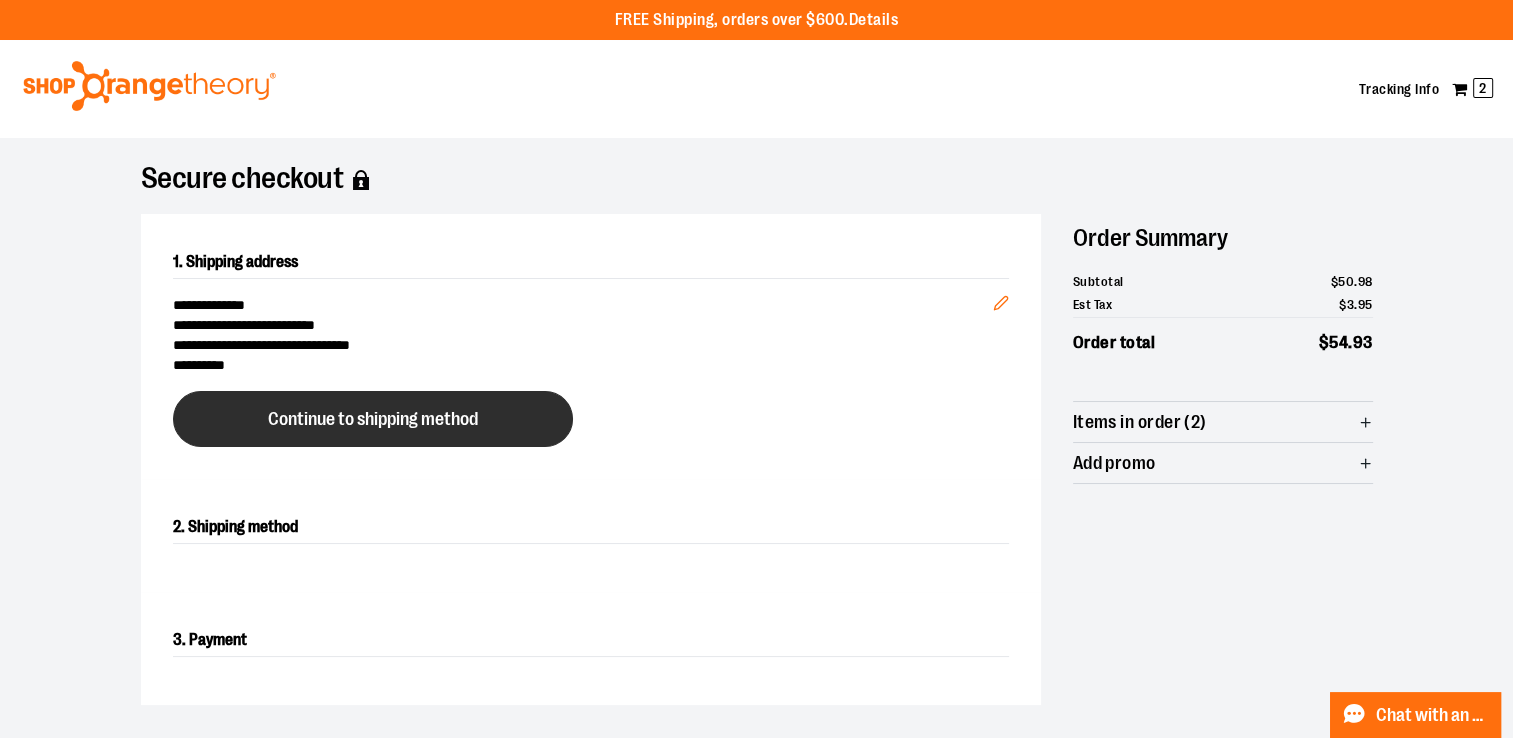 click on "Continue to shipping method" at bounding box center [373, 419] 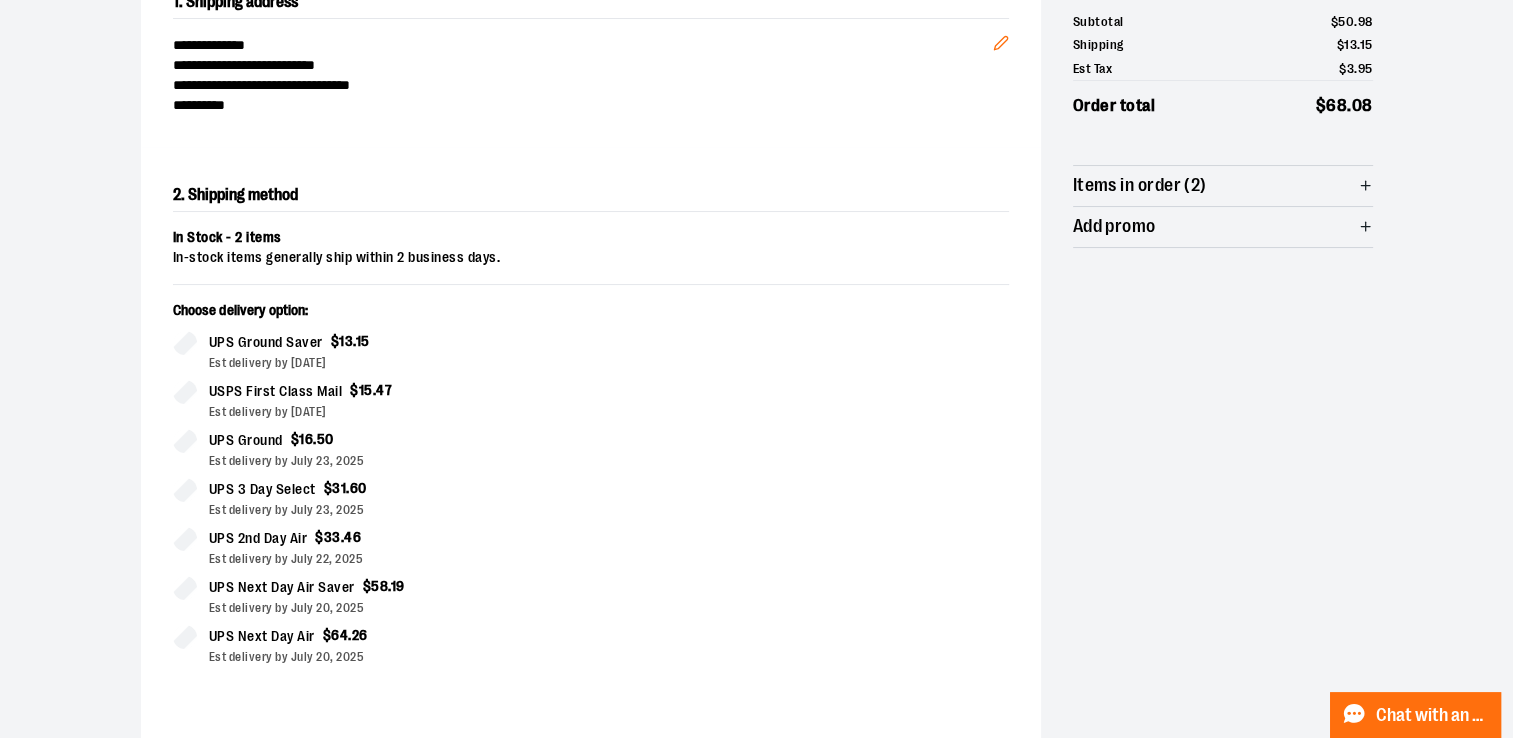 scroll, scrollTop: 321, scrollLeft: 0, axis: vertical 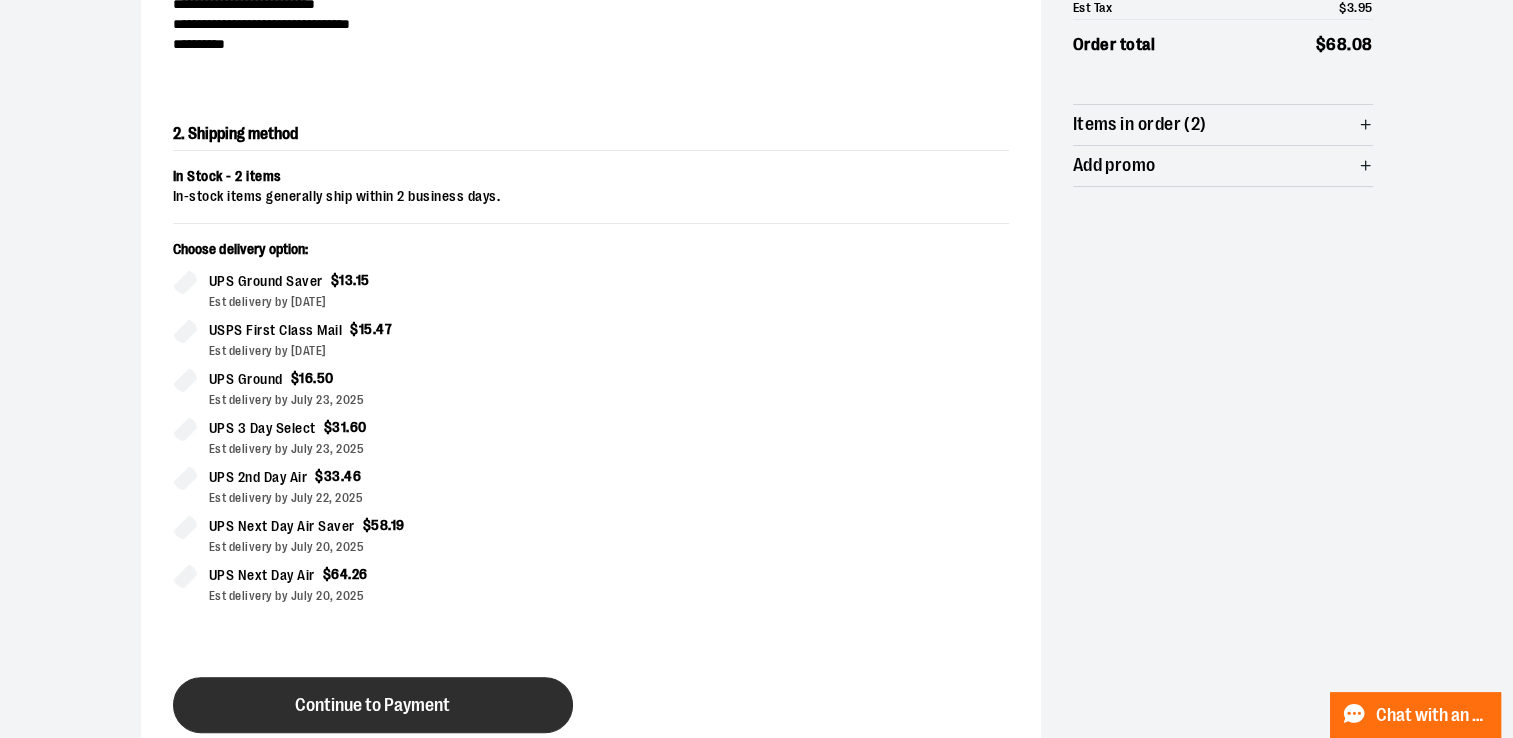 click on "Continue to Payment" at bounding box center [373, 705] 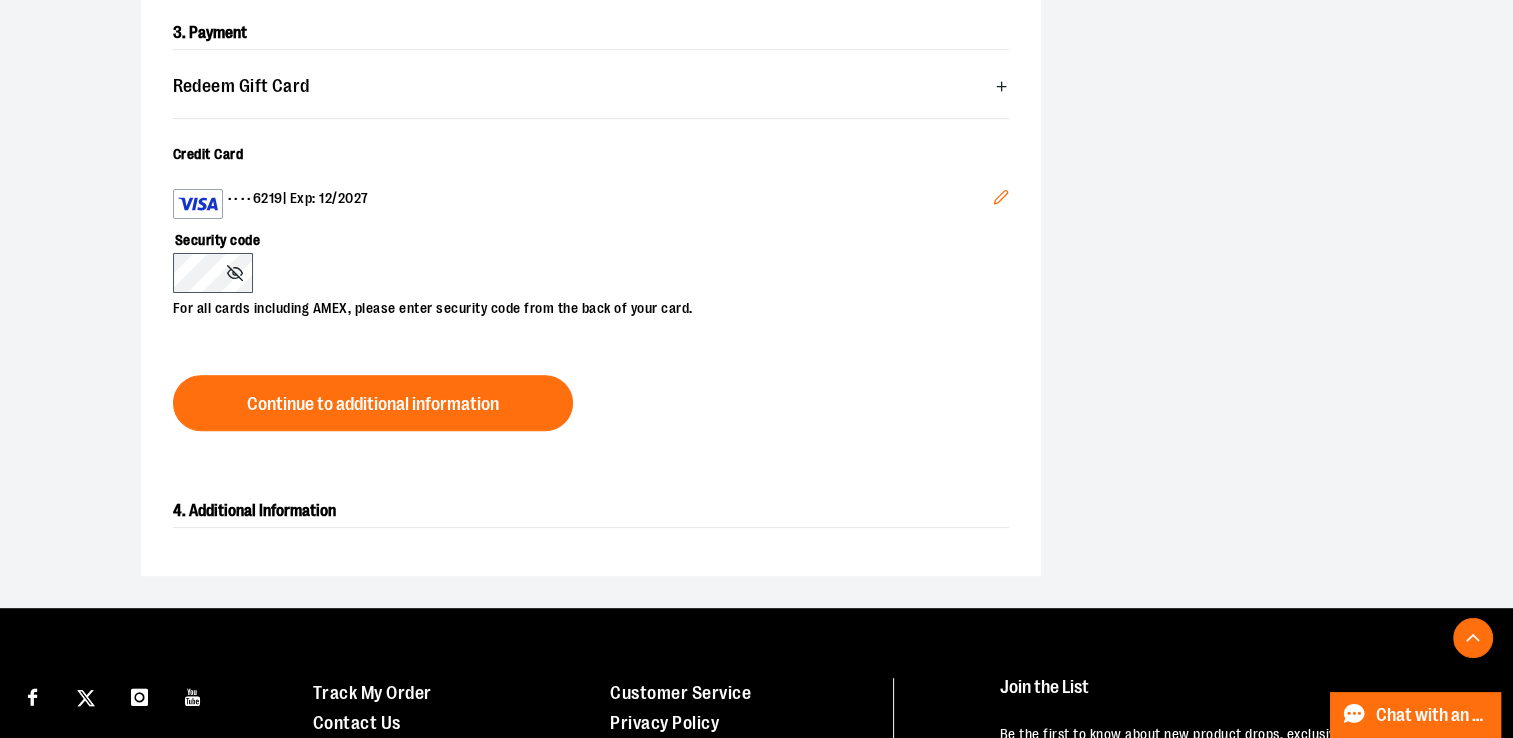 scroll, scrollTop: 616, scrollLeft: 0, axis: vertical 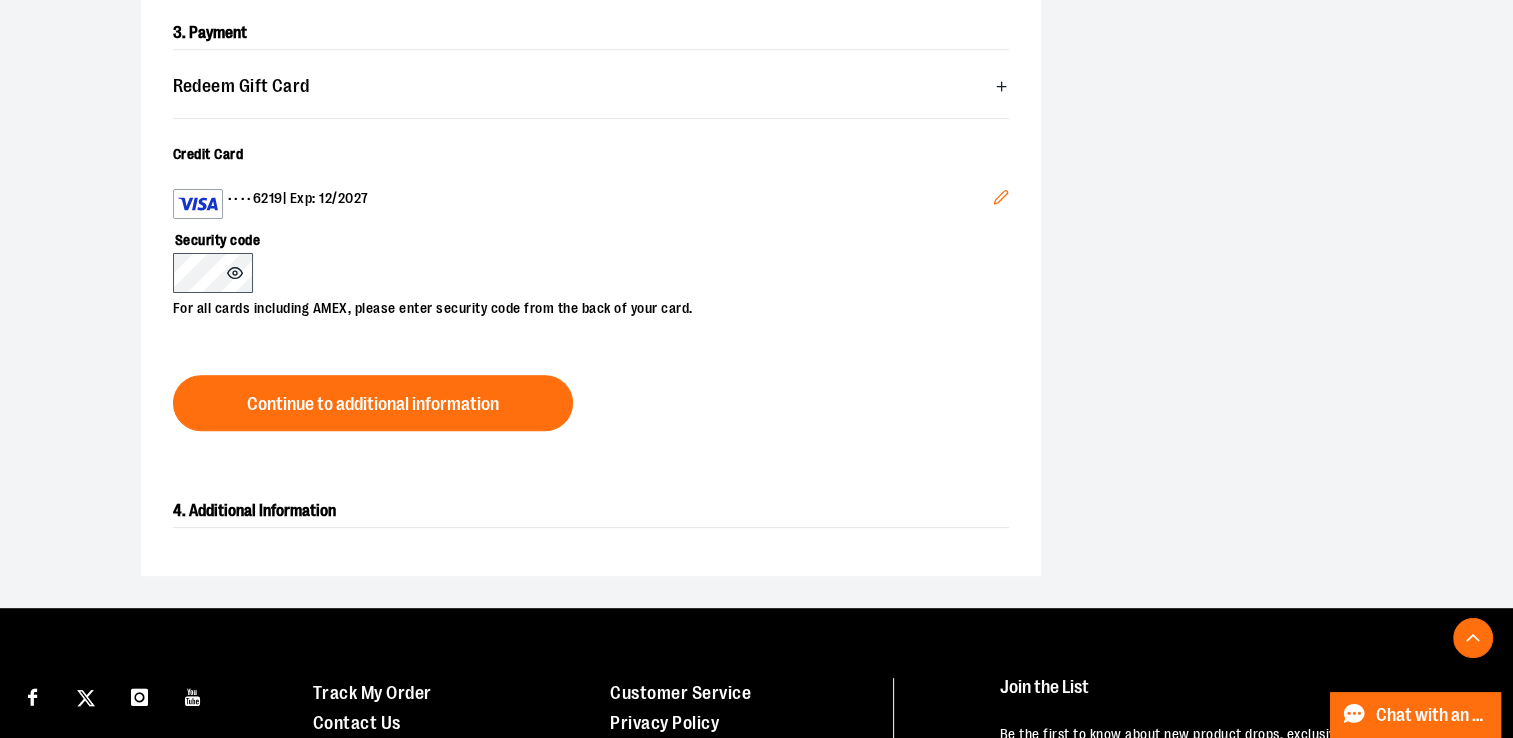 click 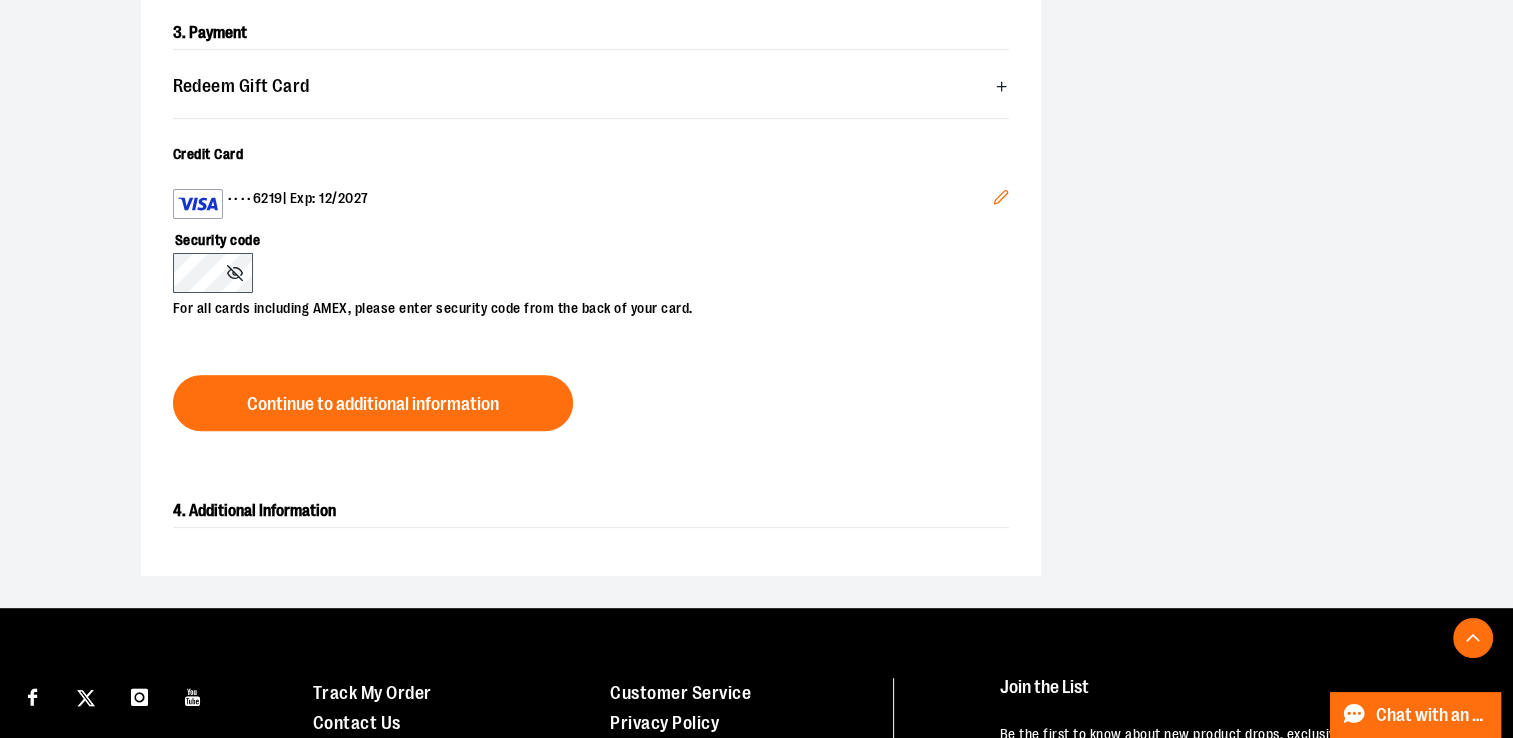 click 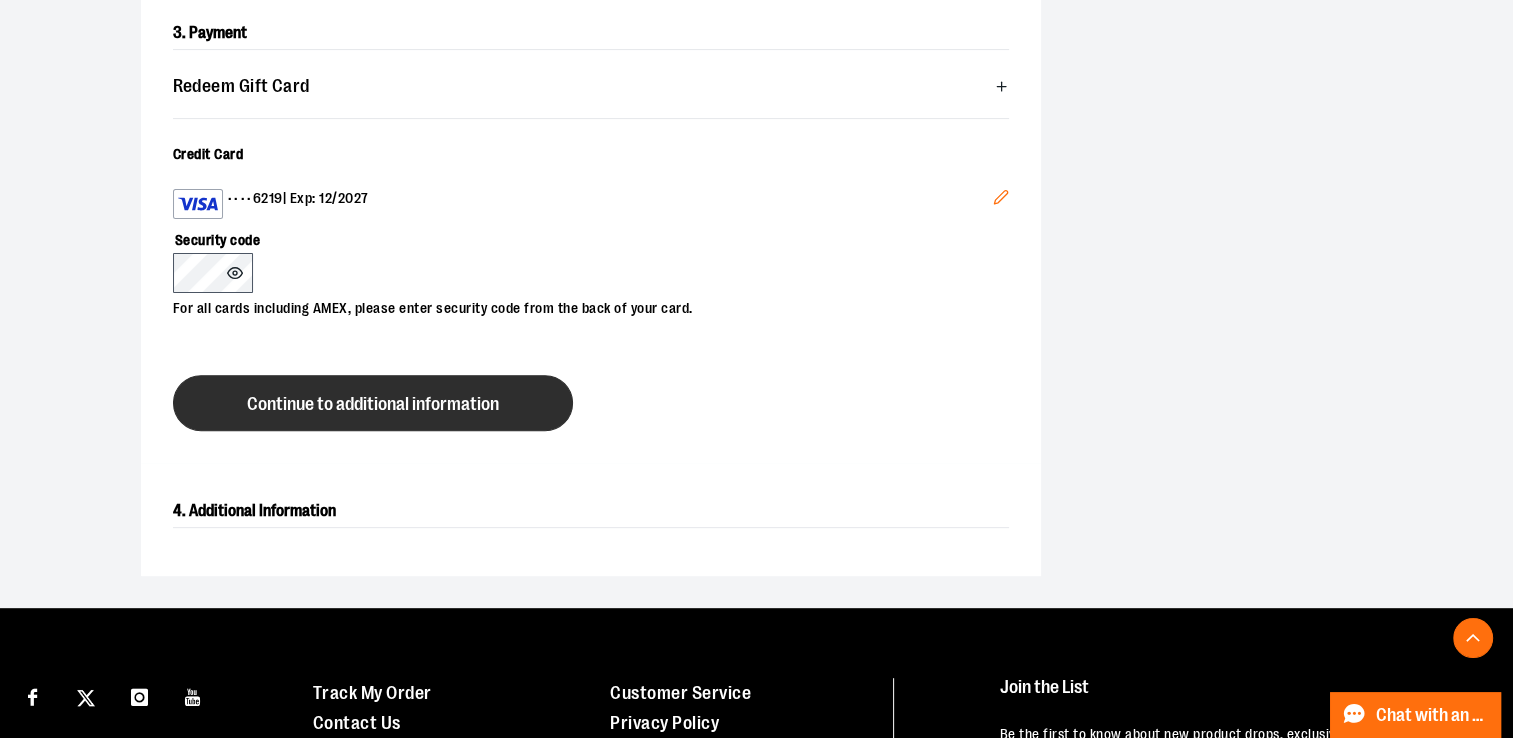 click on "Continue to additional information" at bounding box center (373, 403) 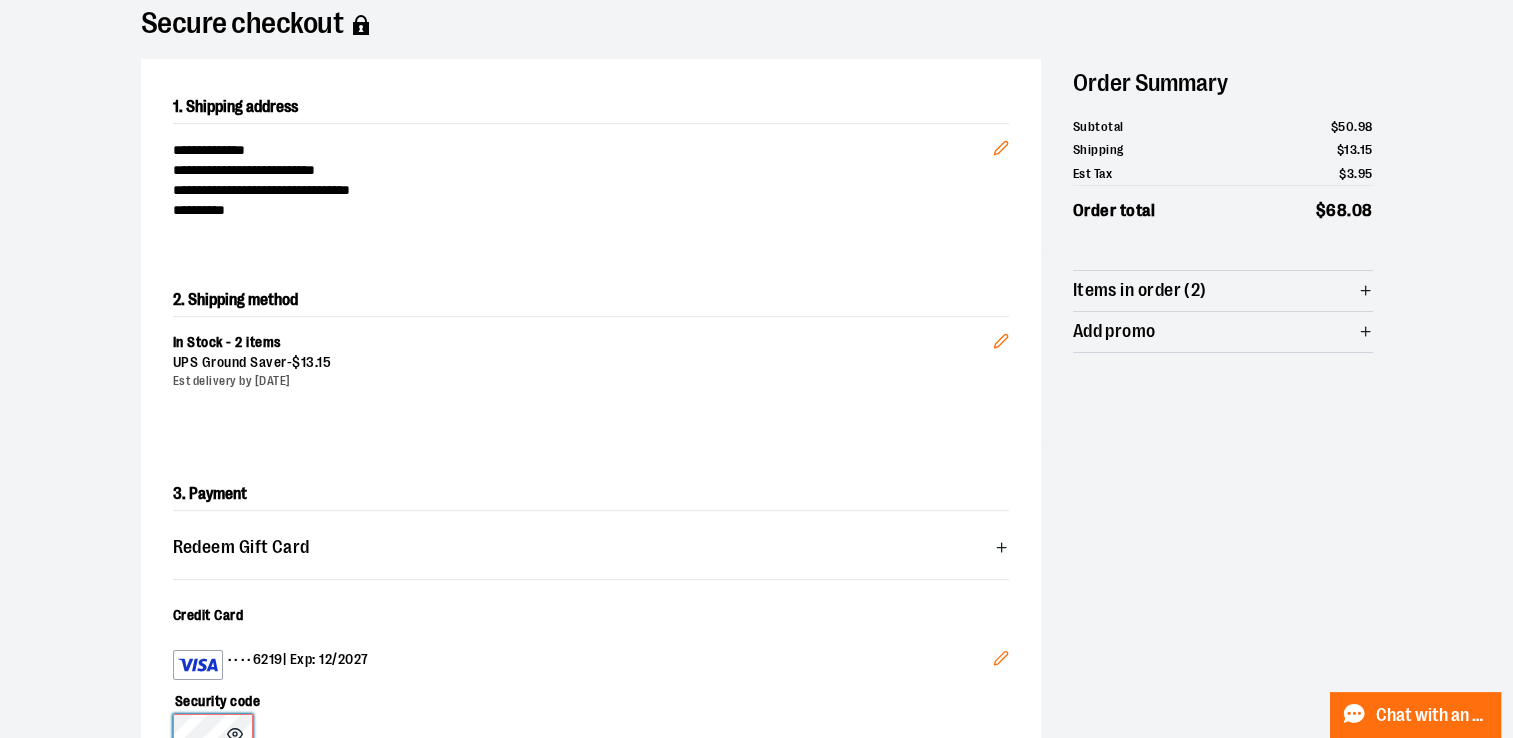 scroll, scrollTop: 0, scrollLeft: 0, axis: both 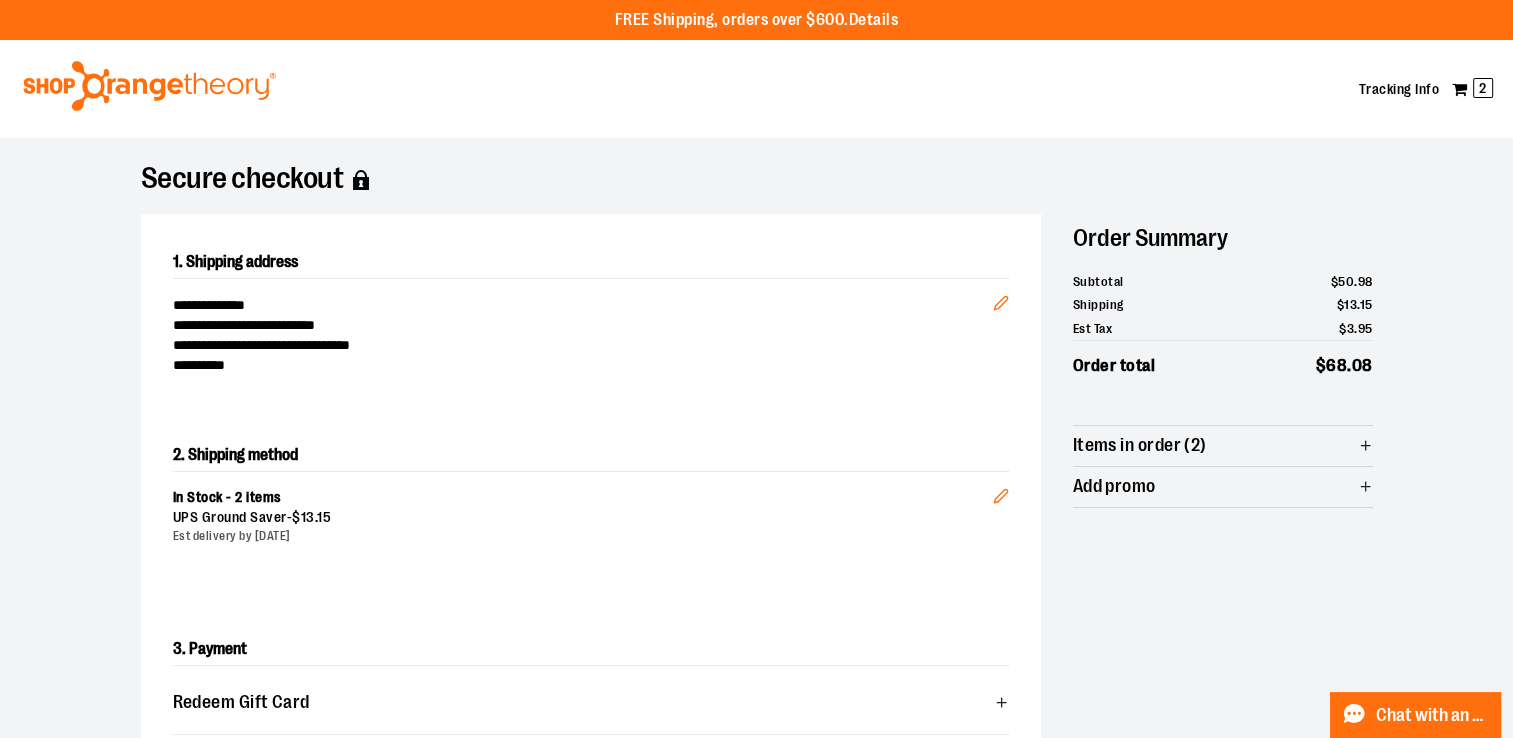 click at bounding box center (149, 86) 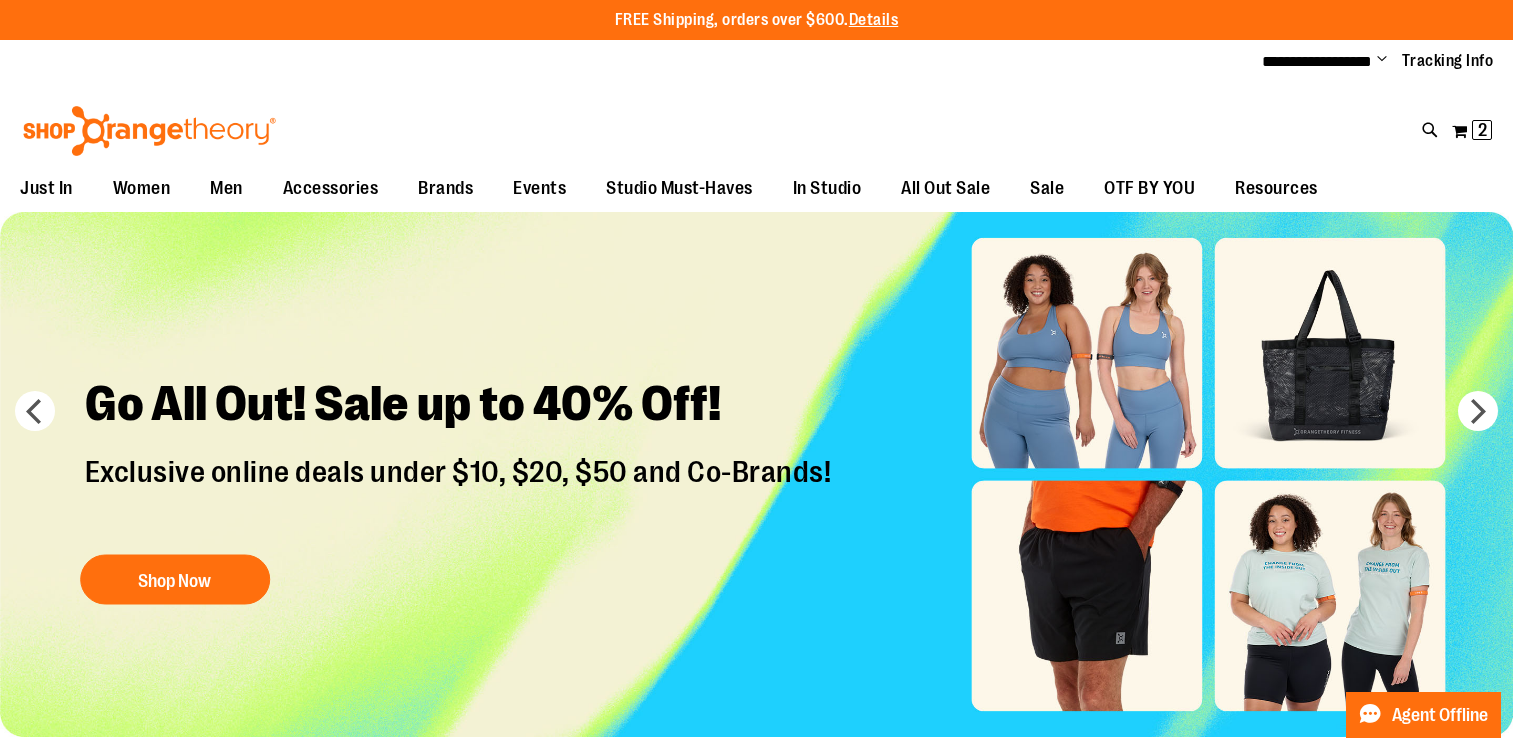scroll, scrollTop: 0, scrollLeft: 0, axis: both 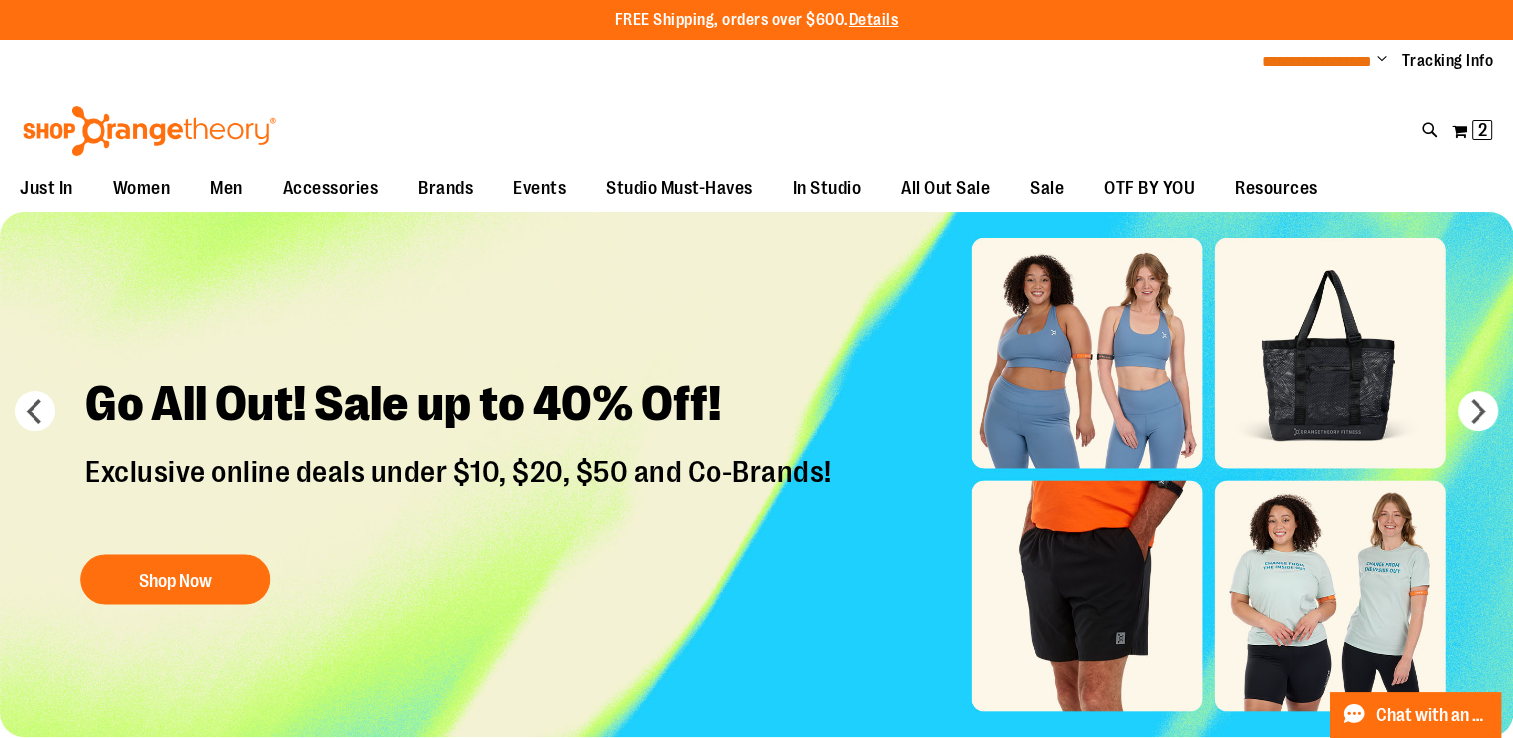 type on "**********" 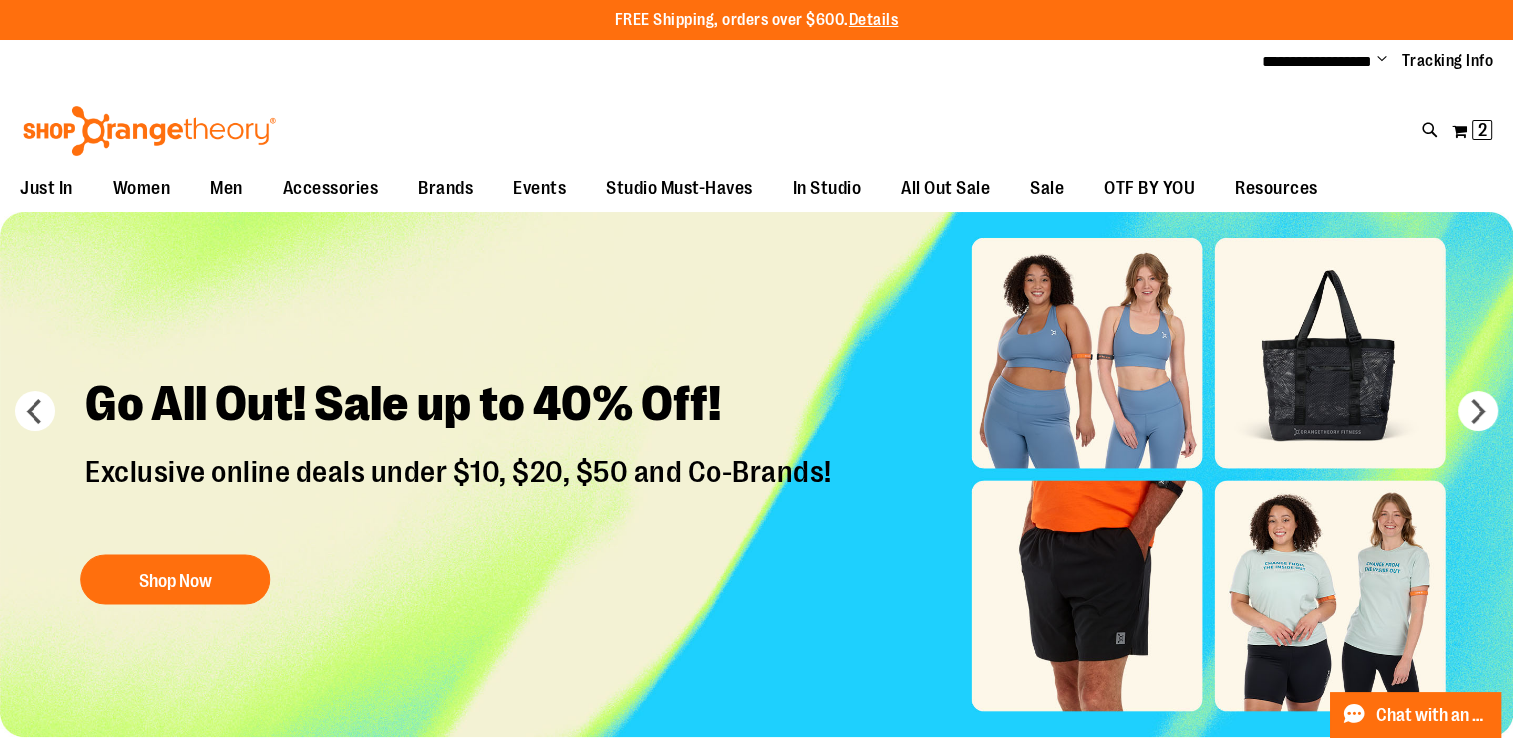 click on "Change" at bounding box center (1382, 60) 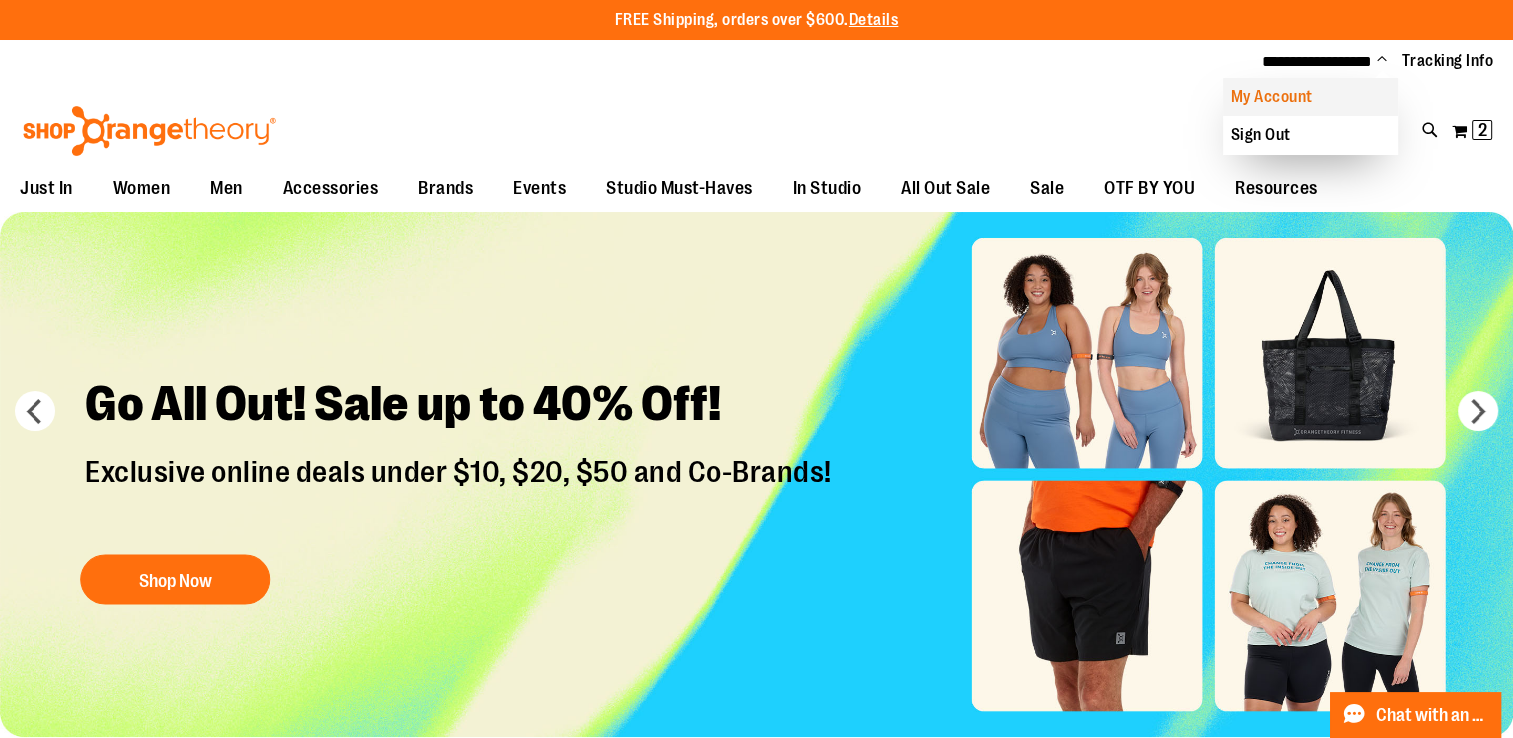 click on "My Account" at bounding box center (1310, 97) 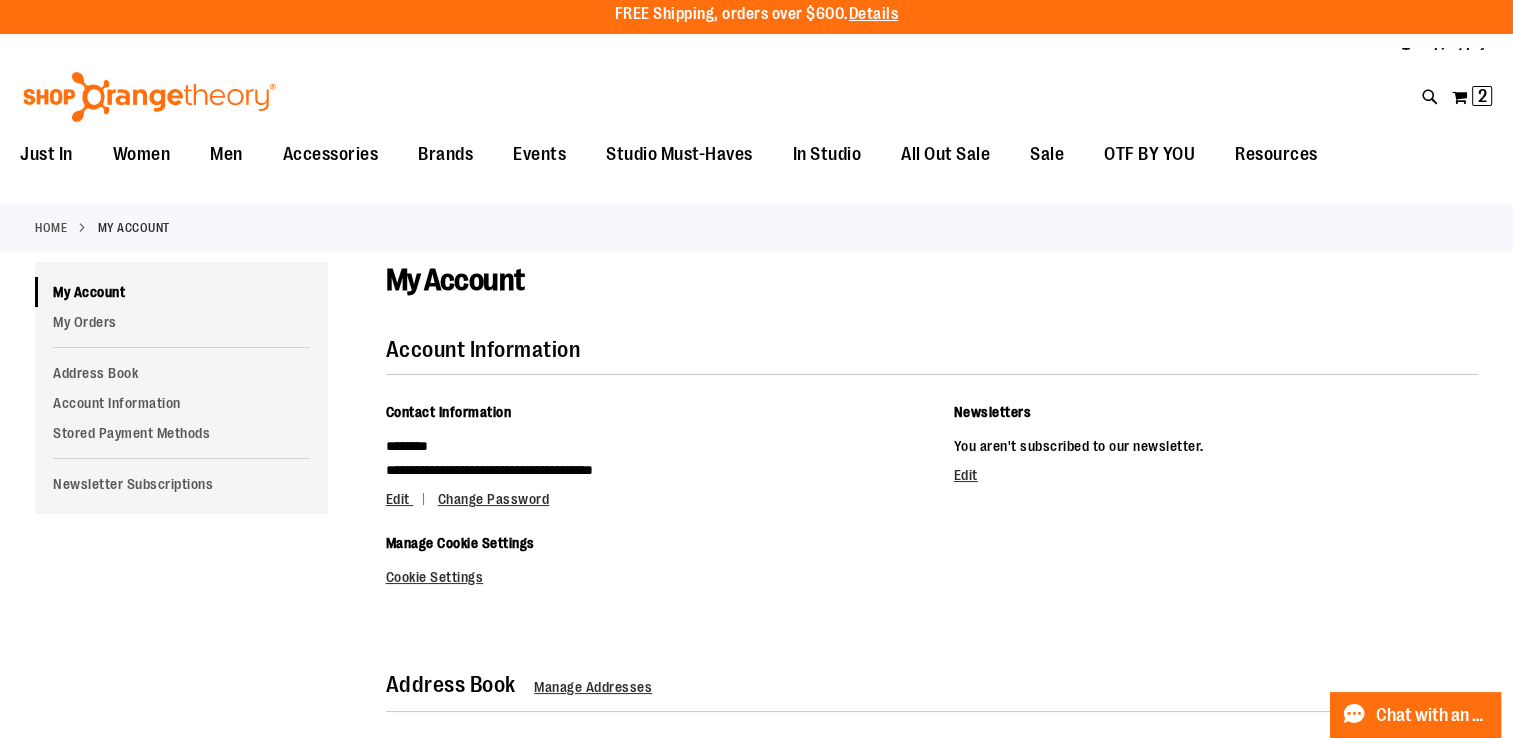 scroll, scrollTop: 0, scrollLeft: 0, axis: both 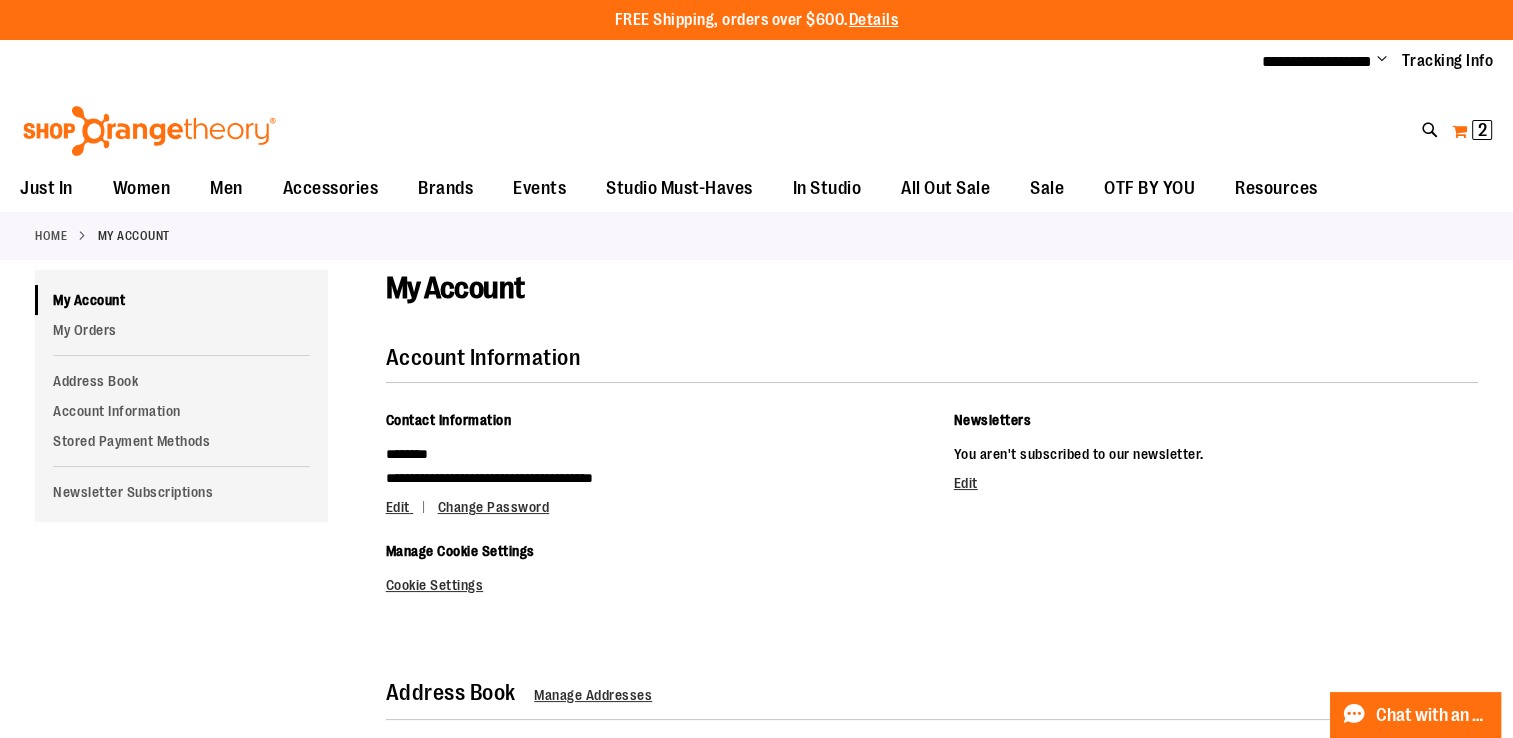 type on "**********" 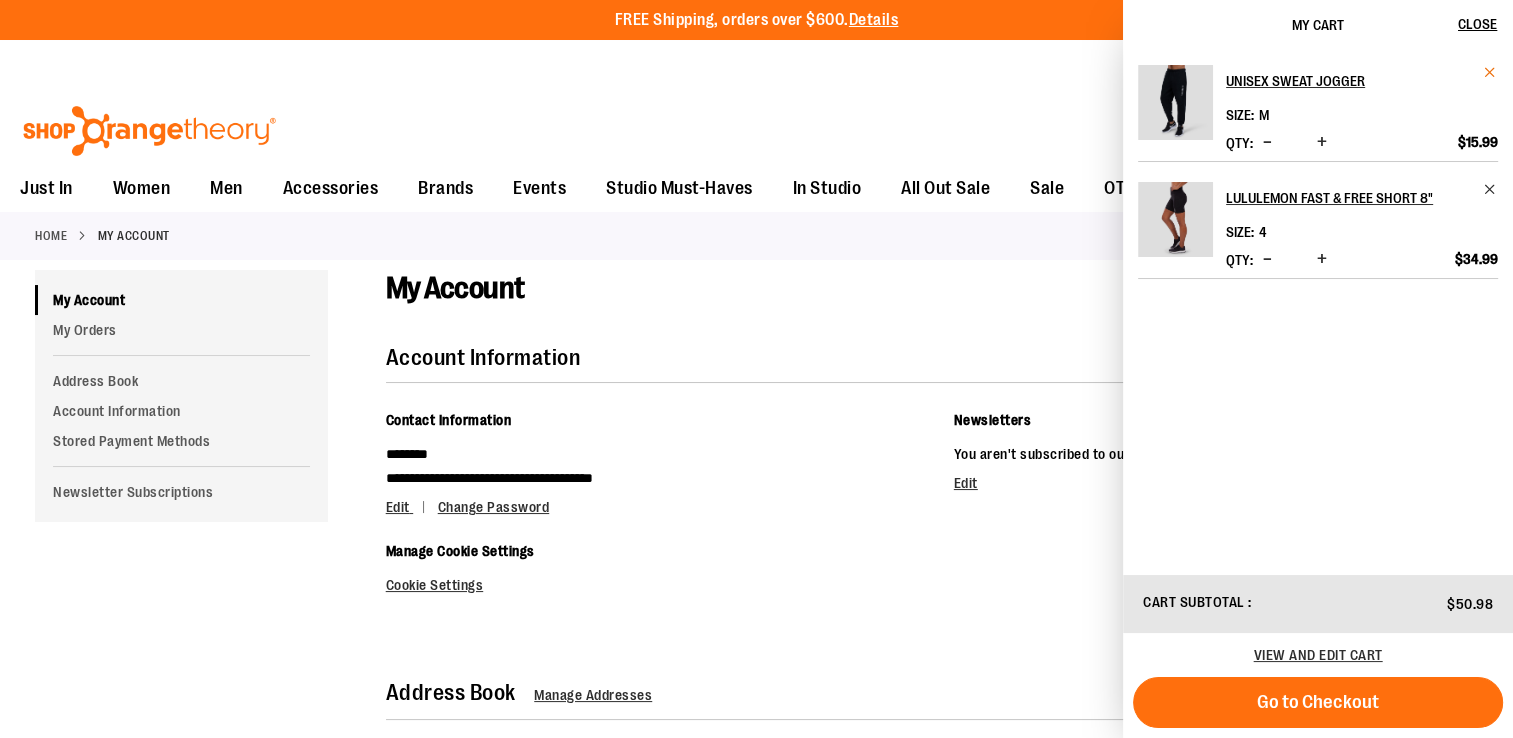 click at bounding box center [1490, 72] 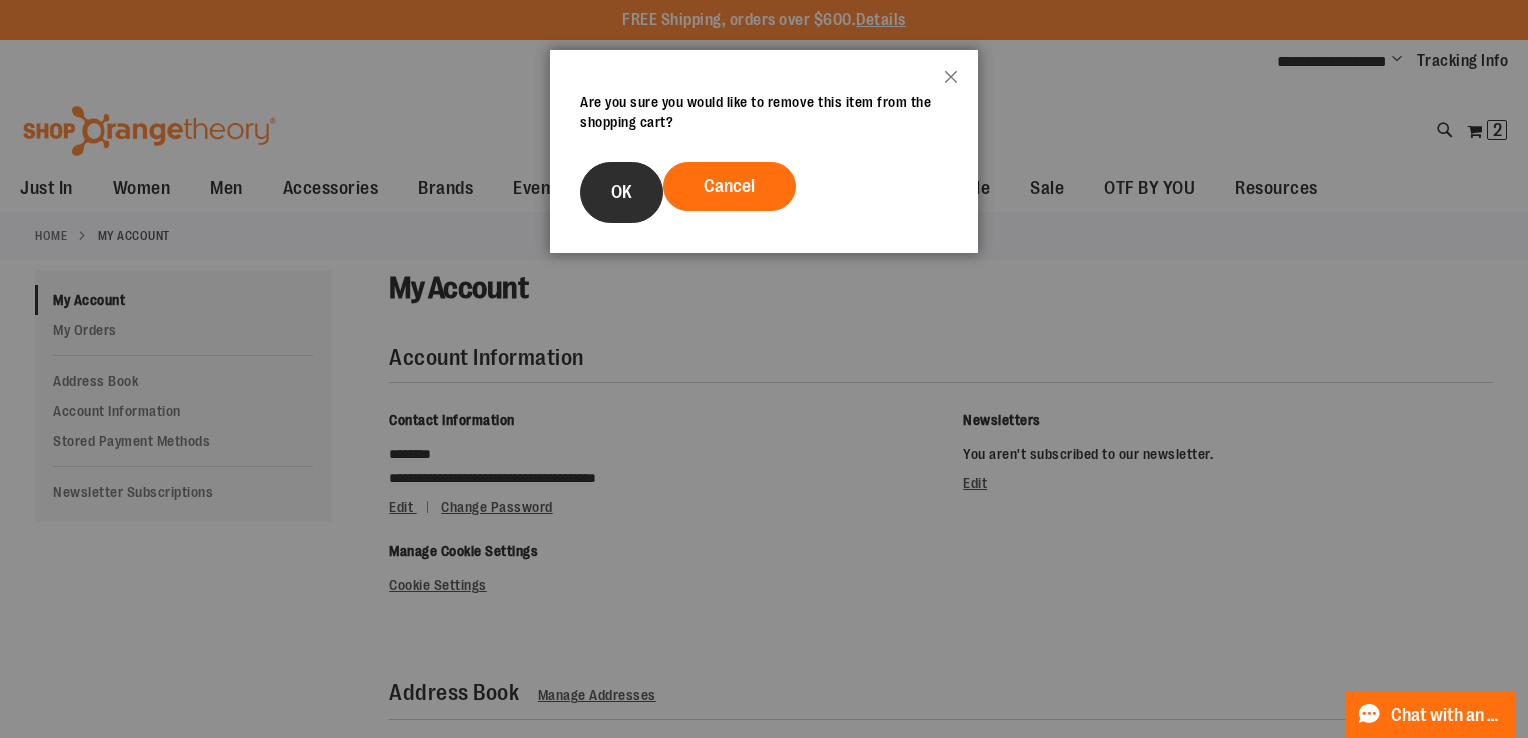 click on "OK" at bounding box center (621, 192) 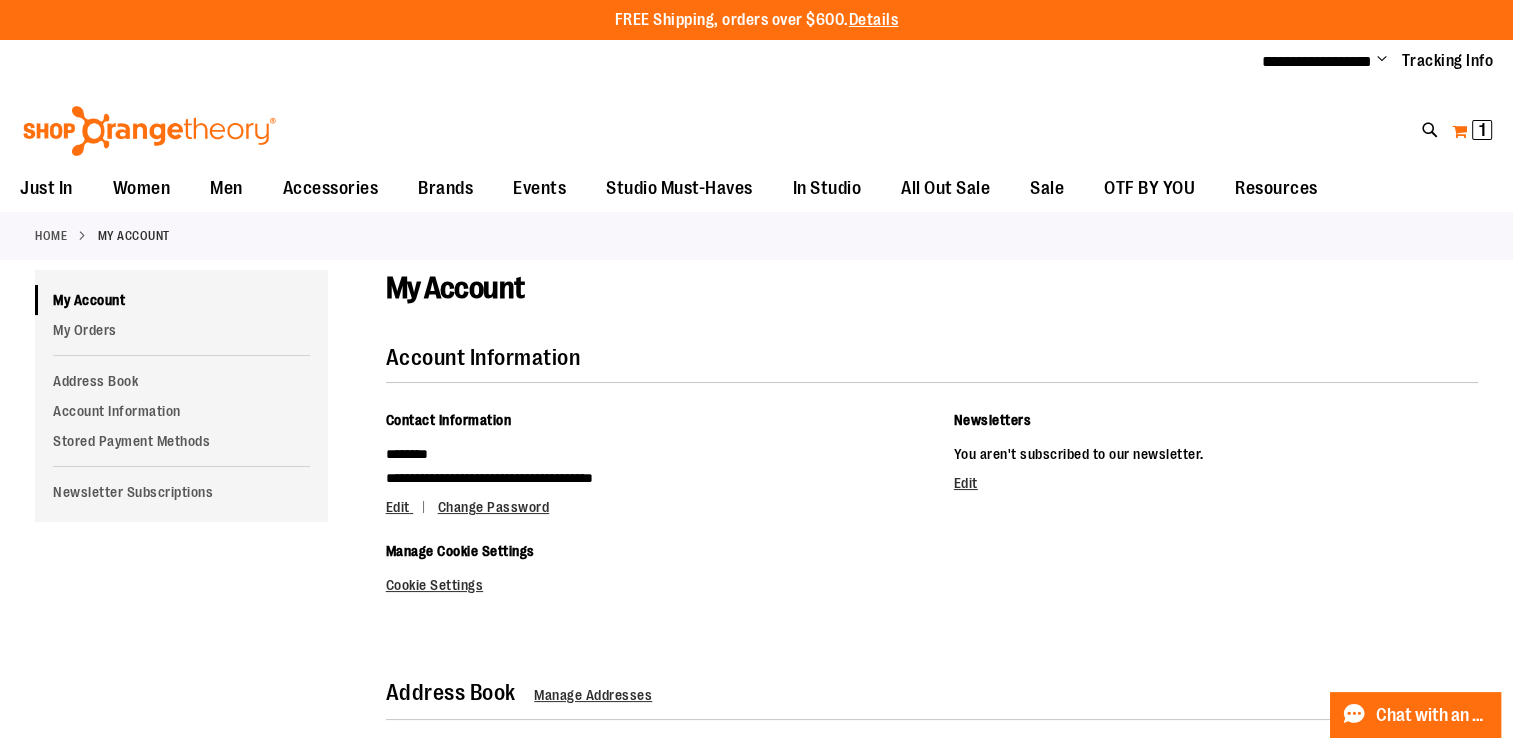 click on "1" at bounding box center (1482, 130) 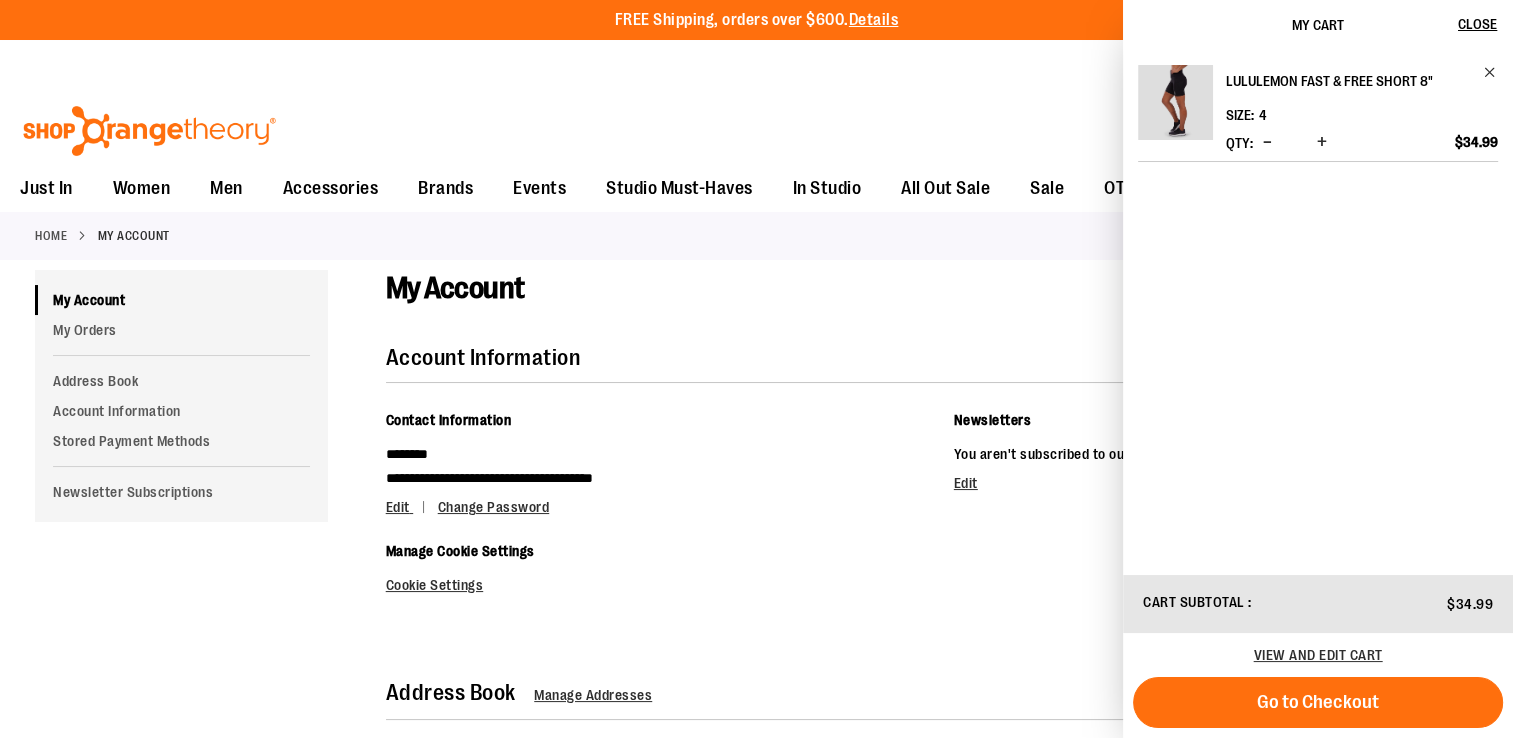 click on "lululemon Fast & Free Short 8"" at bounding box center (1348, 81) 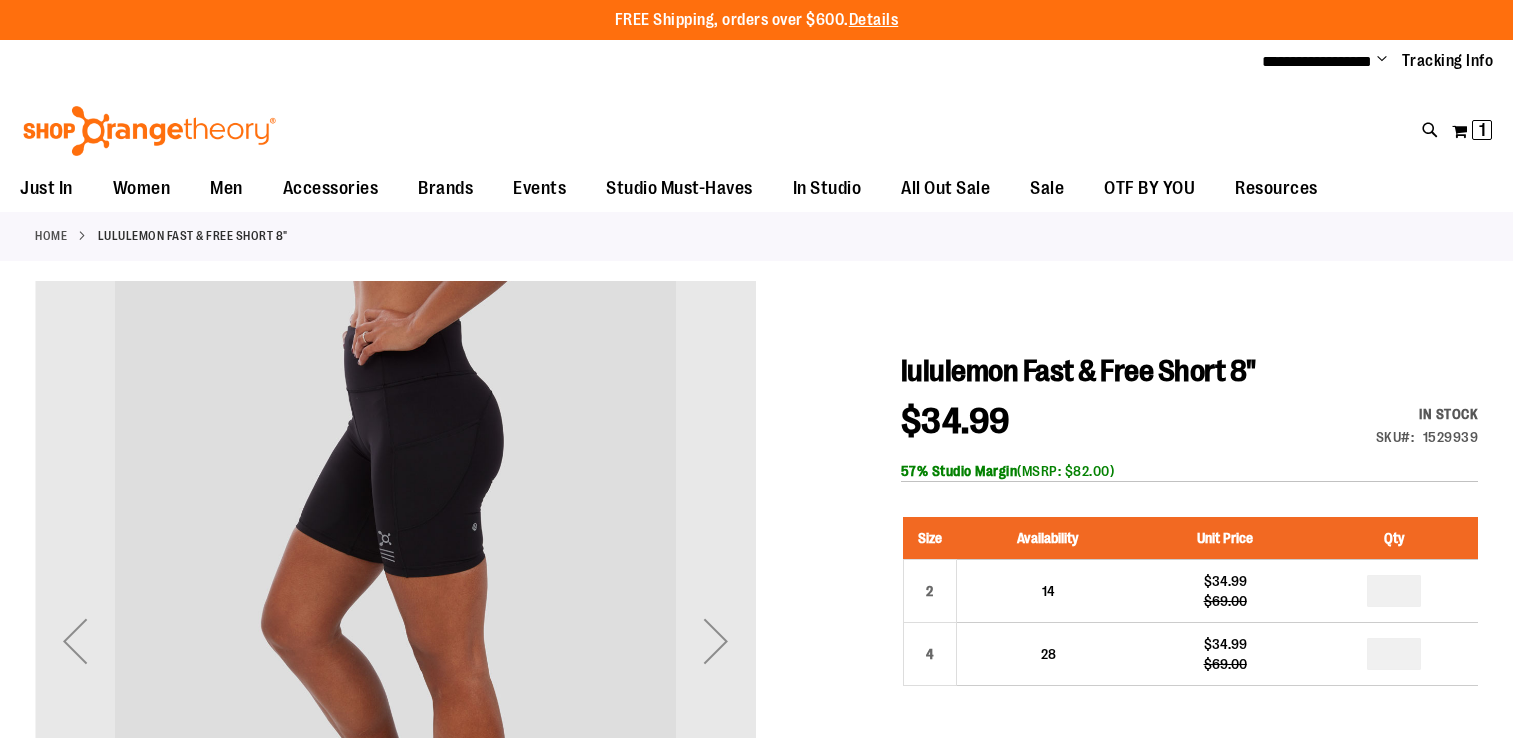 type on "**********" 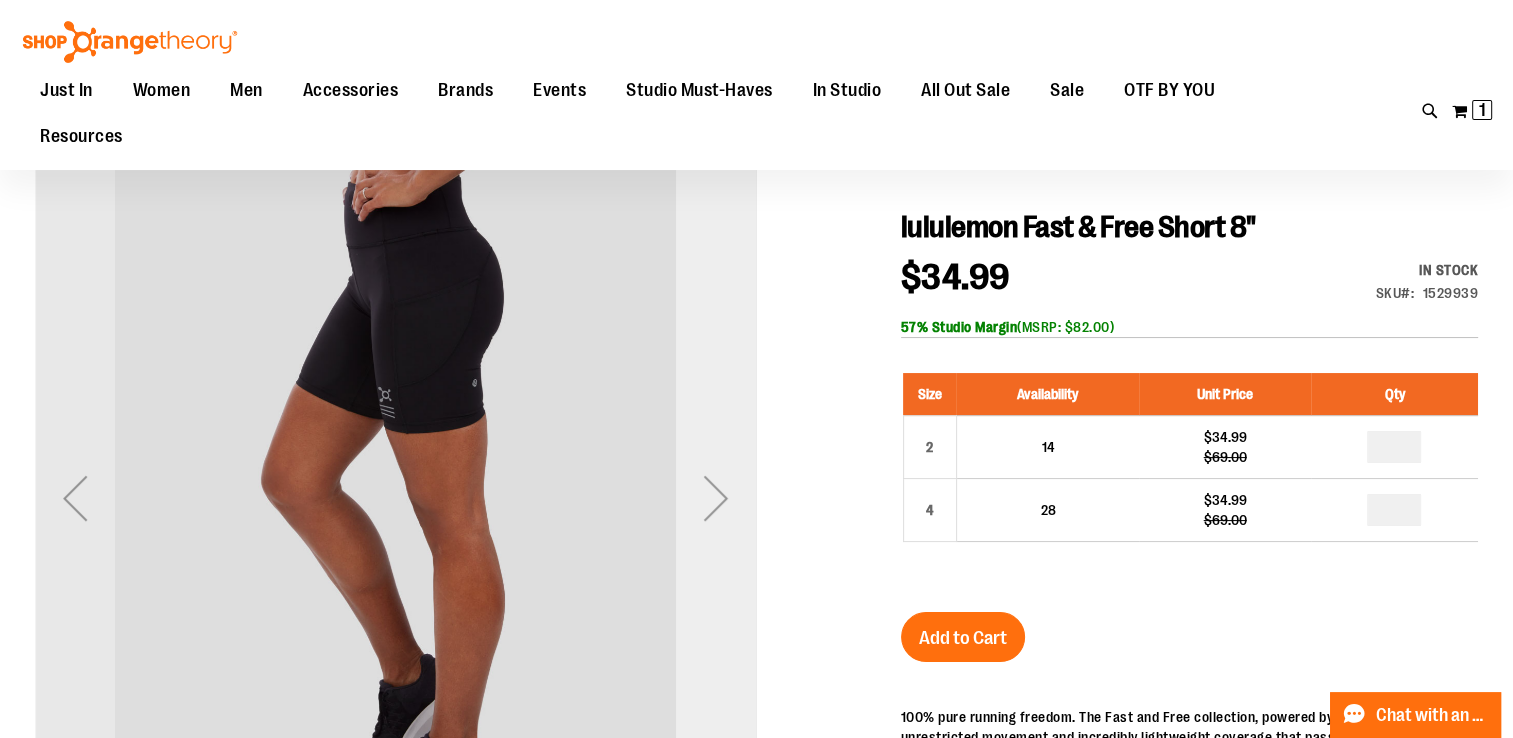 click at bounding box center (716, 498) 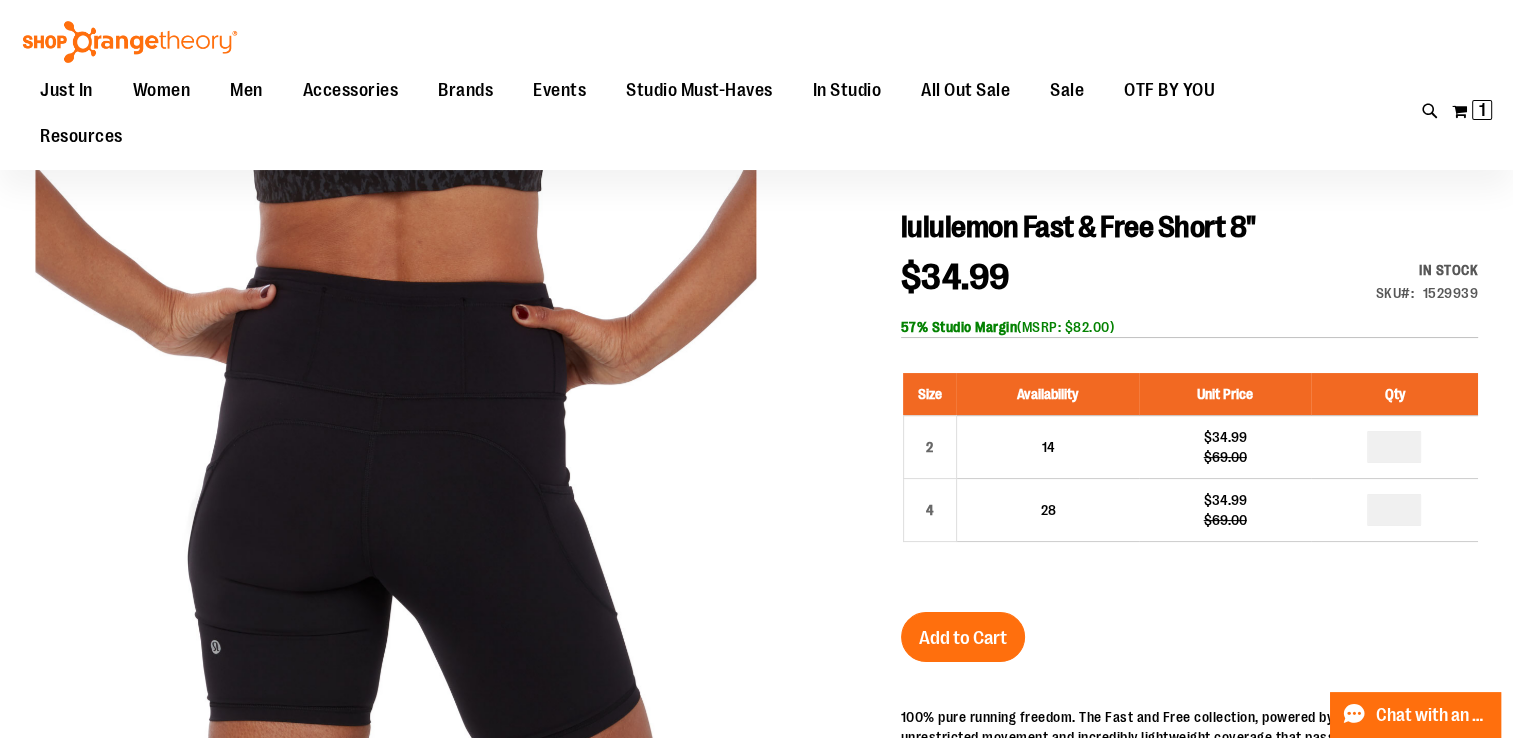 drag, startPoint x: 708, startPoint y: 499, endPoint x: 716, endPoint y: 34, distance: 465.06882 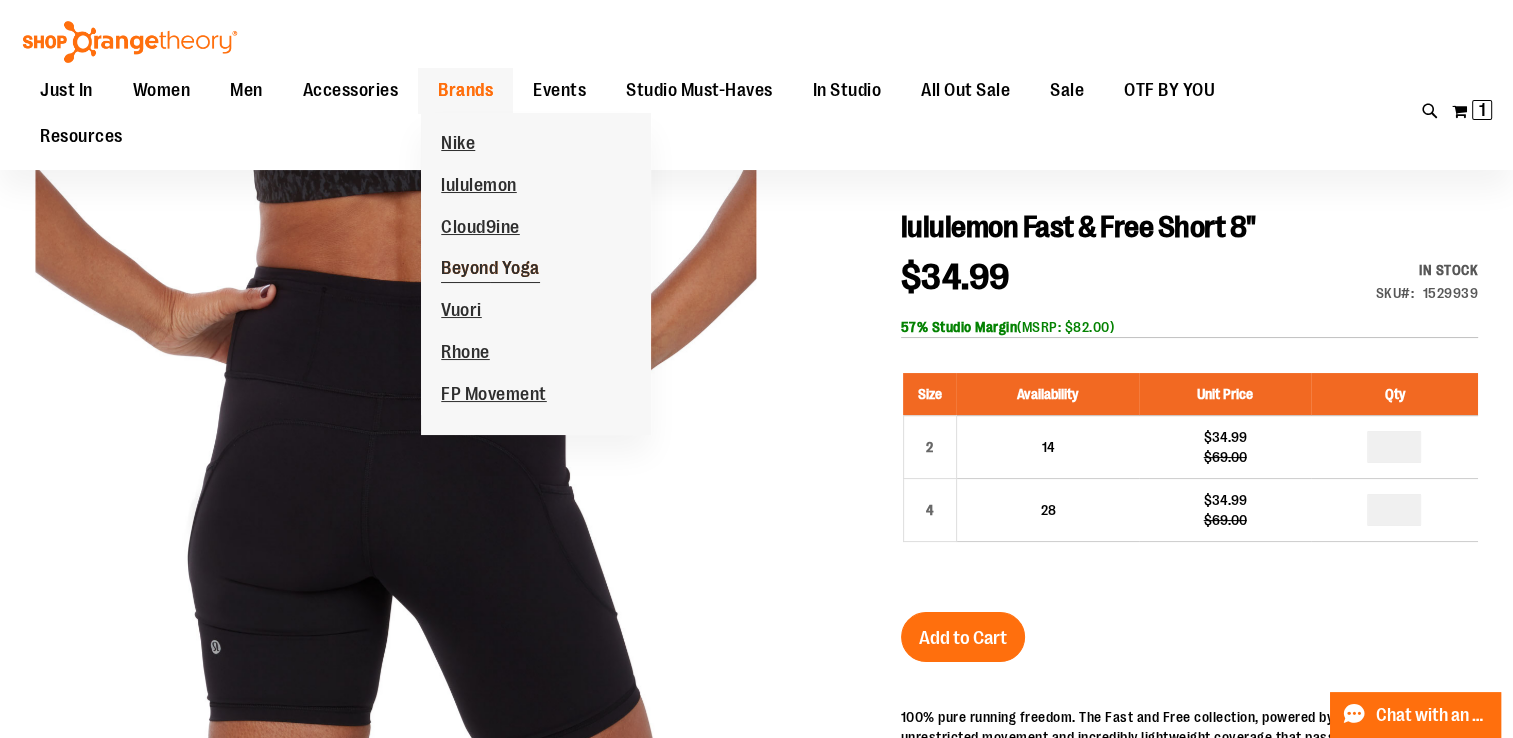 click on "Beyond Yoga" at bounding box center (490, 270) 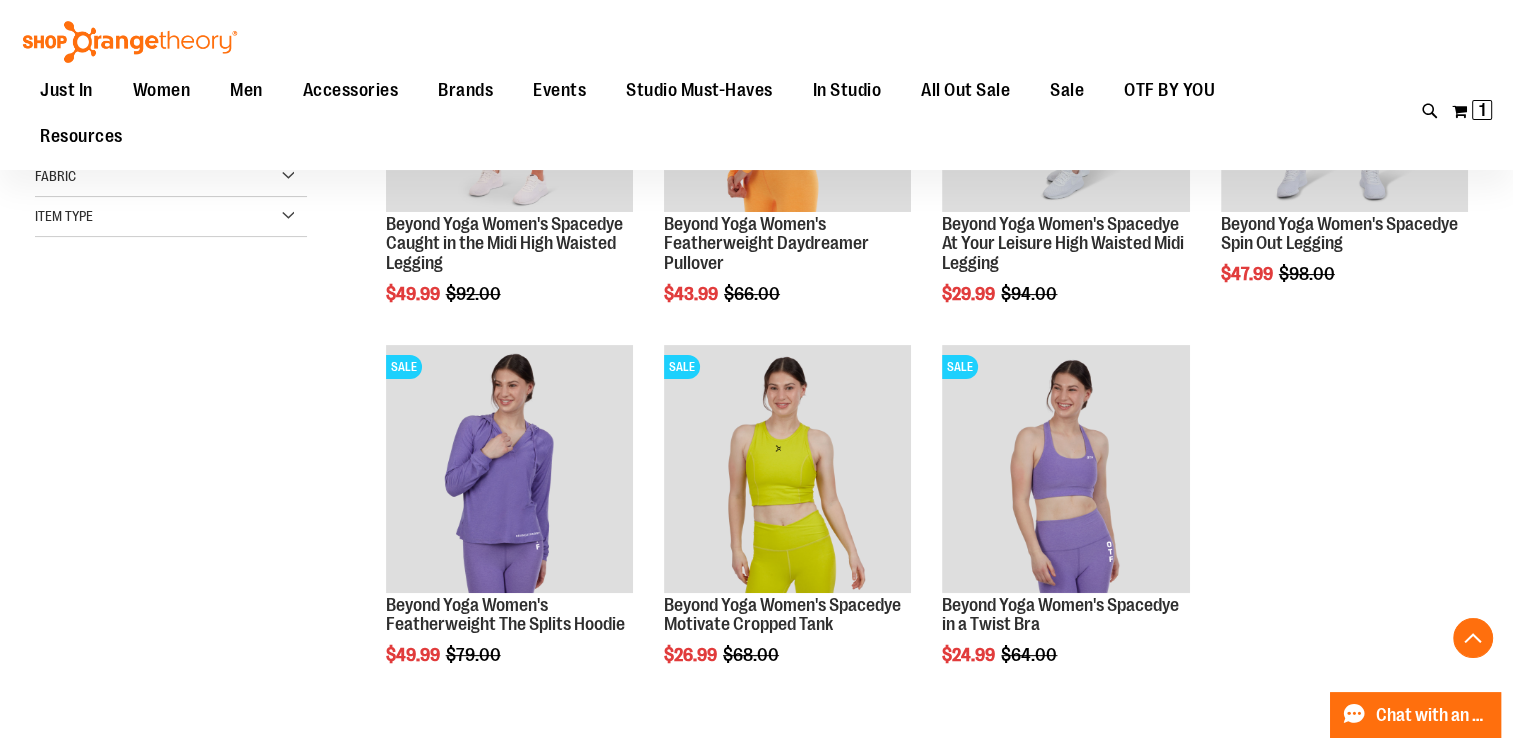 scroll, scrollTop: 504, scrollLeft: 0, axis: vertical 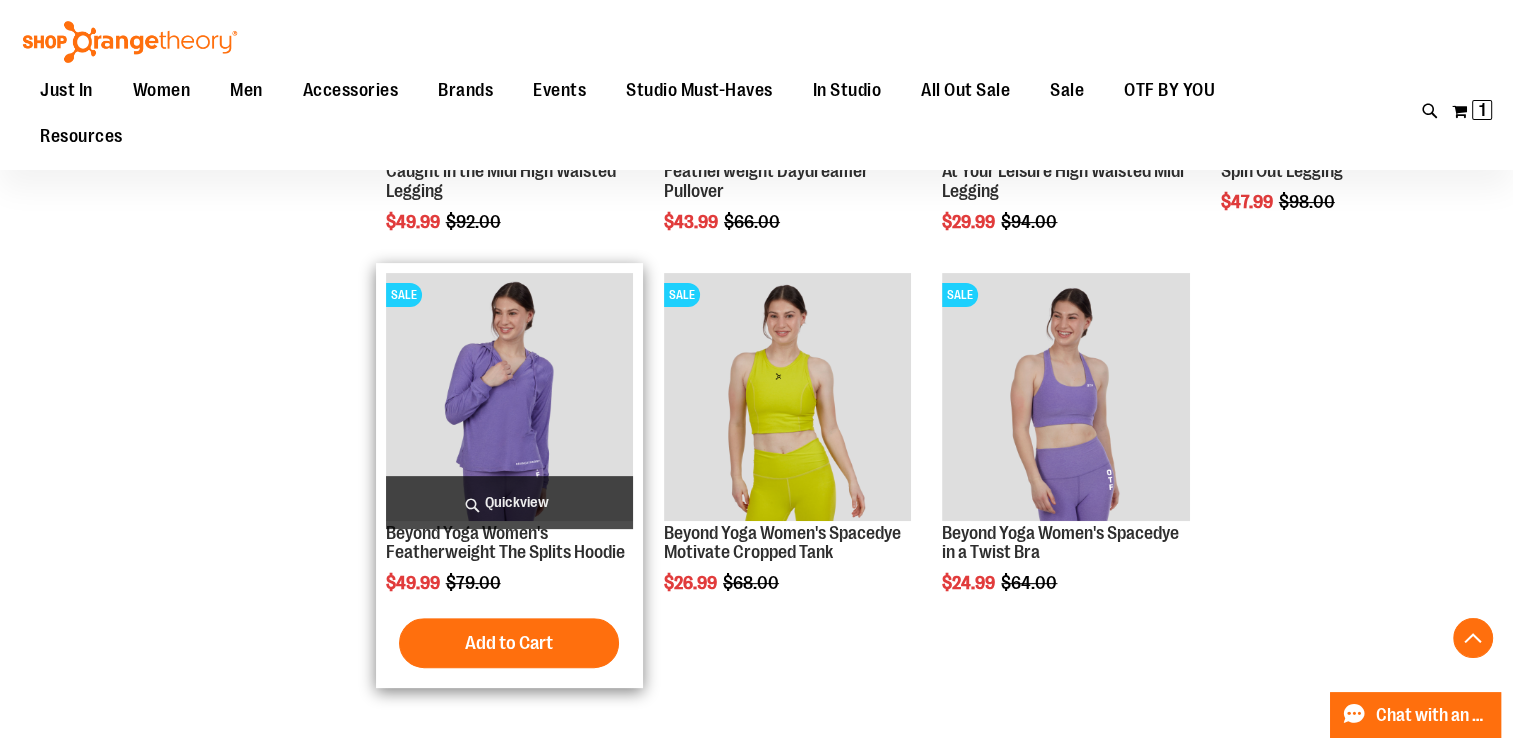 type on "**********" 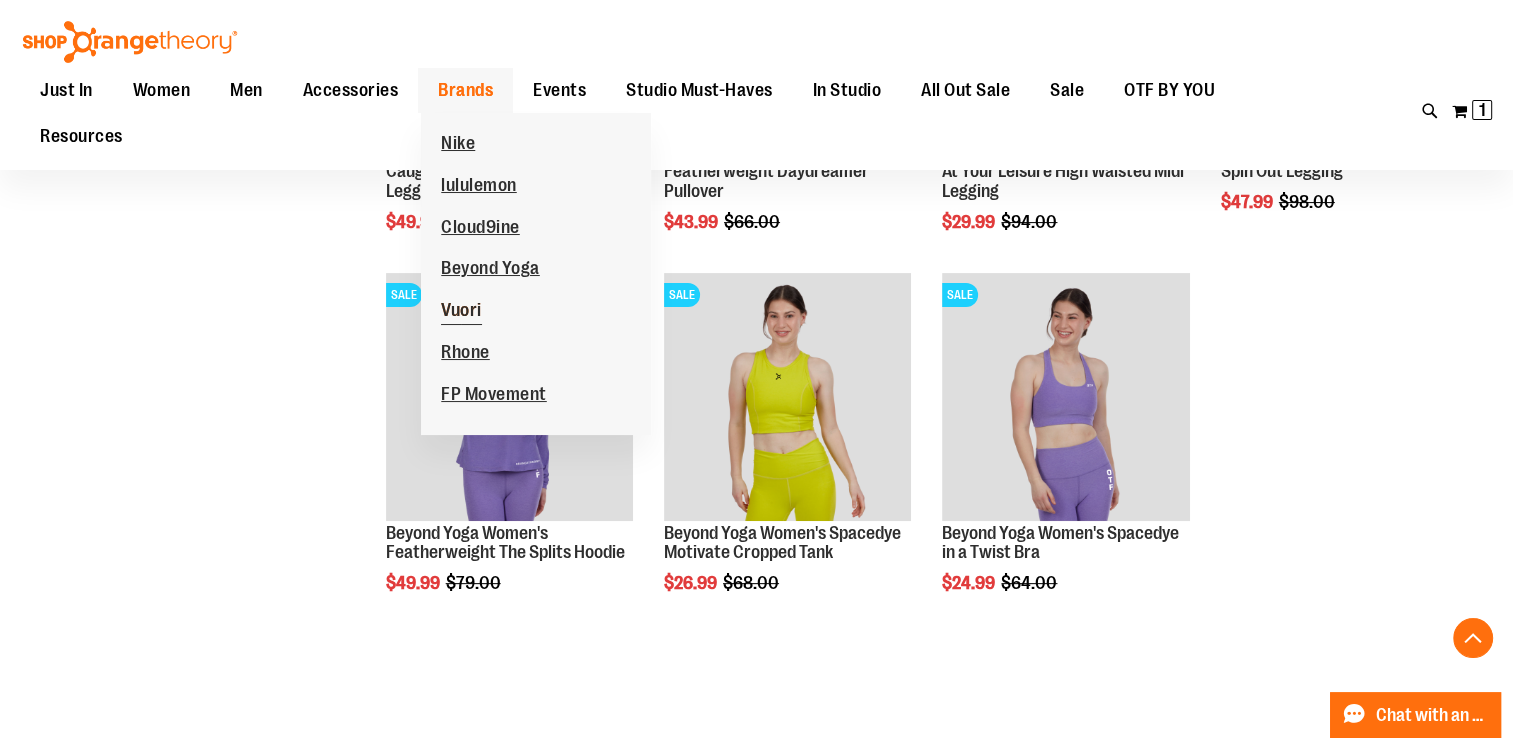 click on "Vuori" at bounding box center [461, 312] 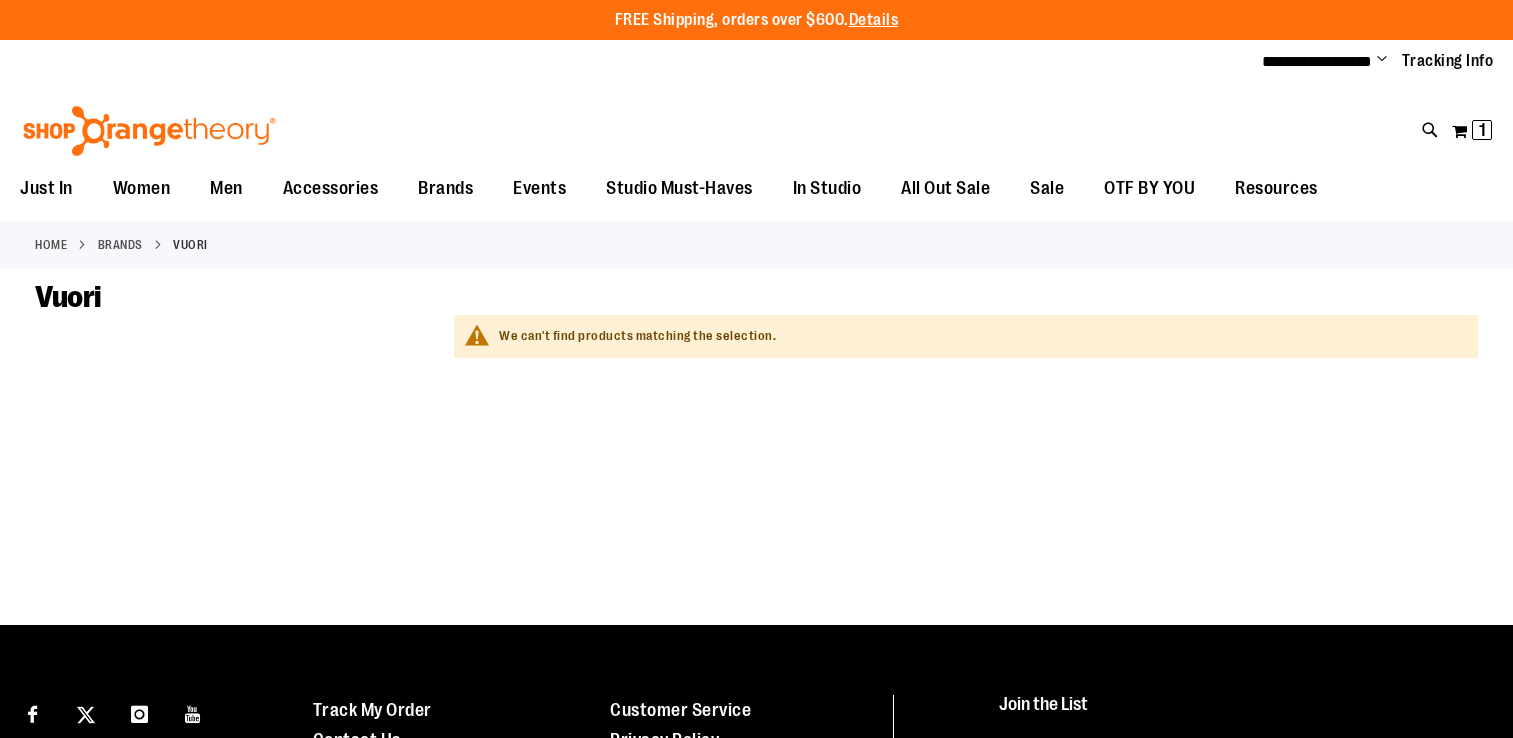 scroll, scrollTop: 0, scrollLeft: 0, axis: both 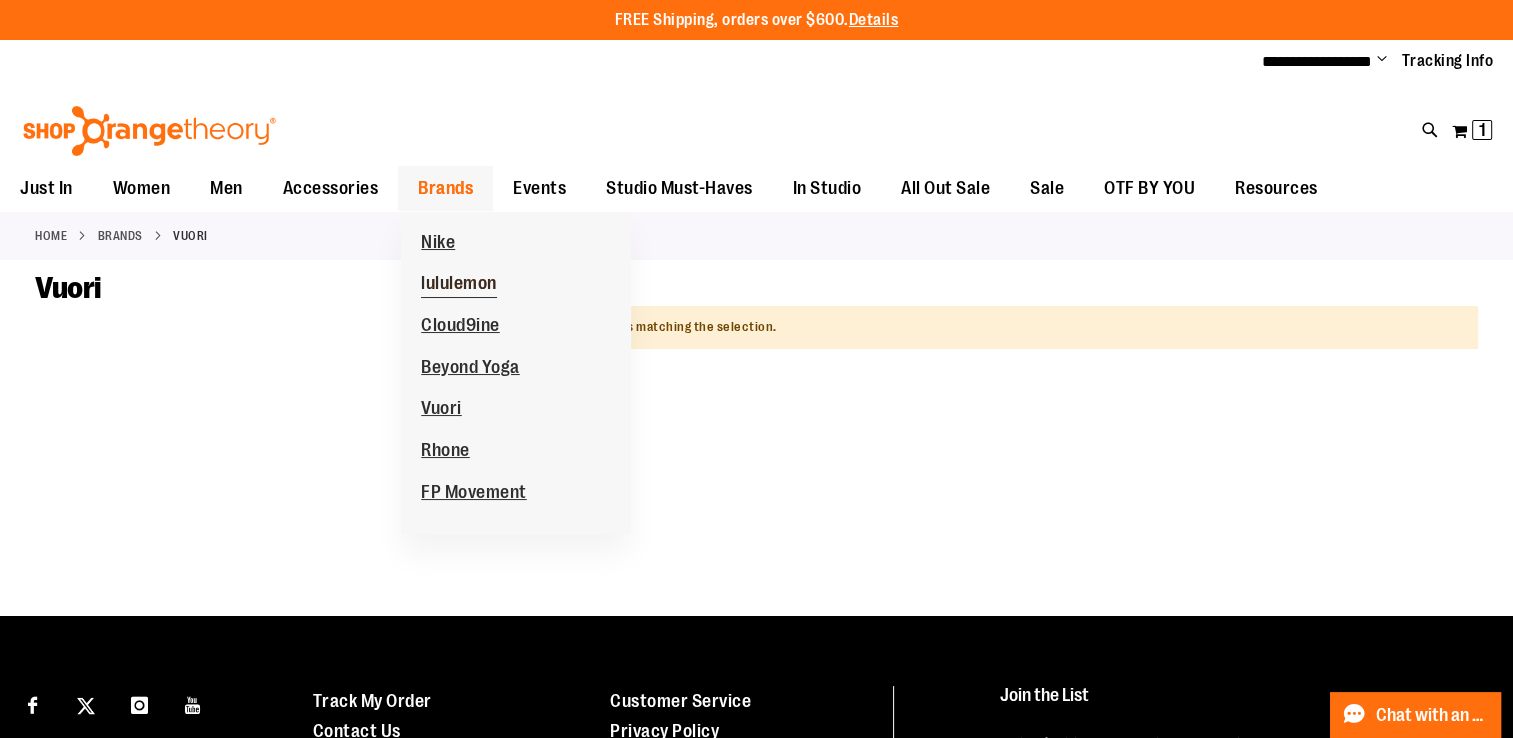 type on "**********" 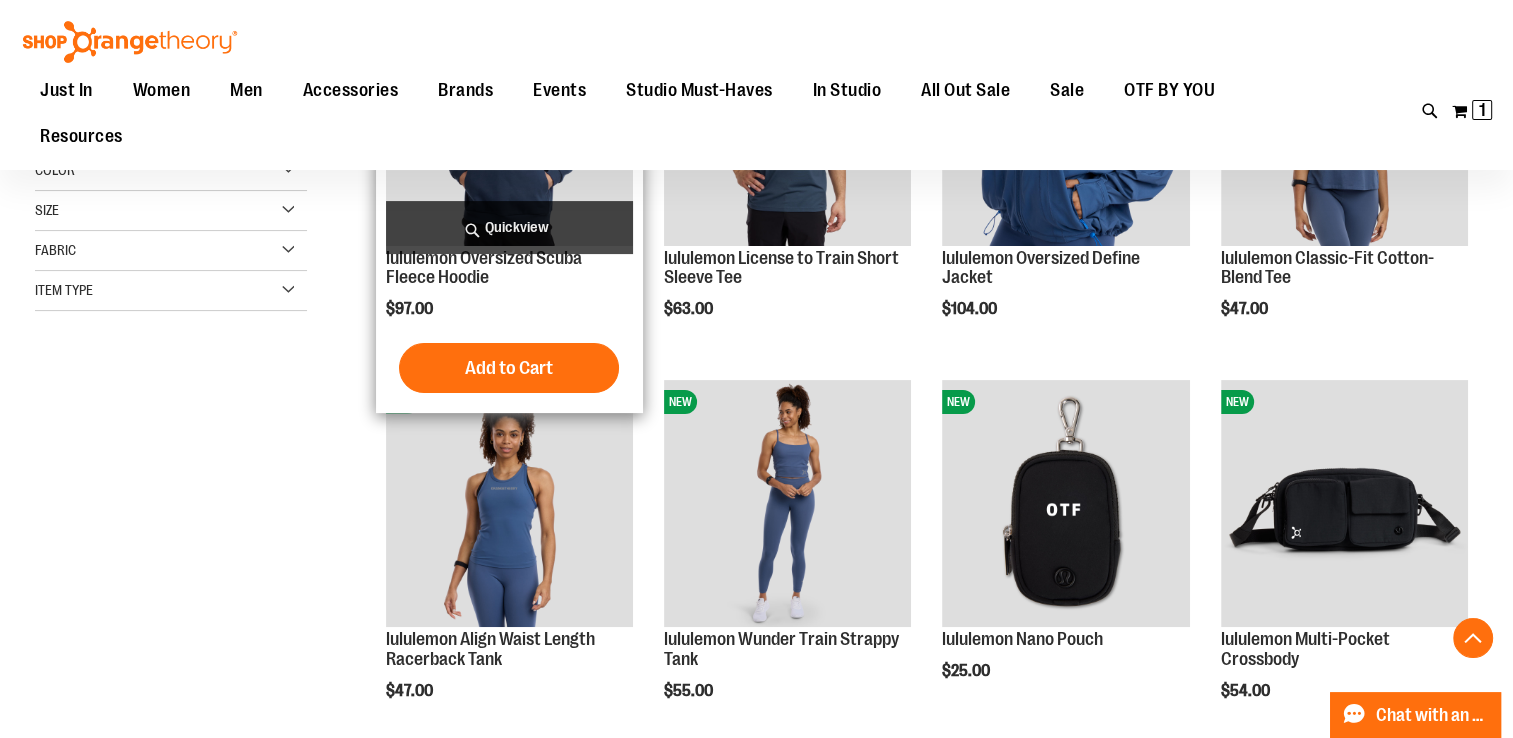 scroll, scrollTop: 414, scrollLeft: 0, axis: vertical 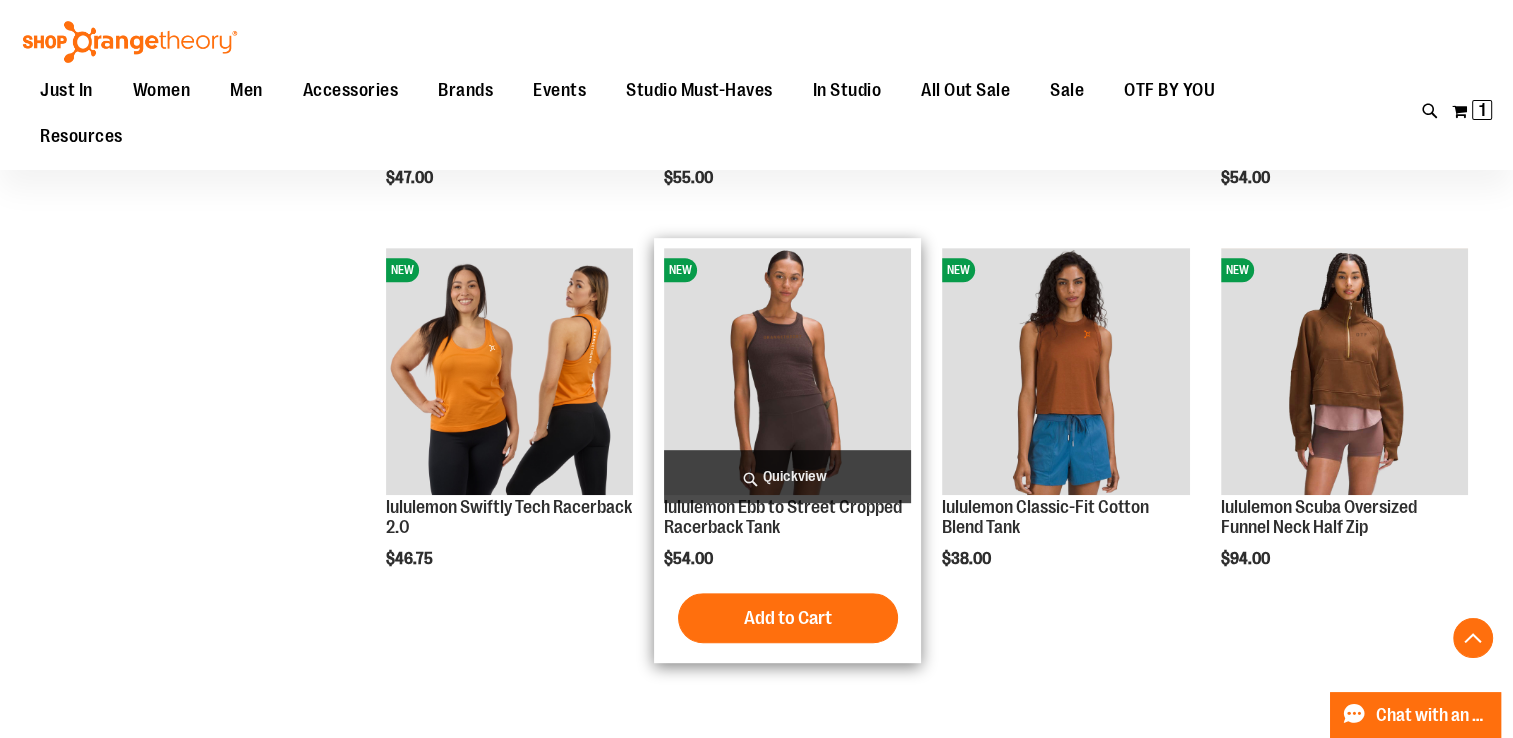 type on "**********" 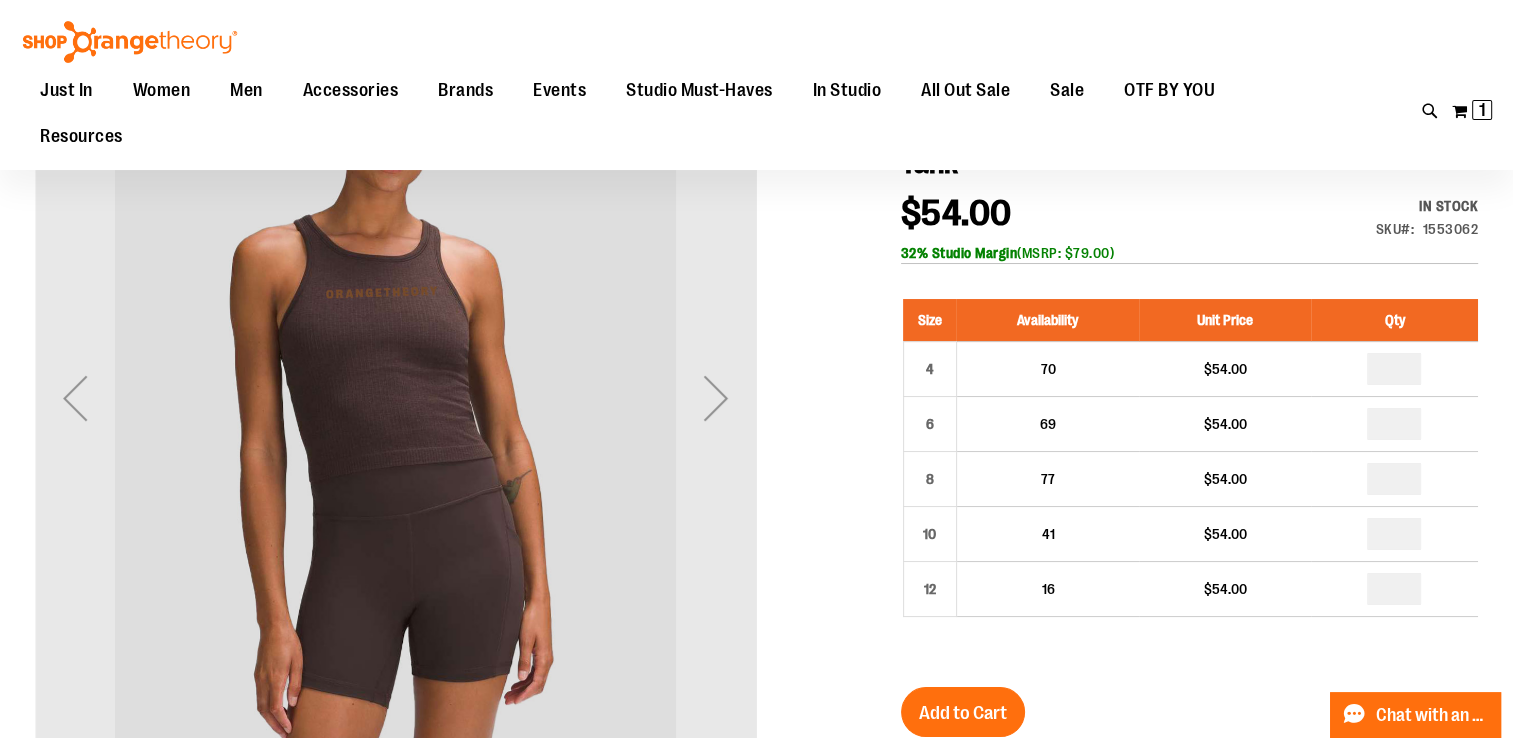scroll, scrollTop: 27, scrollLeft: 0, axis: vertical 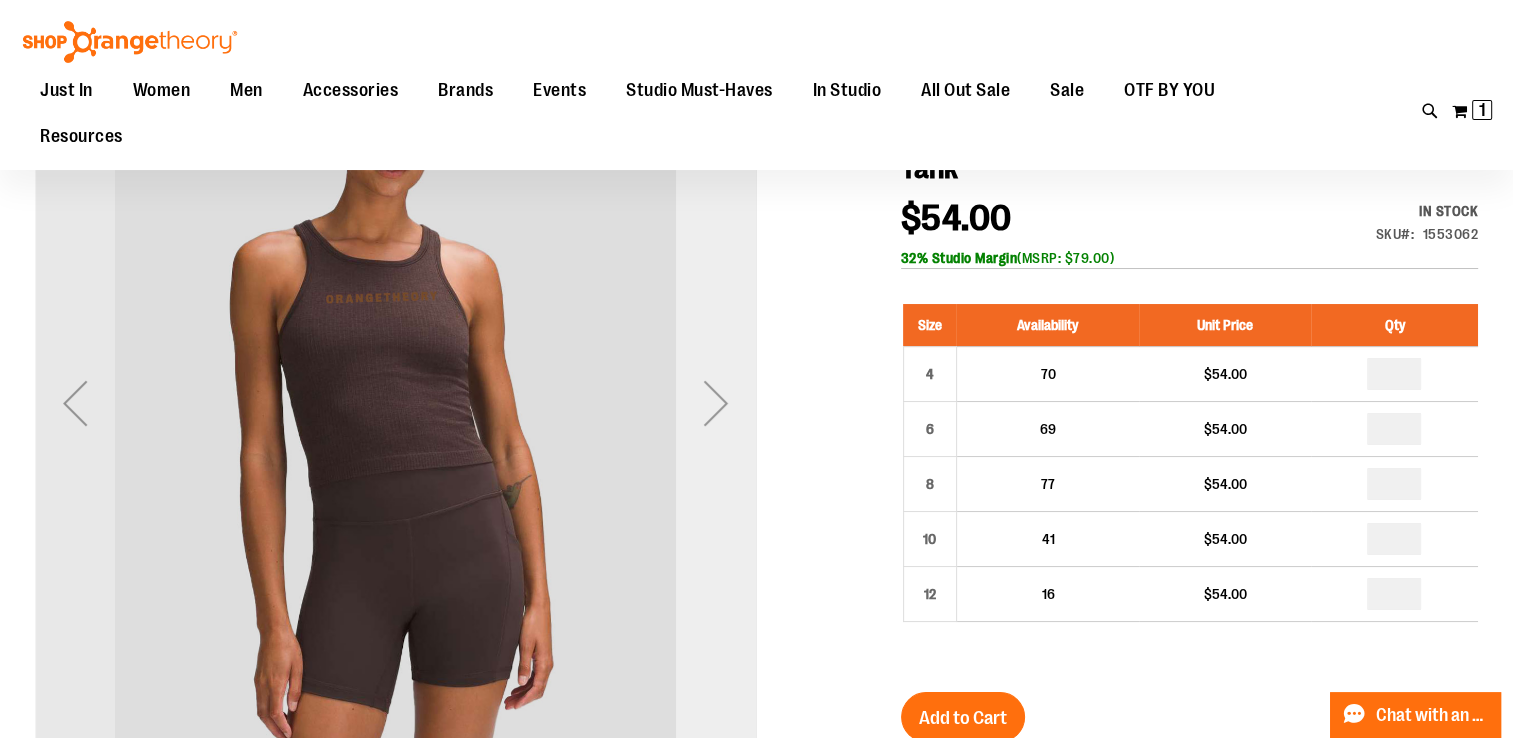 type on "**********" 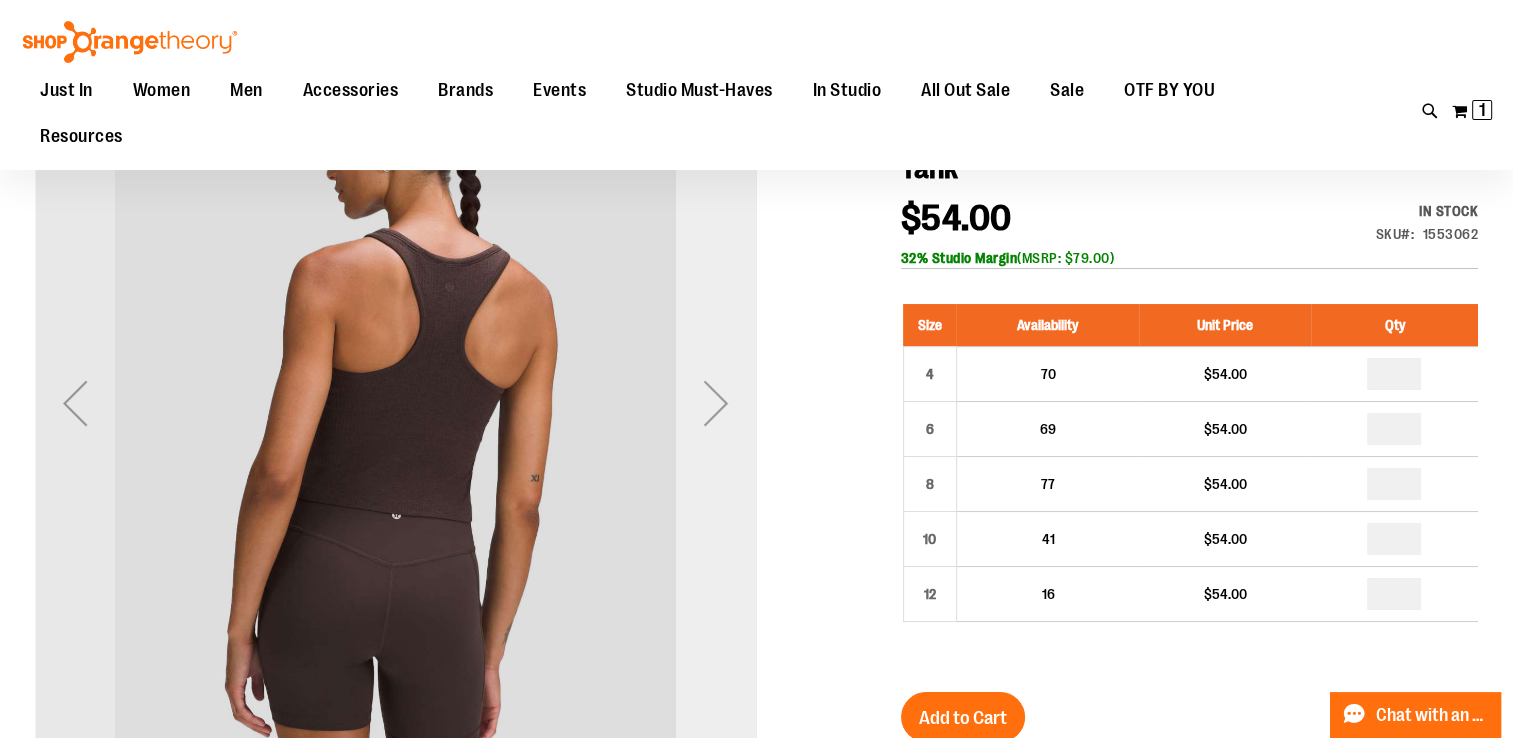 click at bounding box center (716, 403) 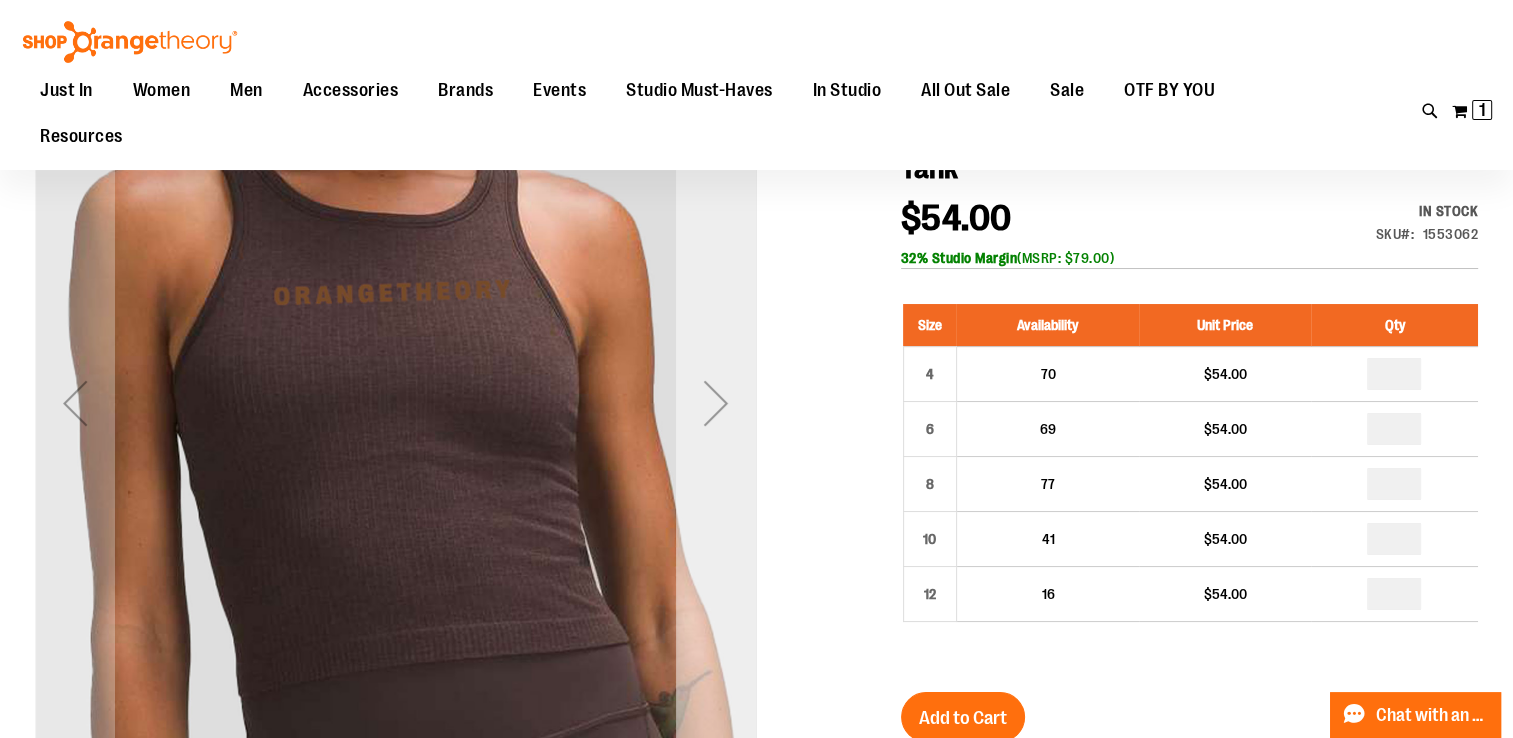click at bounding box center (716, 403) 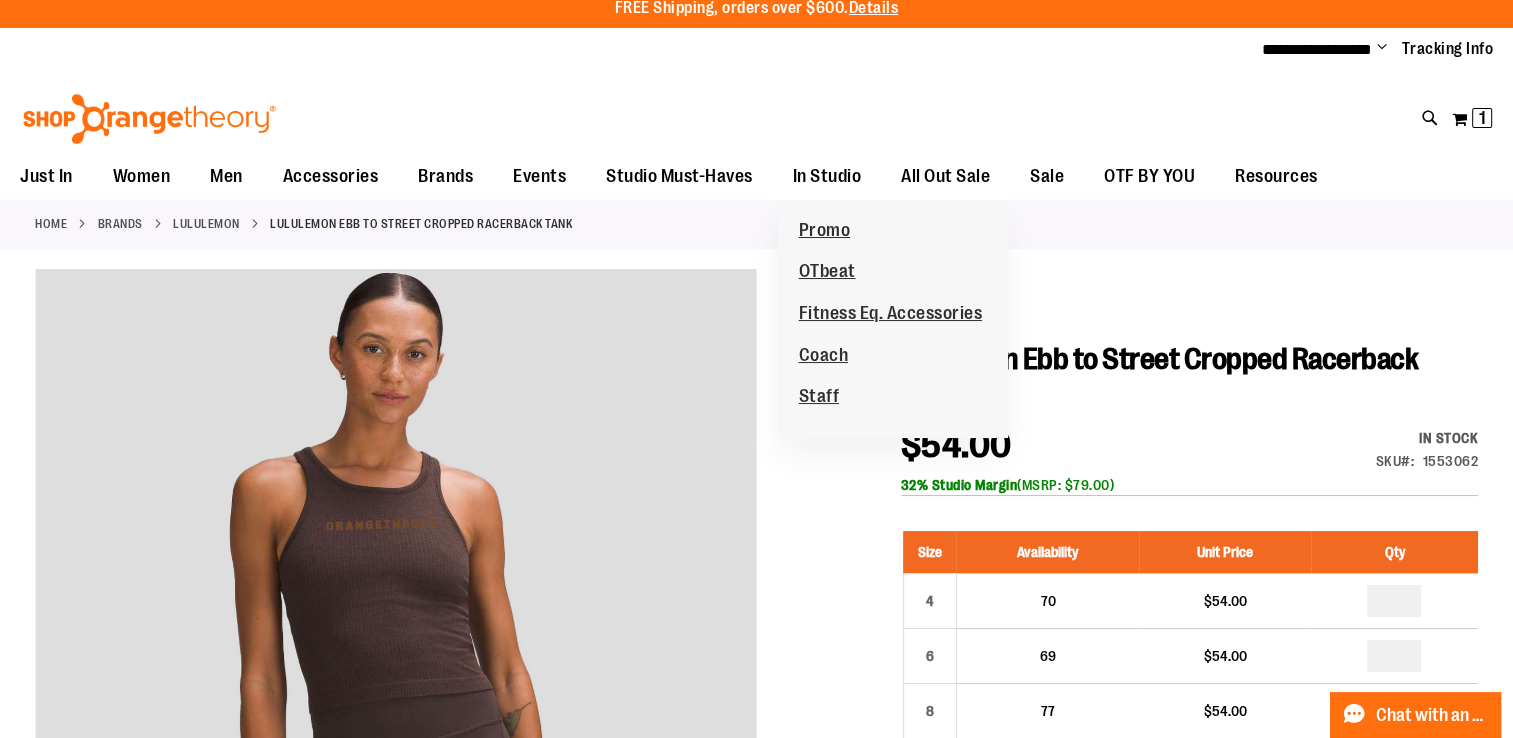 scroll, scrollTop: 0, scrollLeft: 0, axis: both 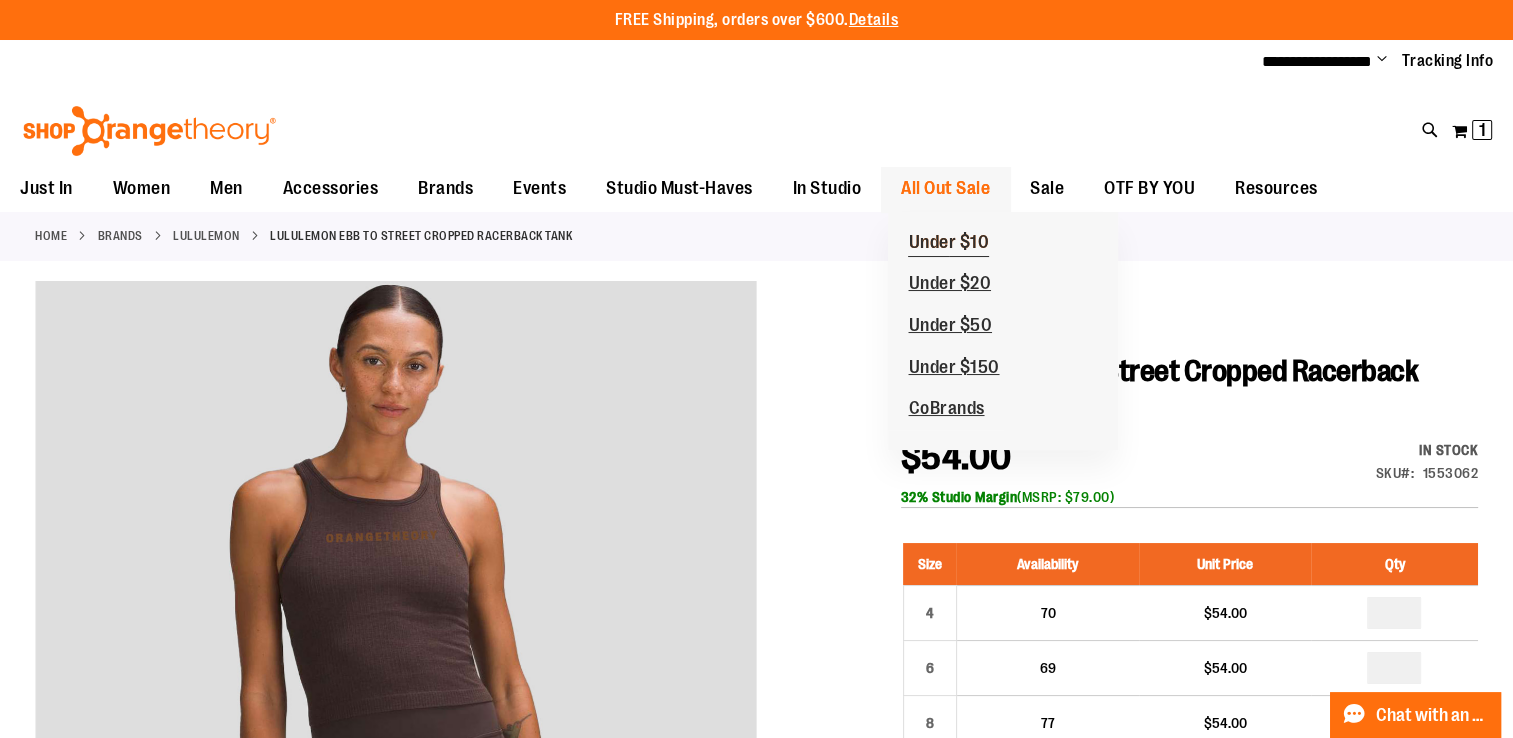 click on "Under $10" at bounding box center (948, 244) 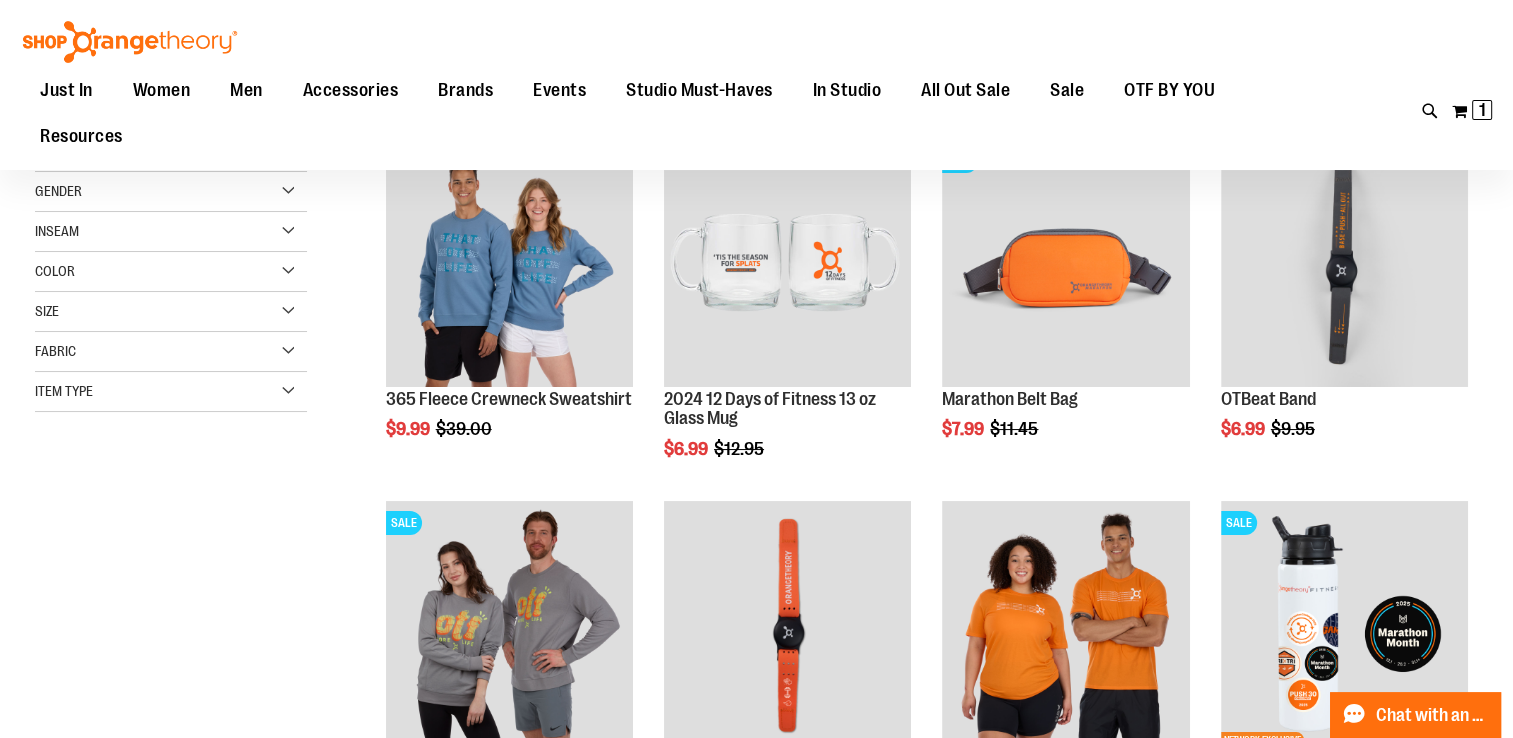 scroll, scrollTop: 46, scrollLeft: 0, axis: vertical 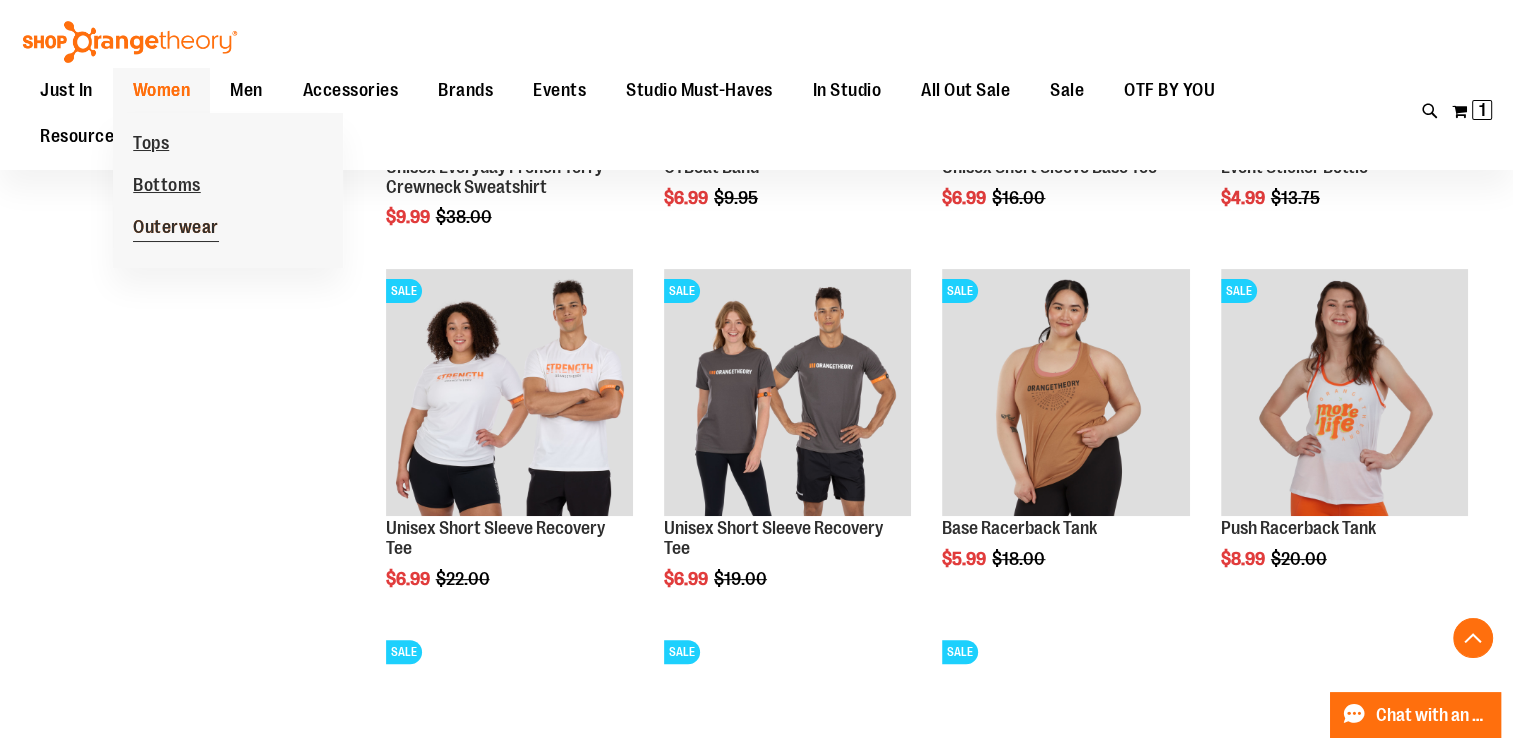 type on "**********" 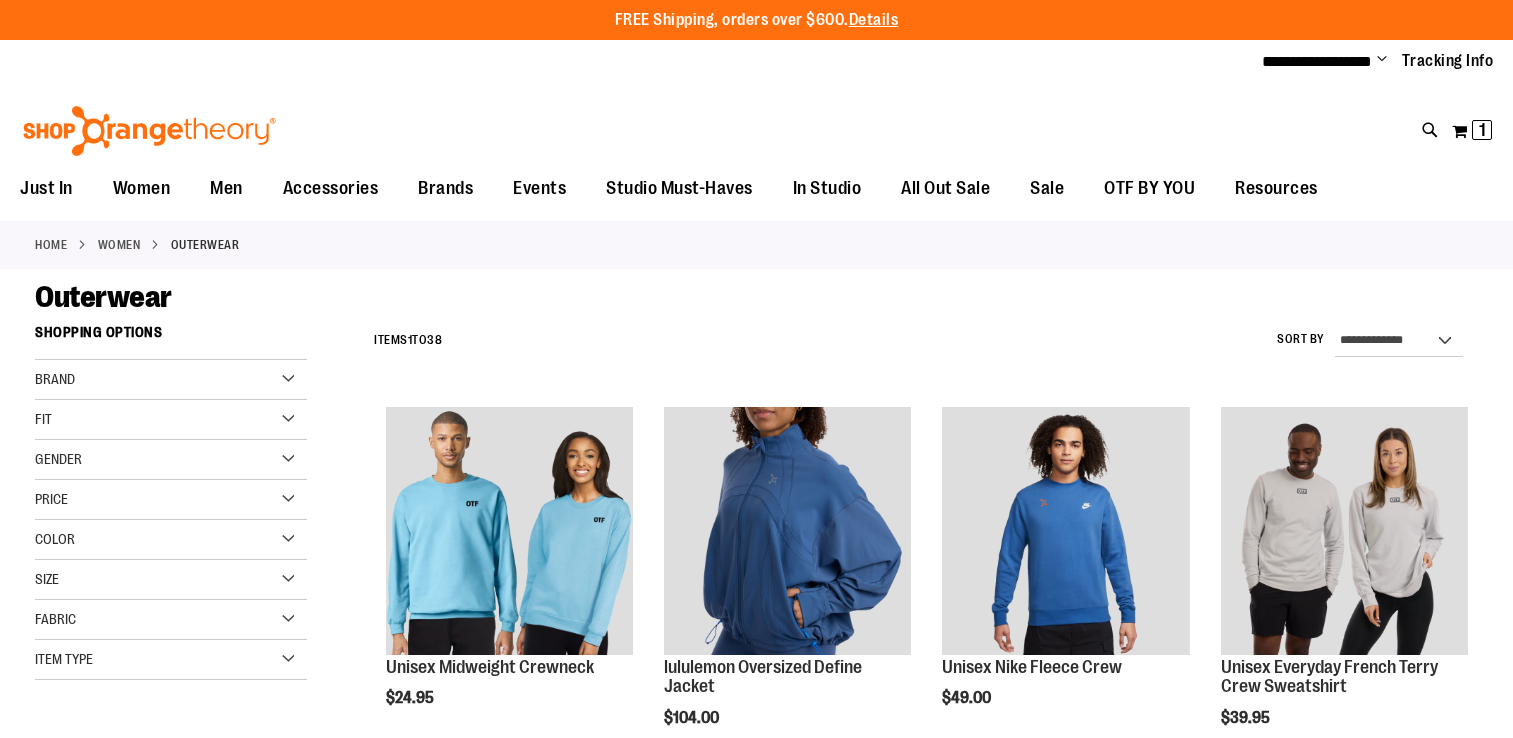 scroll, scrollTop: 0, scrollLeft: 0, axis: both 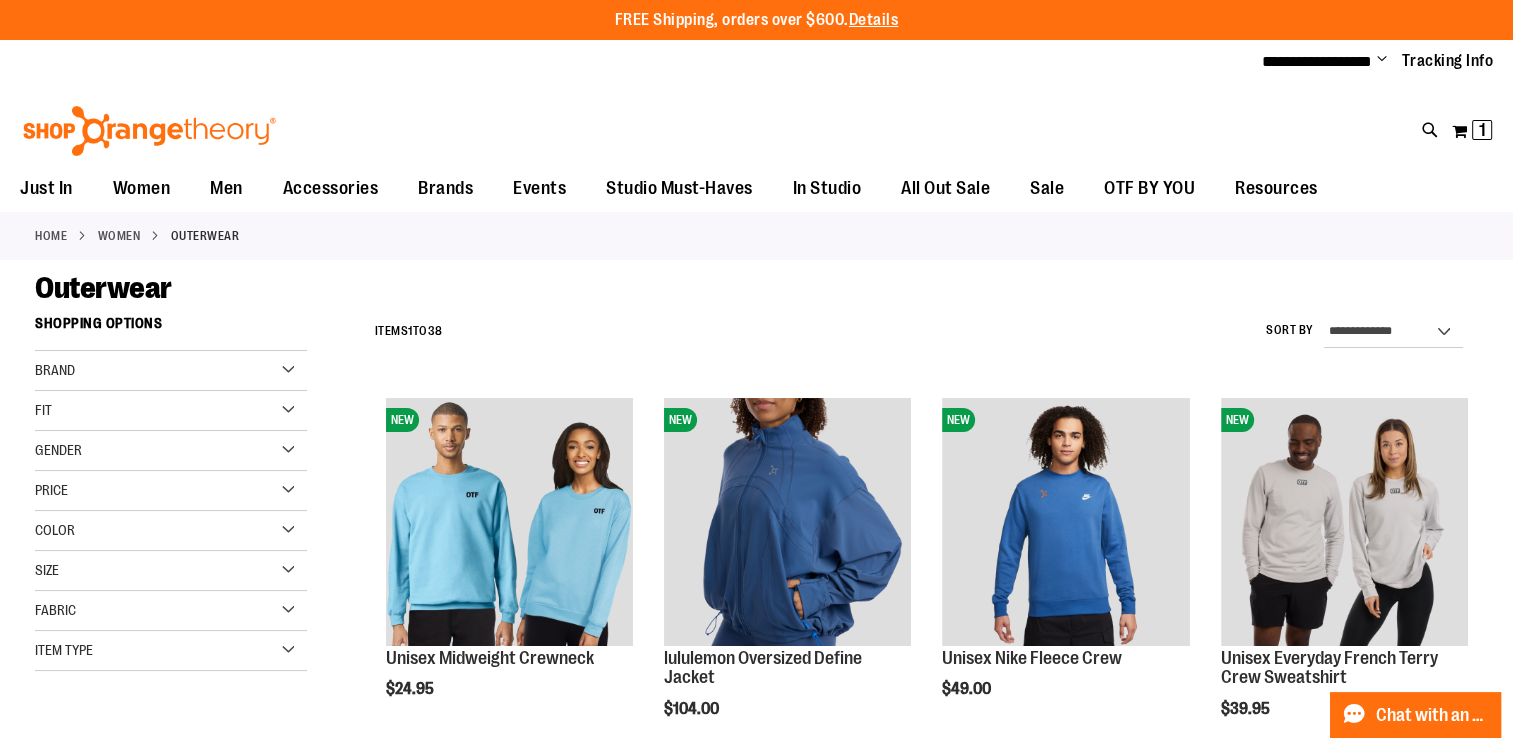 type on "**********" 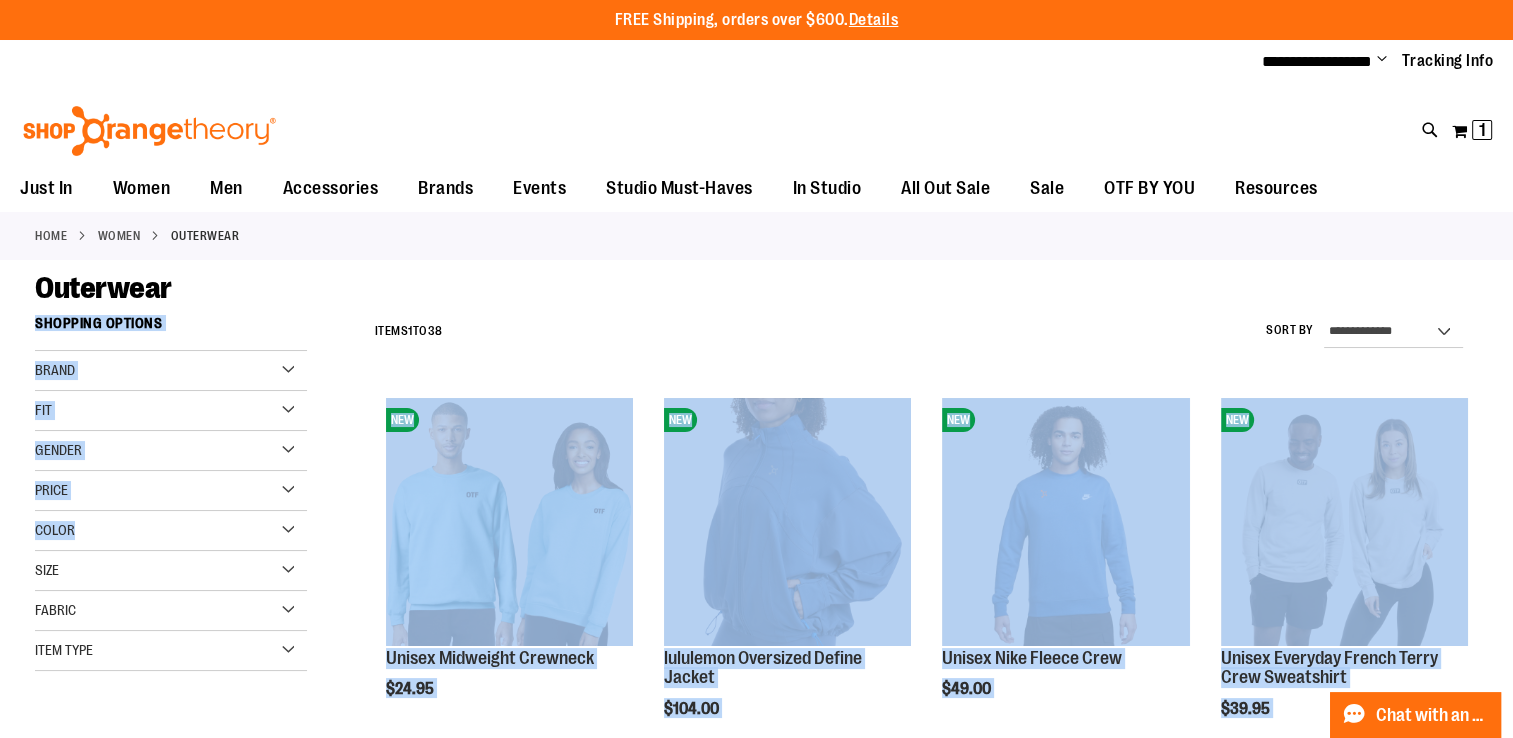 drag, startPoint x: 208, startPoint y: 512, endPoint x: 499, endPoint y: 361, distance: 327.84448 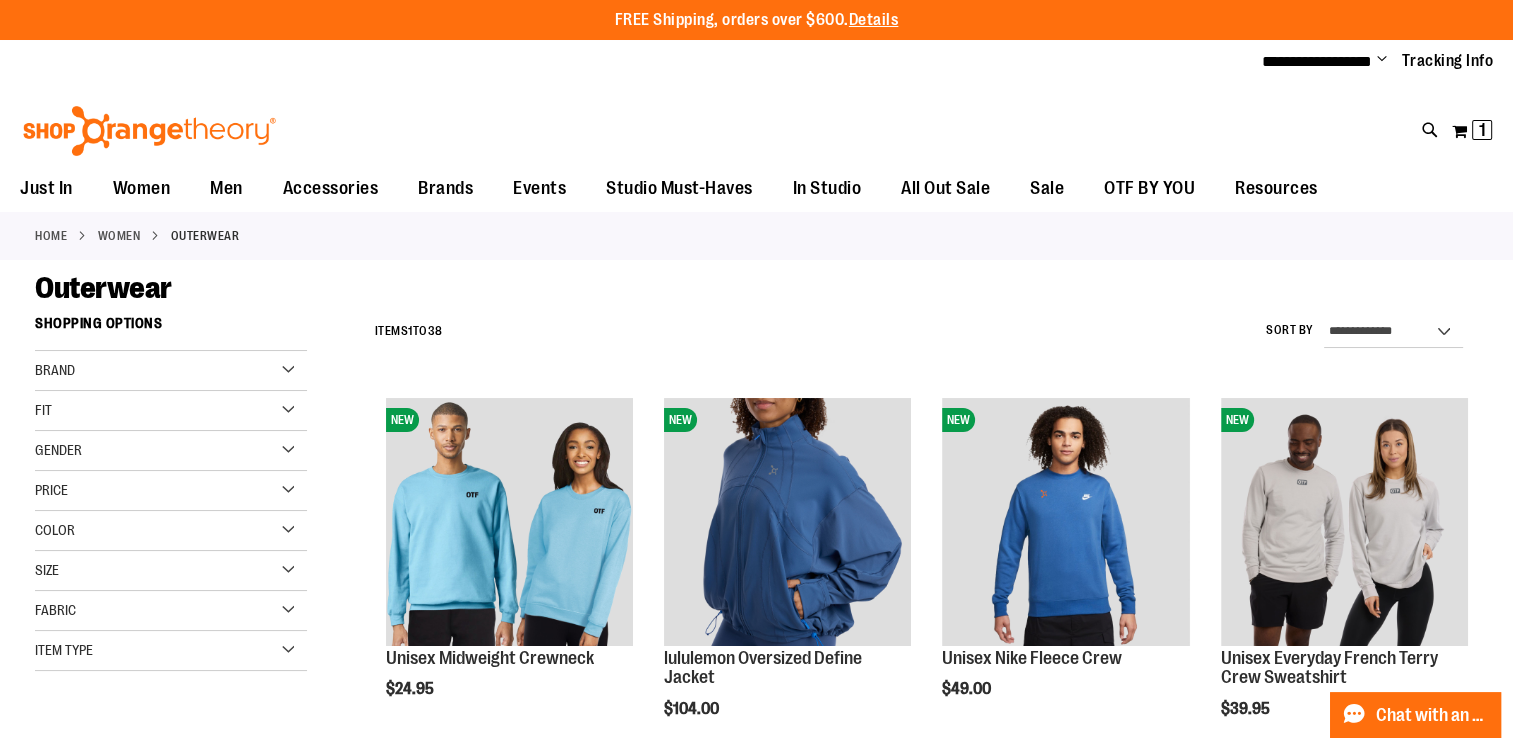 click on "**********" at bounding box center (921, 914) 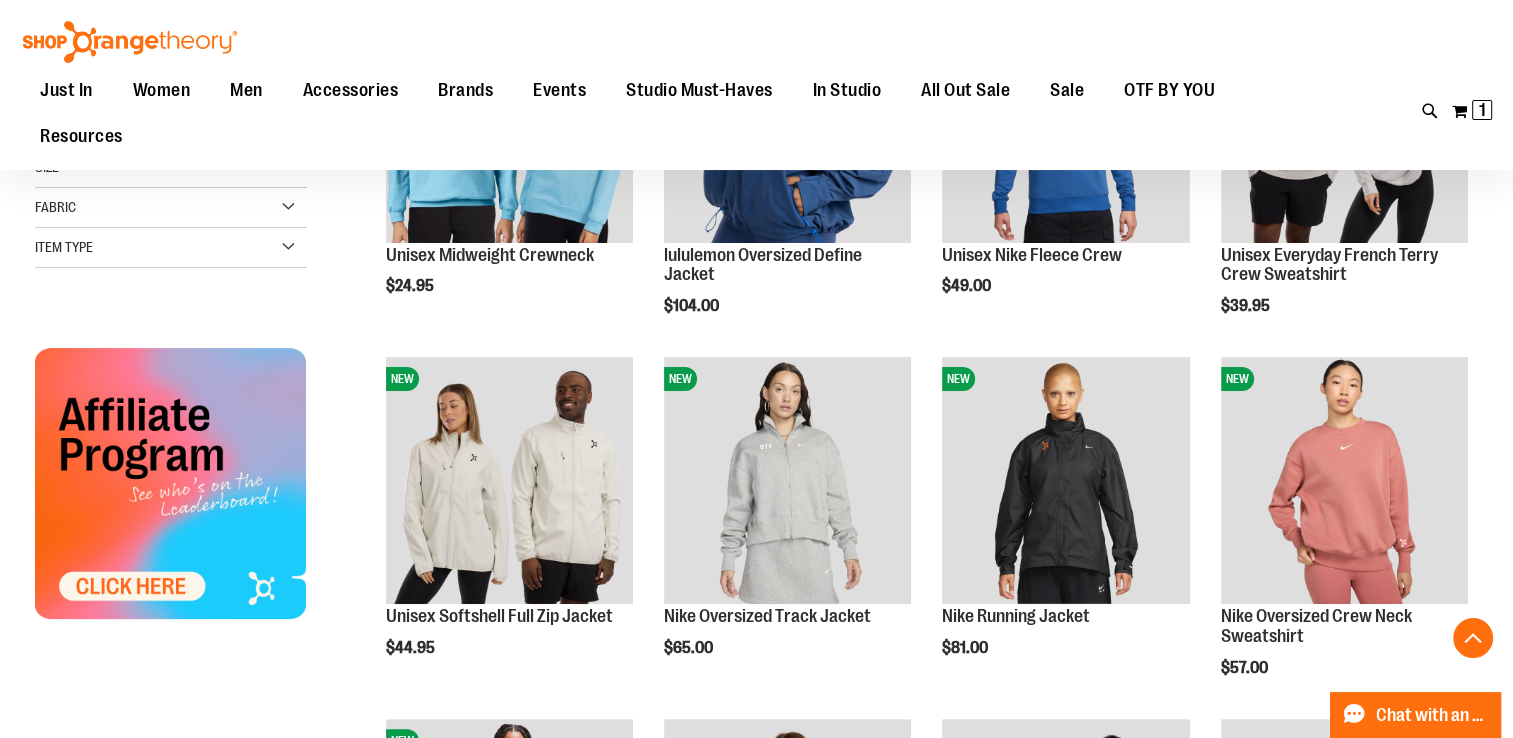 scroll, scrollTop: 403, scrollLeft: 0, axis: vertical 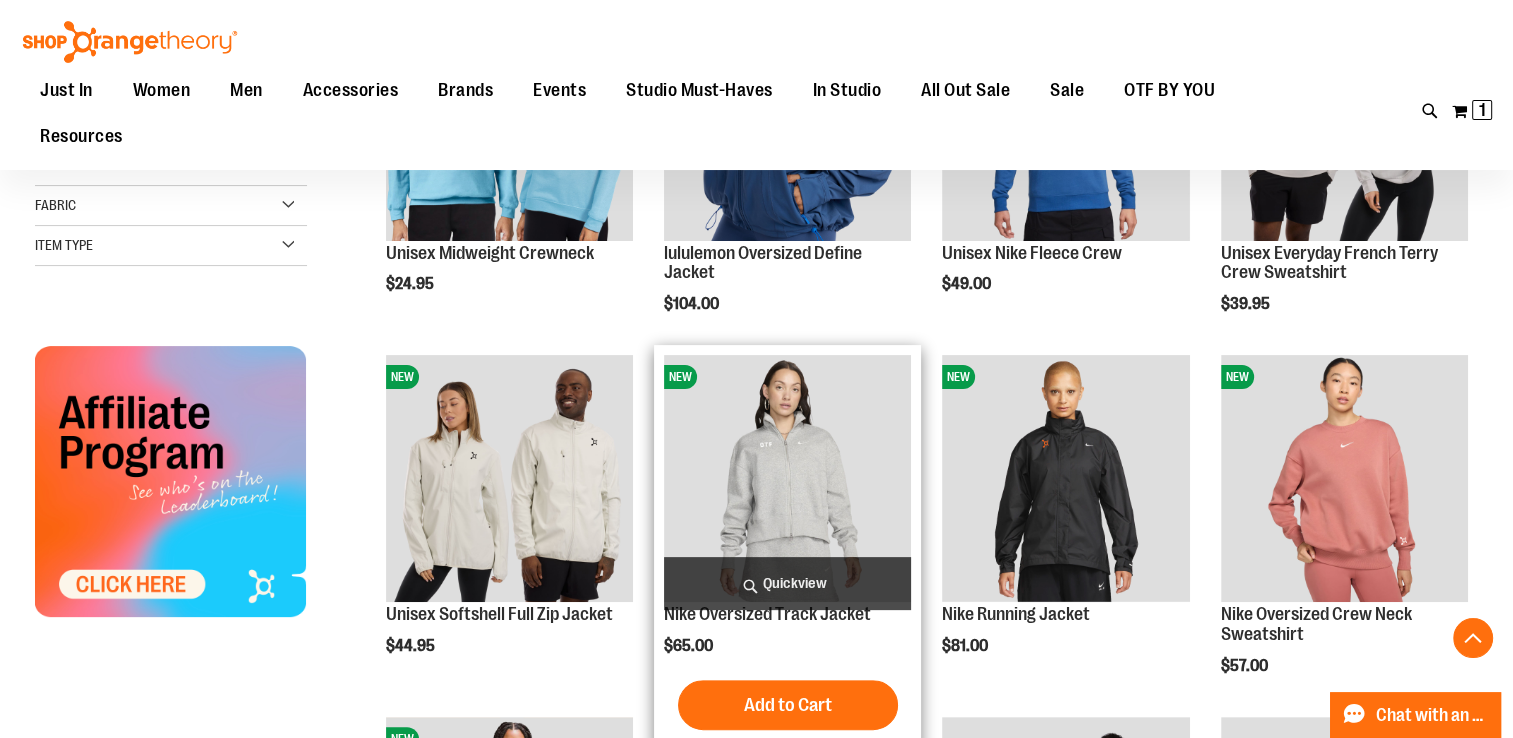 click at bounding box center (787, 478) 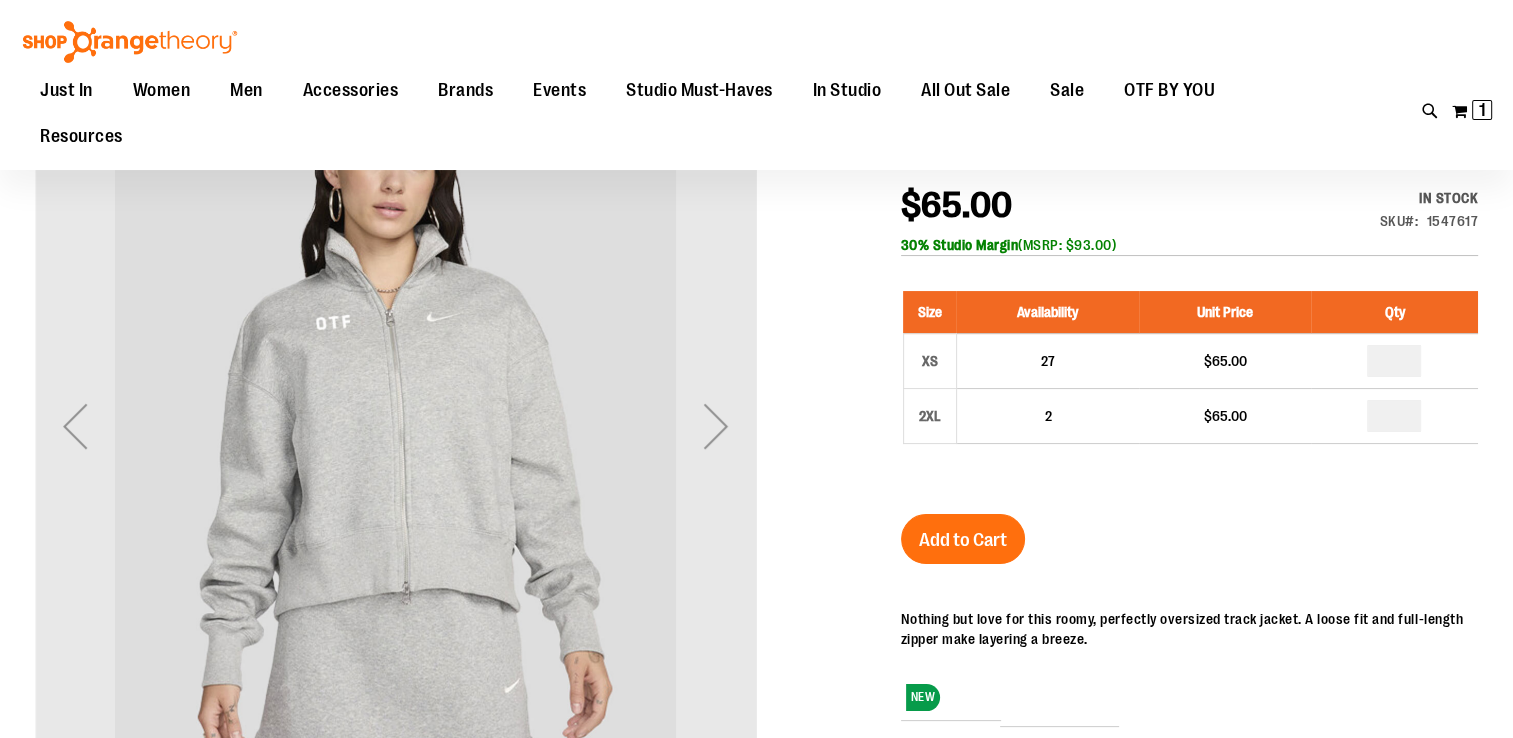 scroll, scrollTop: 232, scrollLeft: 0, axis: vertical 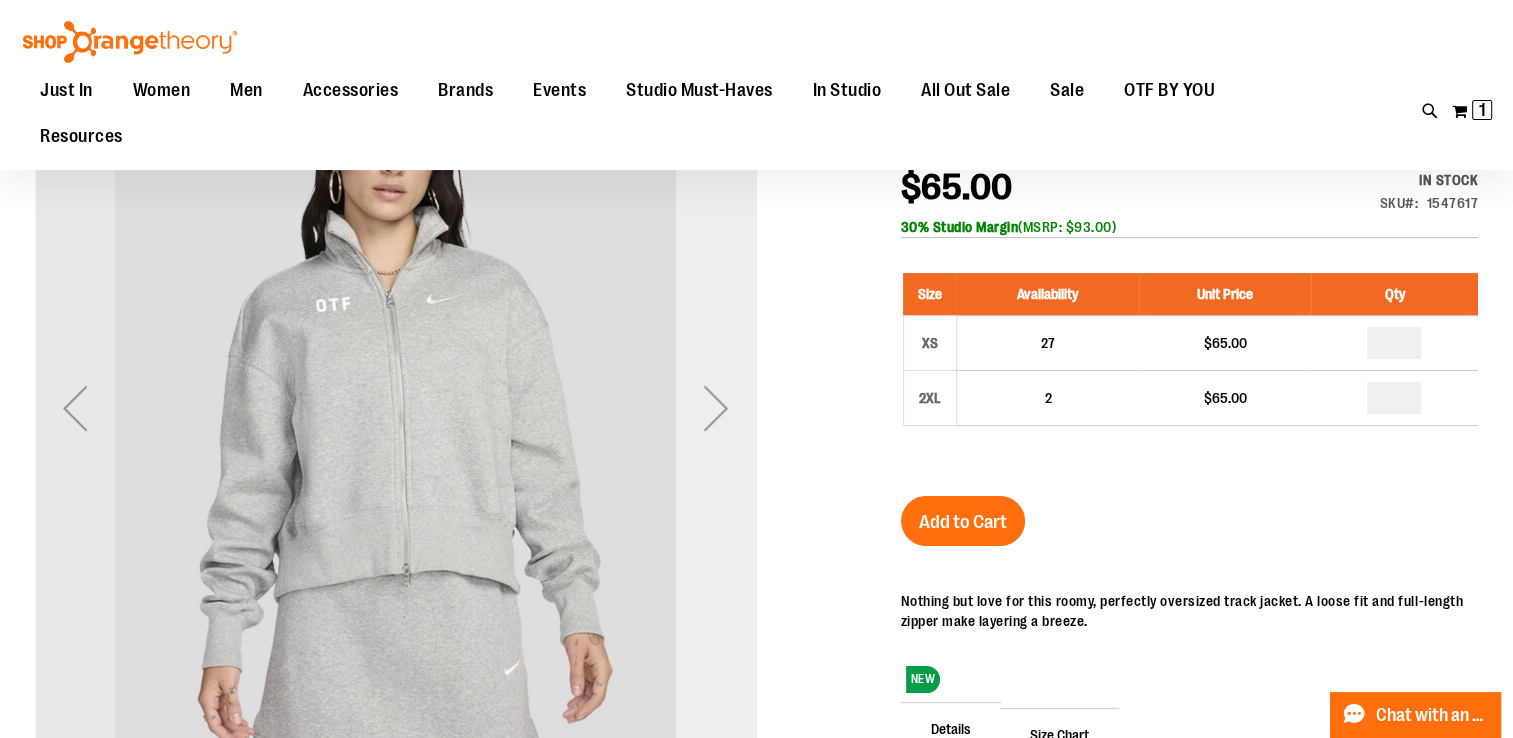 type on "**********" 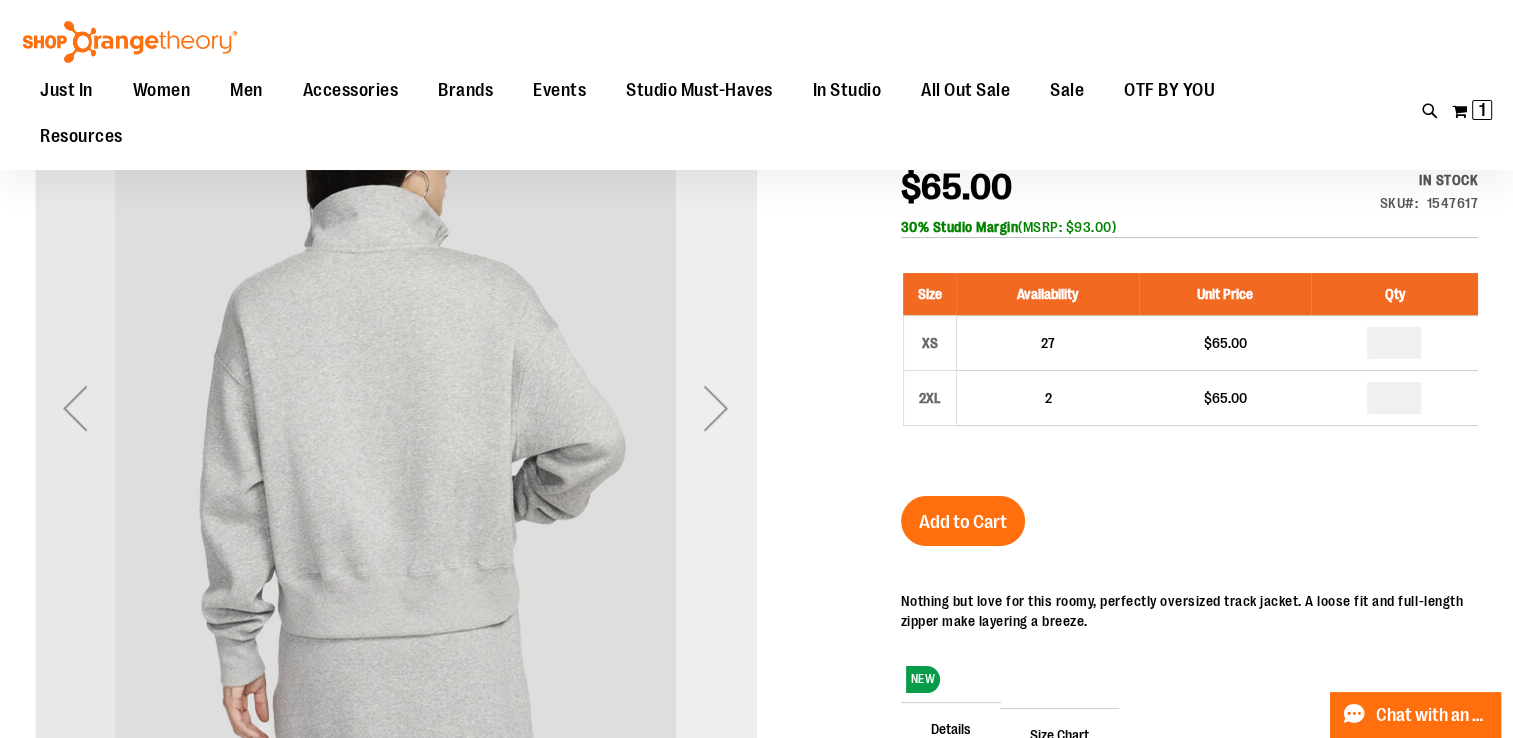 click at bounding box center (716, 408) 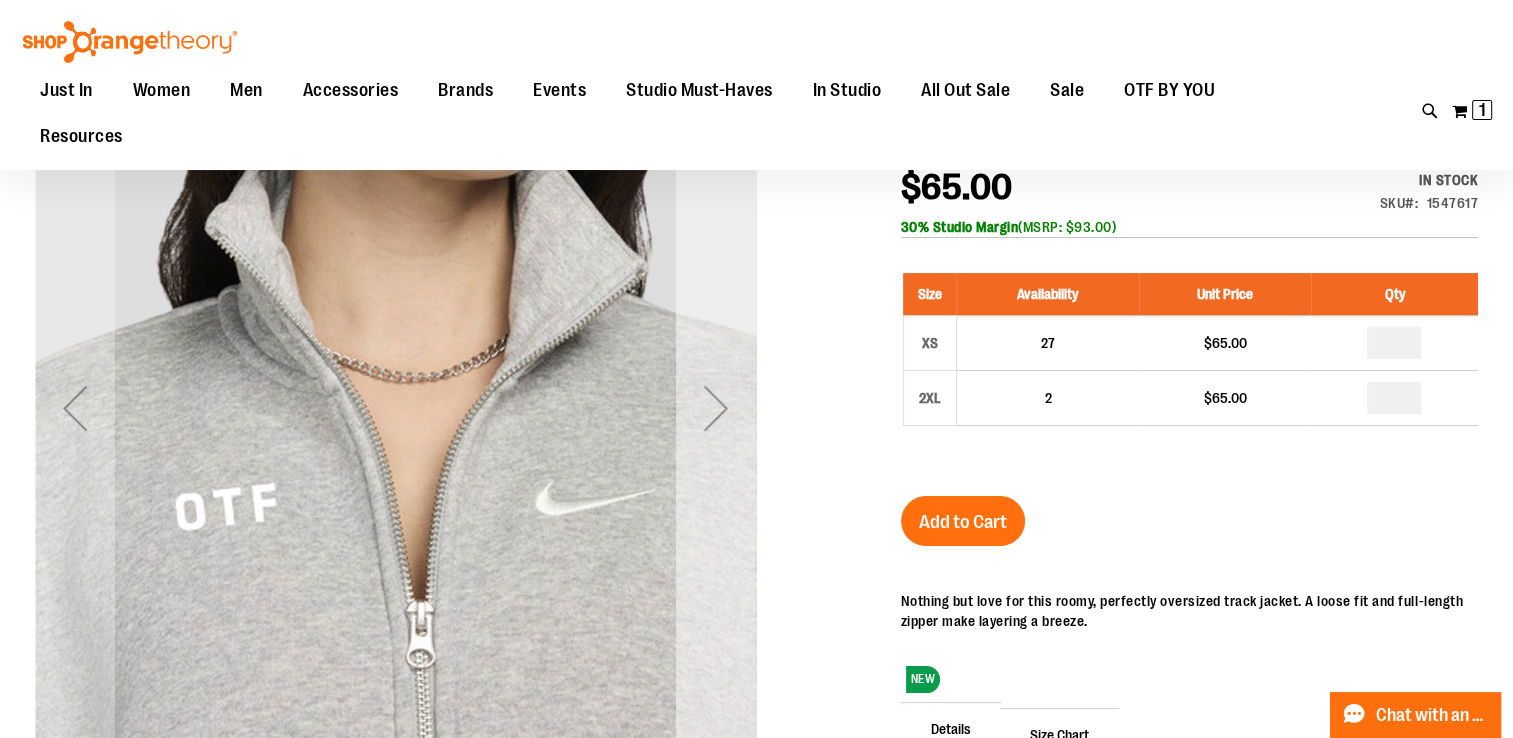 click at bounding box center [716, 408] 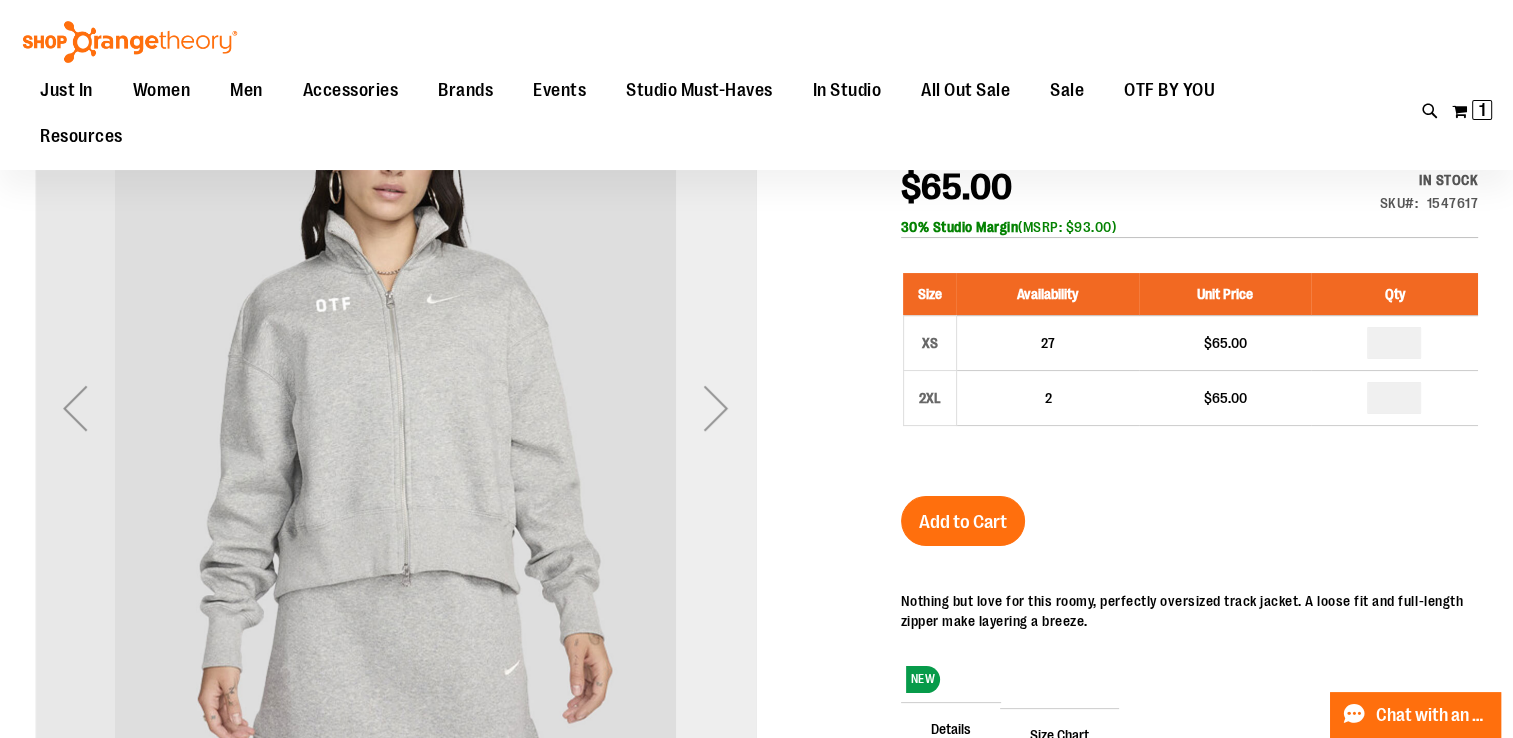 click at bounding box center (716, 408) 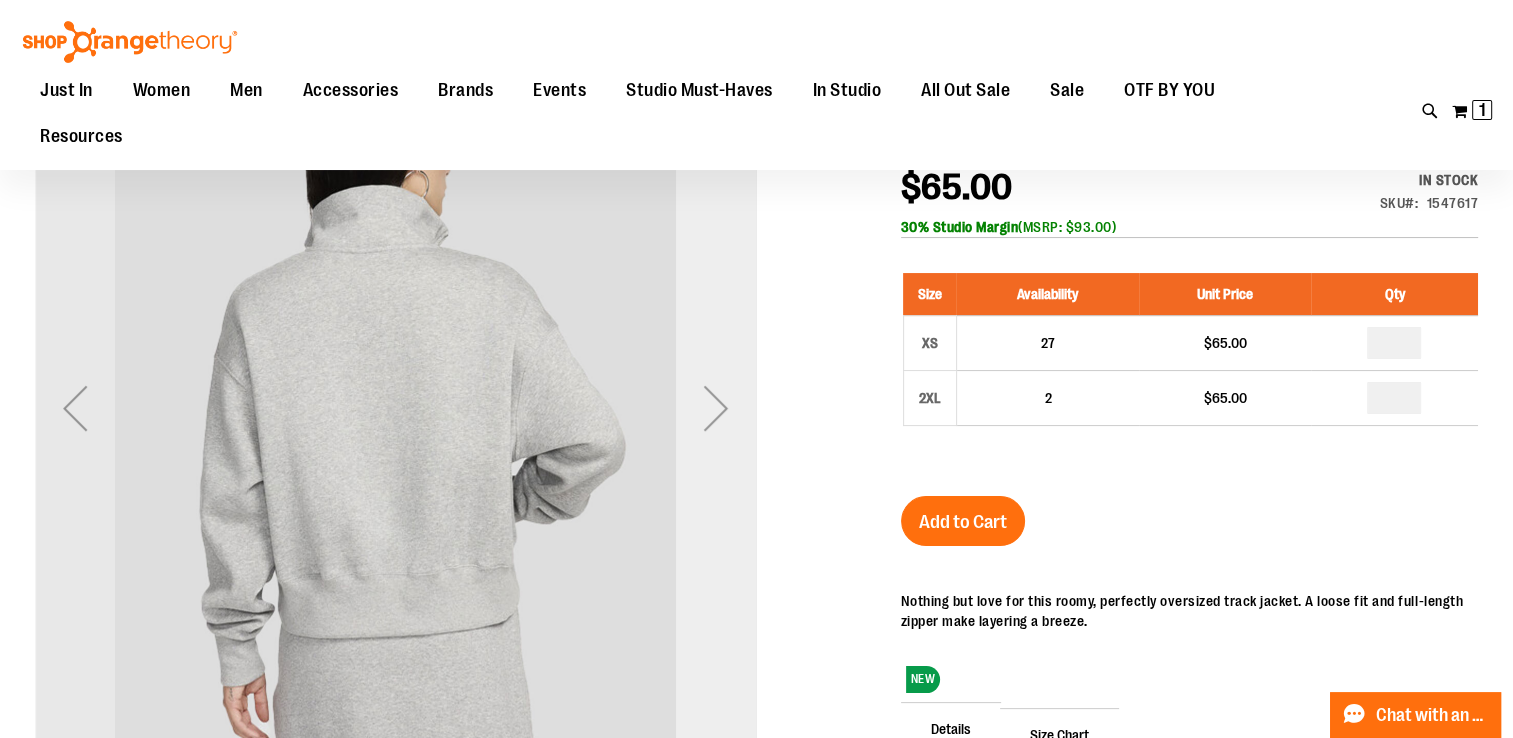 click at bounding box center [716, 408] 